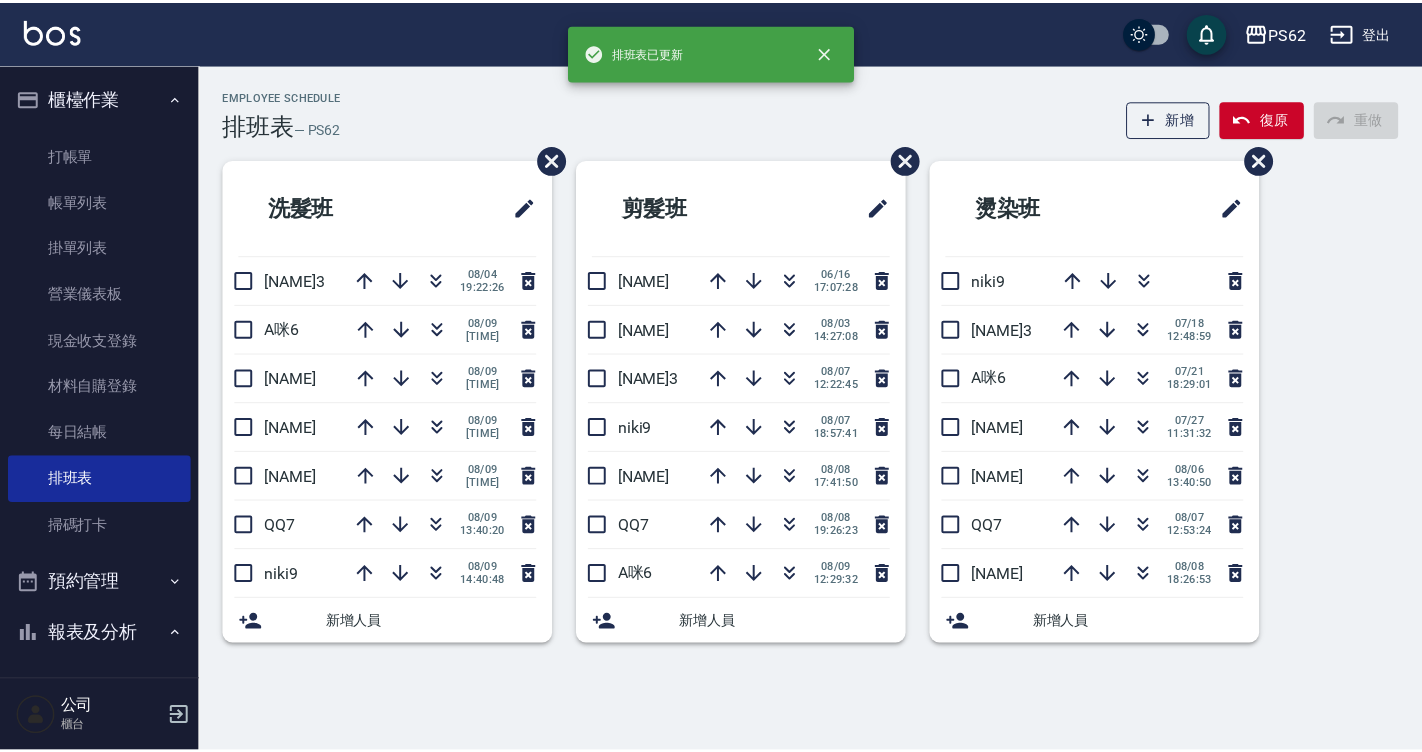 scroll, scrollTop: 0, scrollLeft: 0, axis: both 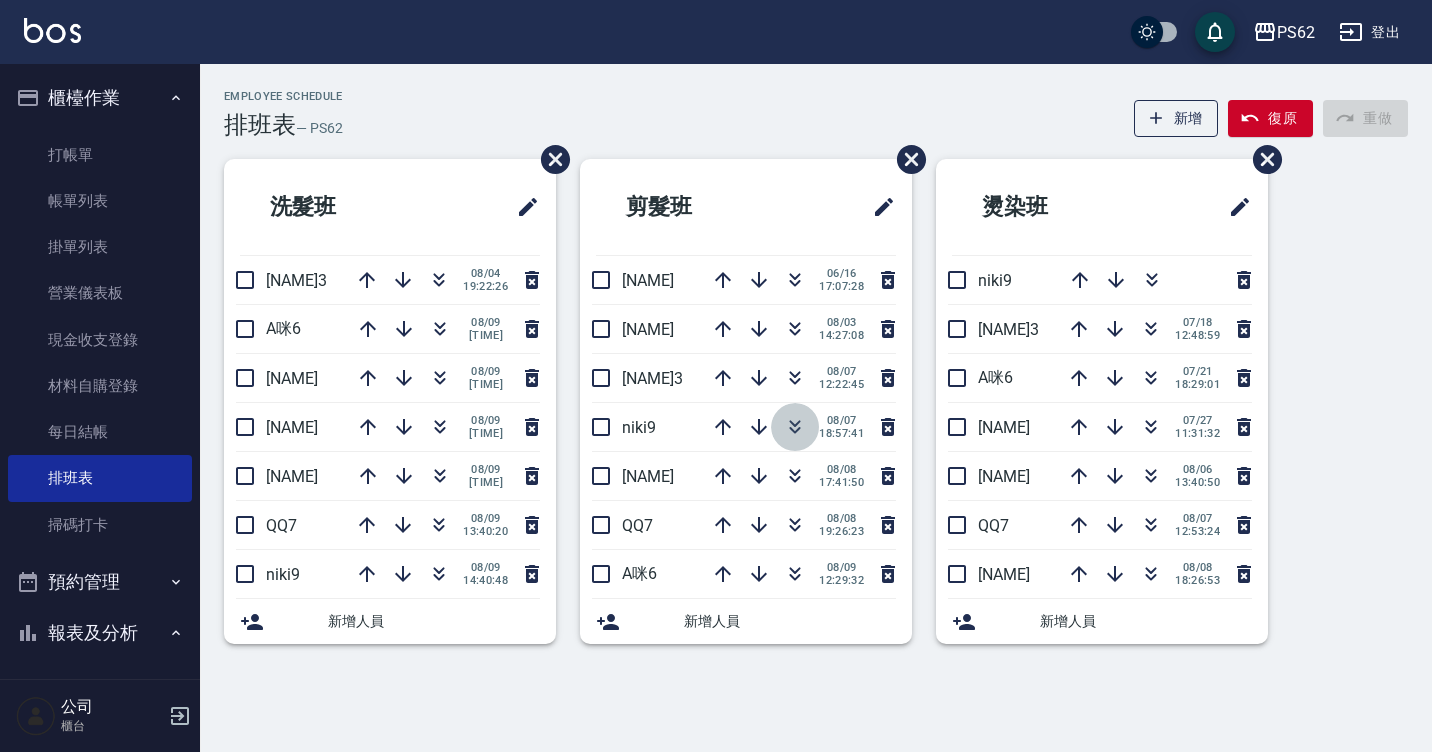 click at bounding box center (795, 427) 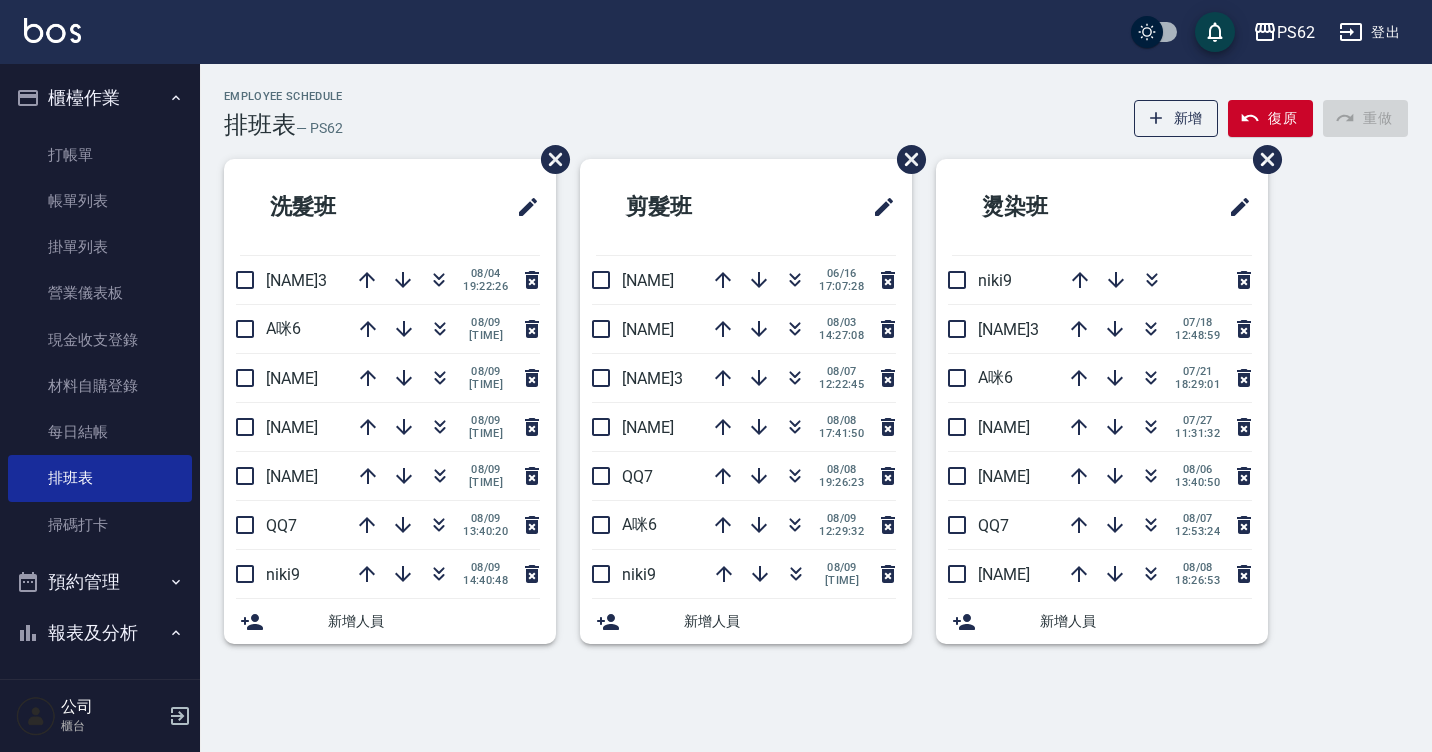 drag, startPoint x: 152, startPoint y: 160, endPoint x: 183, endPoint y: 167, distance: 31.780497 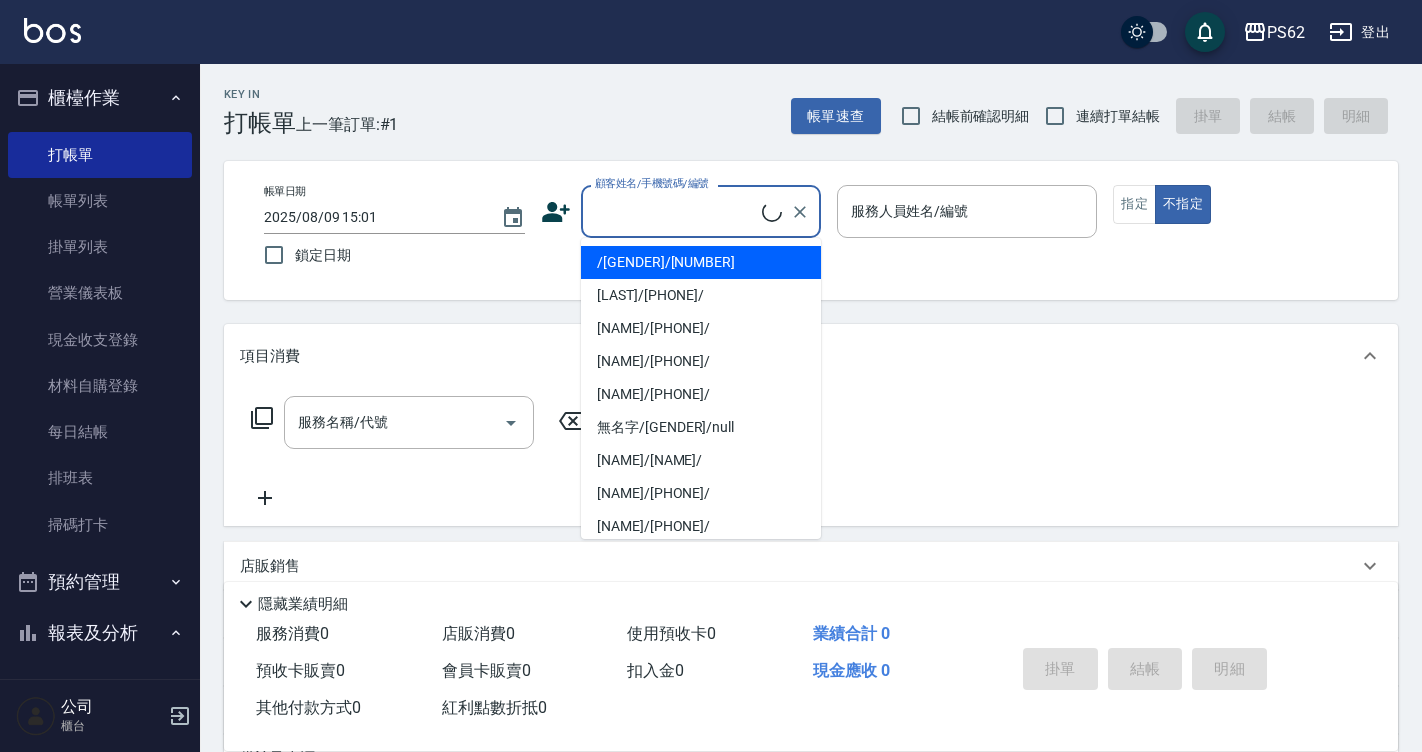 click on "顧客姓名/手機號碼/編號" at bounding box center [676, 211] 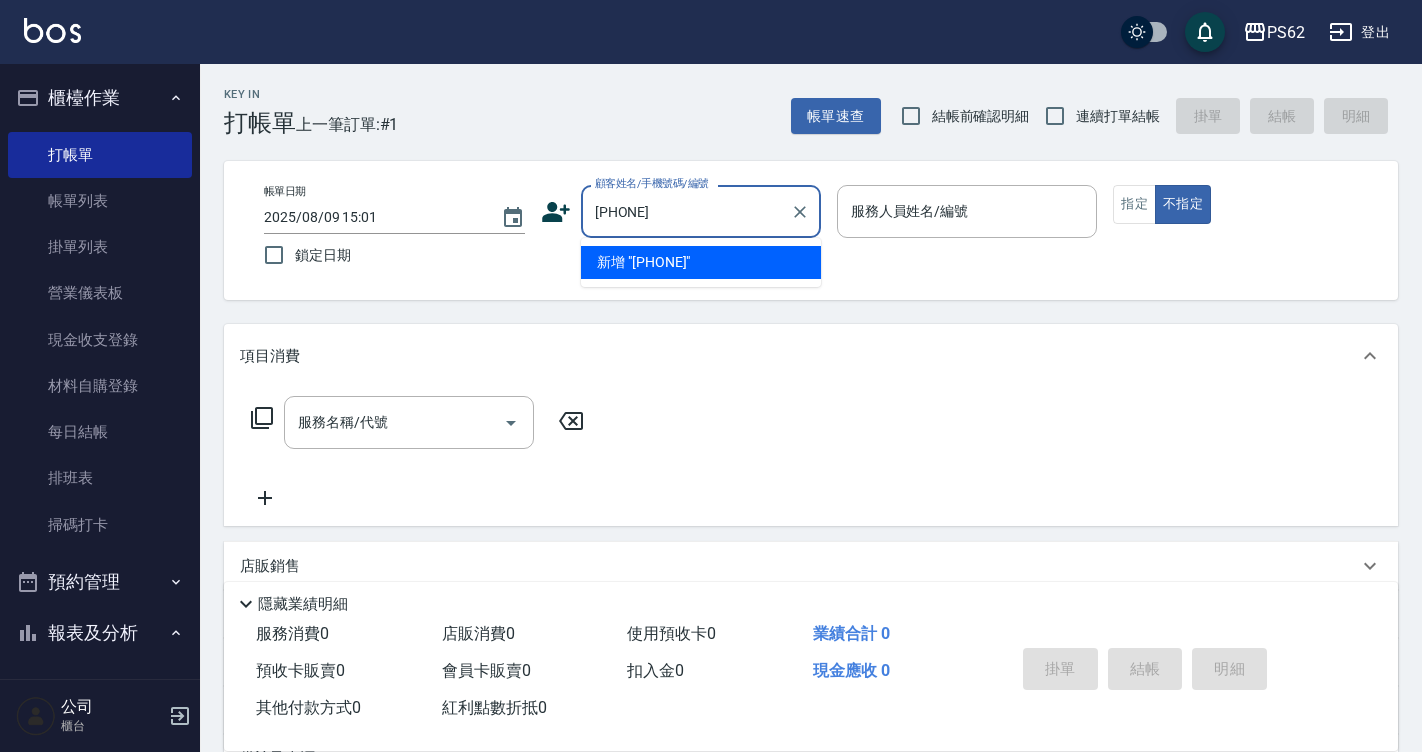 click on "新增 "[PHONE]"" at bounding box center (701, 262) 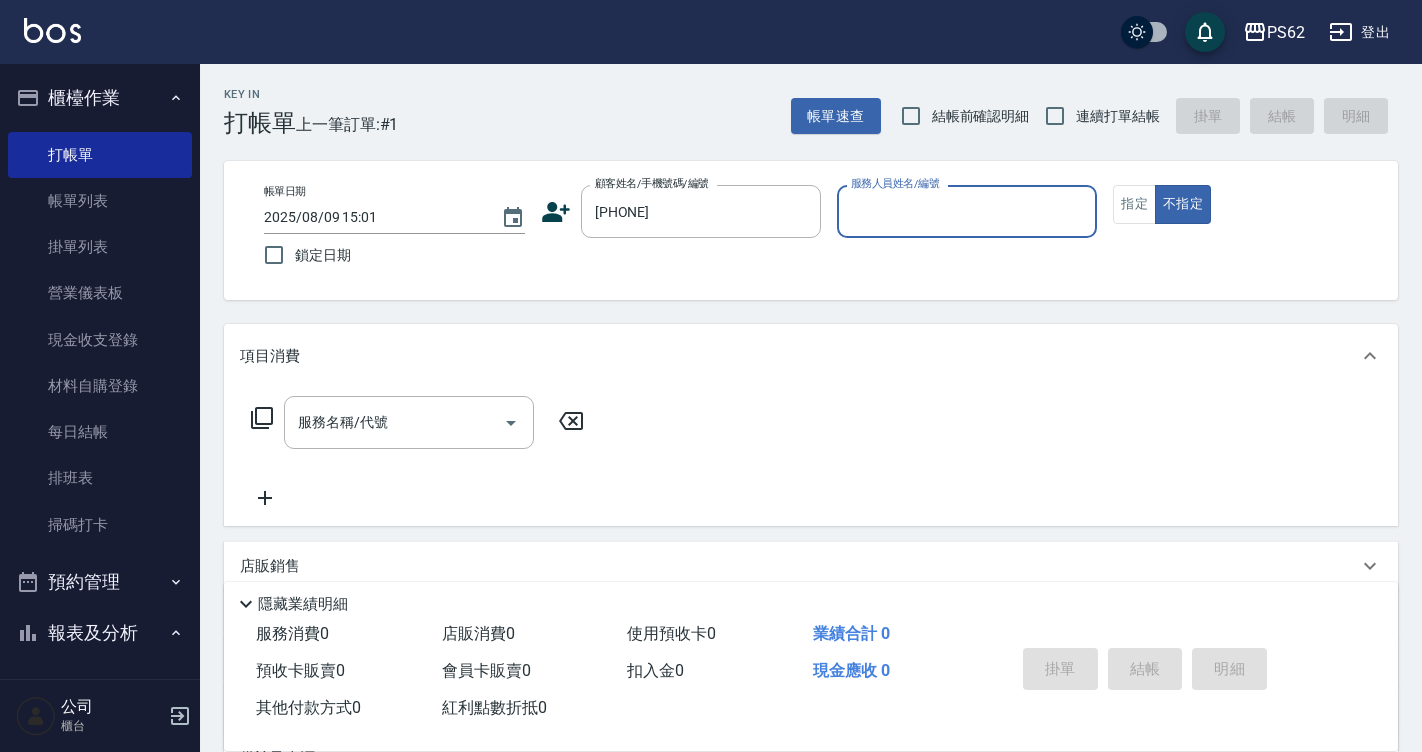 click 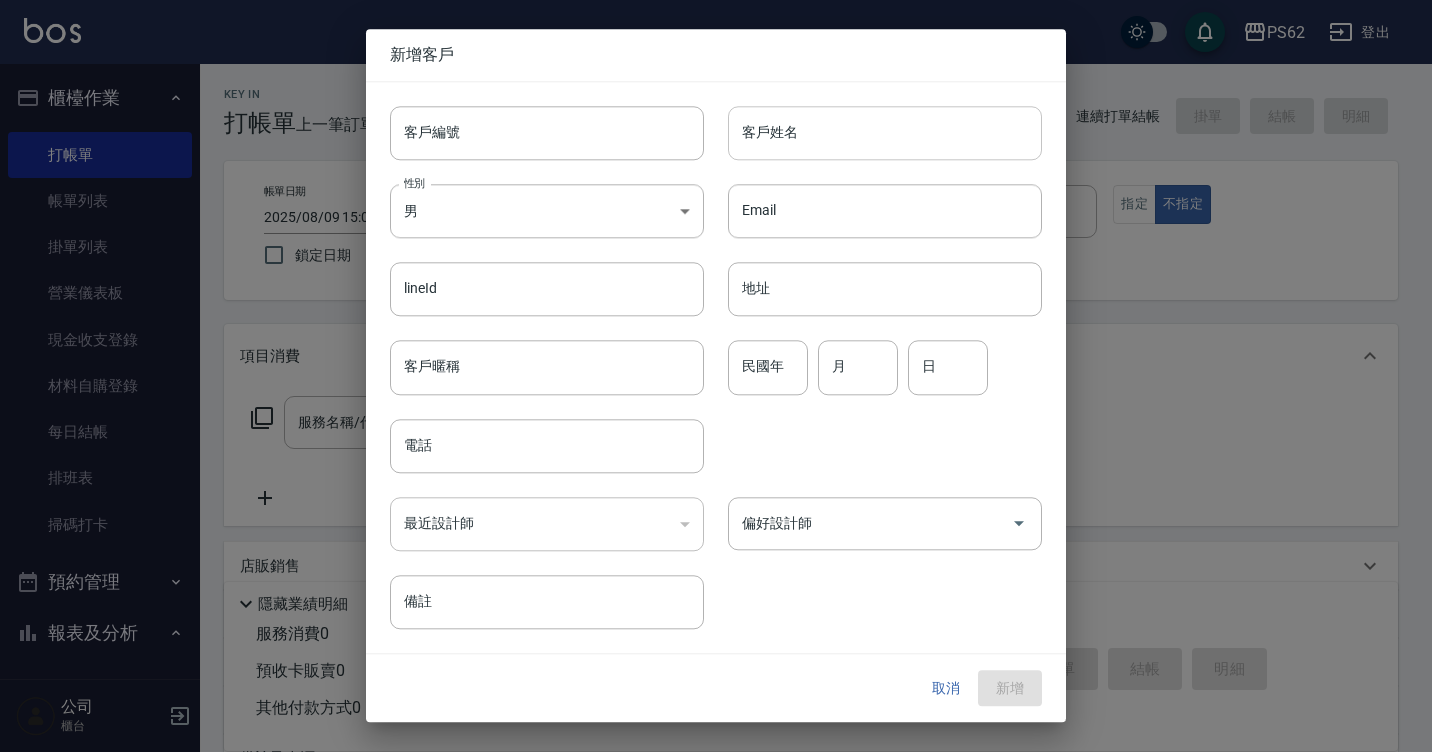type on "[PHONE]" 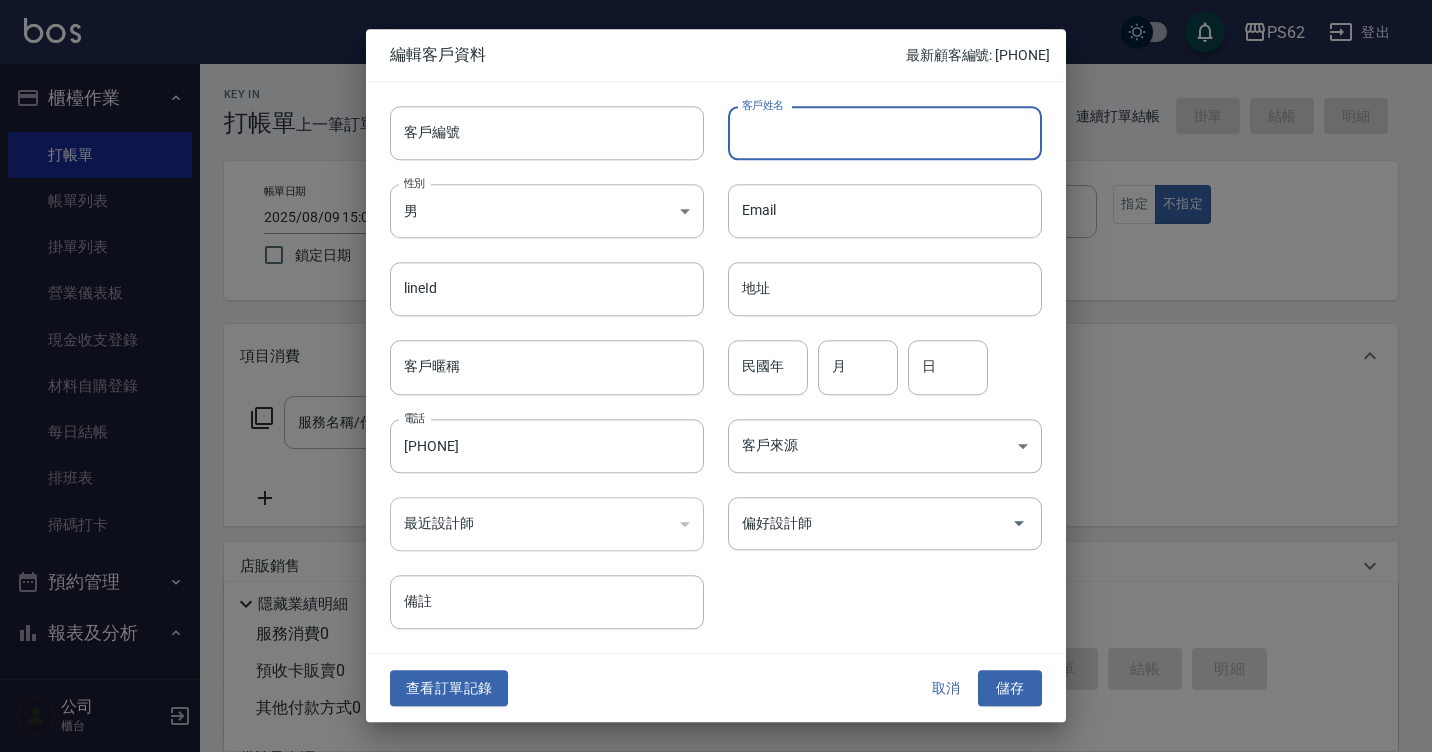 click on "客戶姓名" at bounding box center (885, 133) 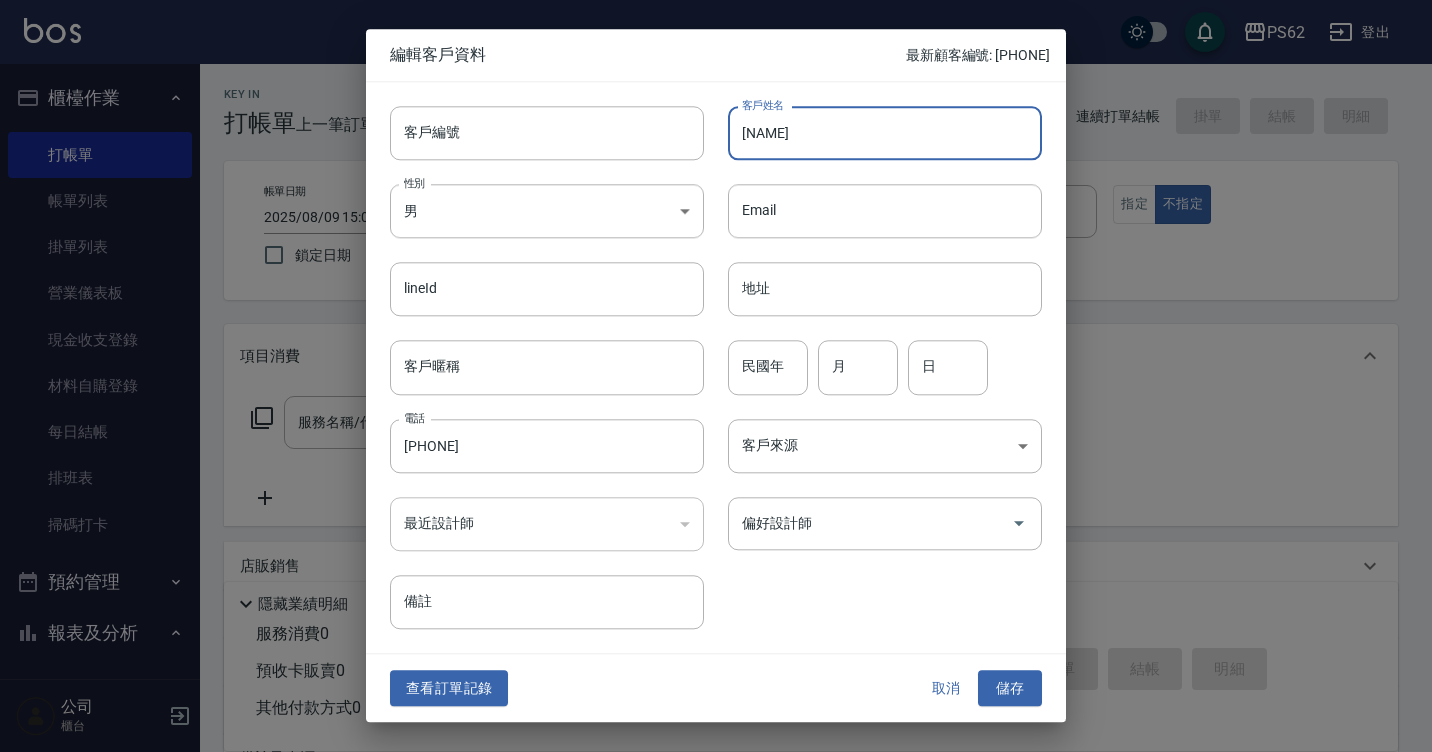 click on "[NAME]" at bounding box center [885, 133] 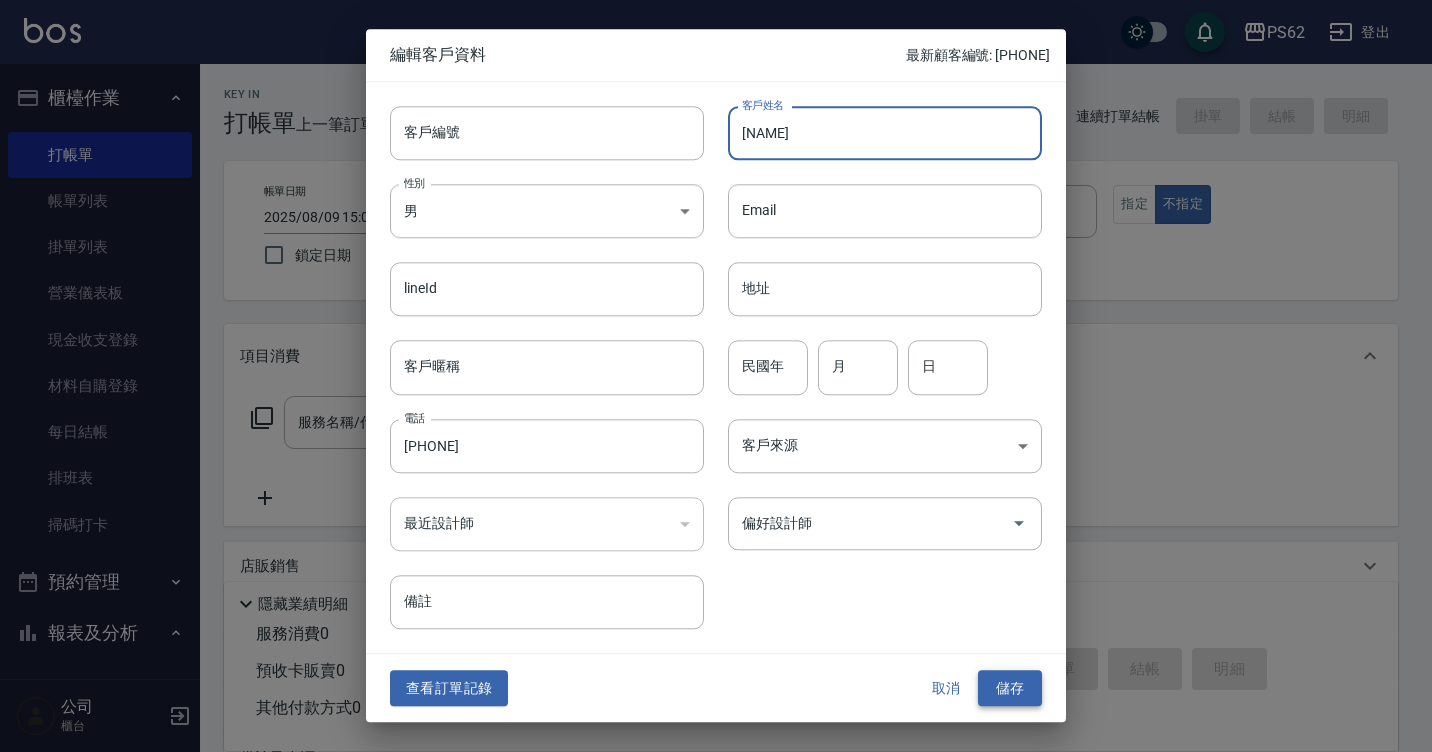type on "[NAME]" 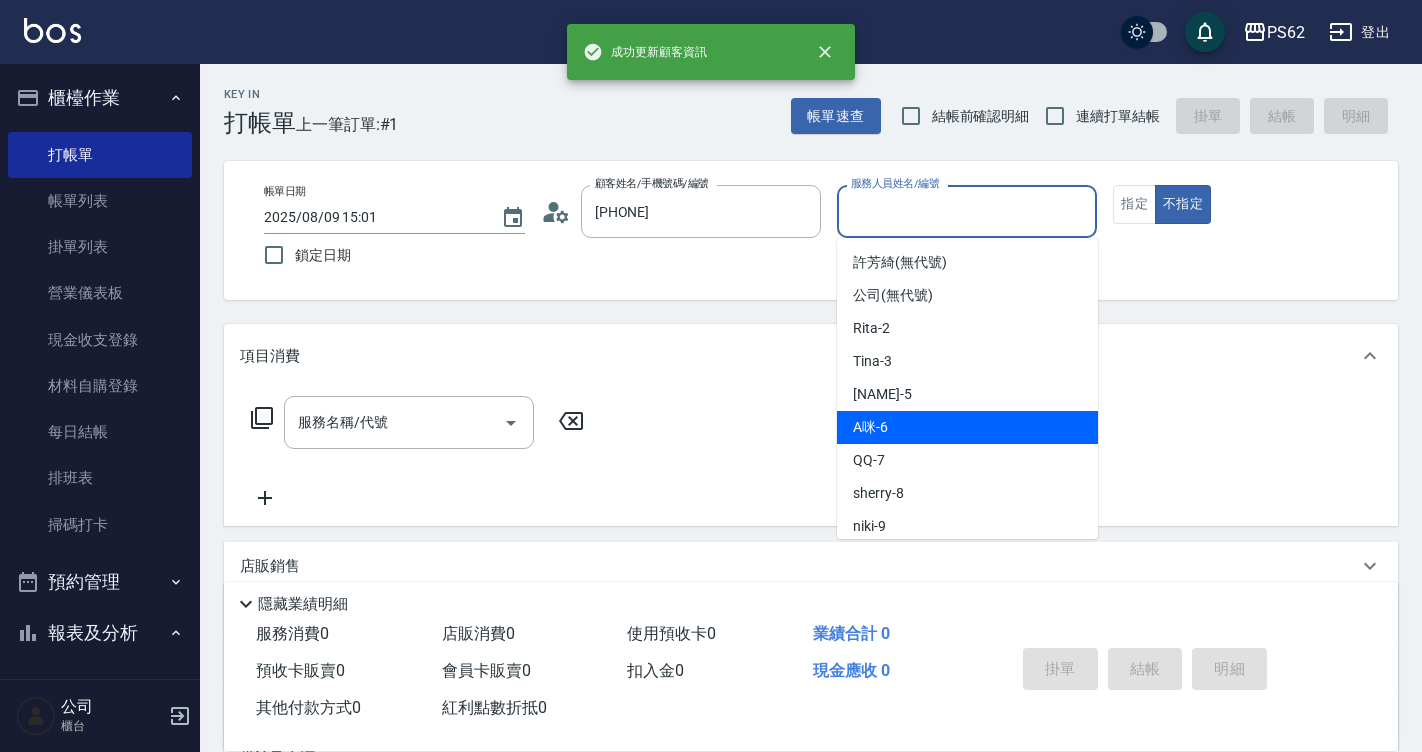 drag, startPoint x: 898, startPoint y: 215, endPoint x: 902, endPoint y: 427, distance: 212.03773 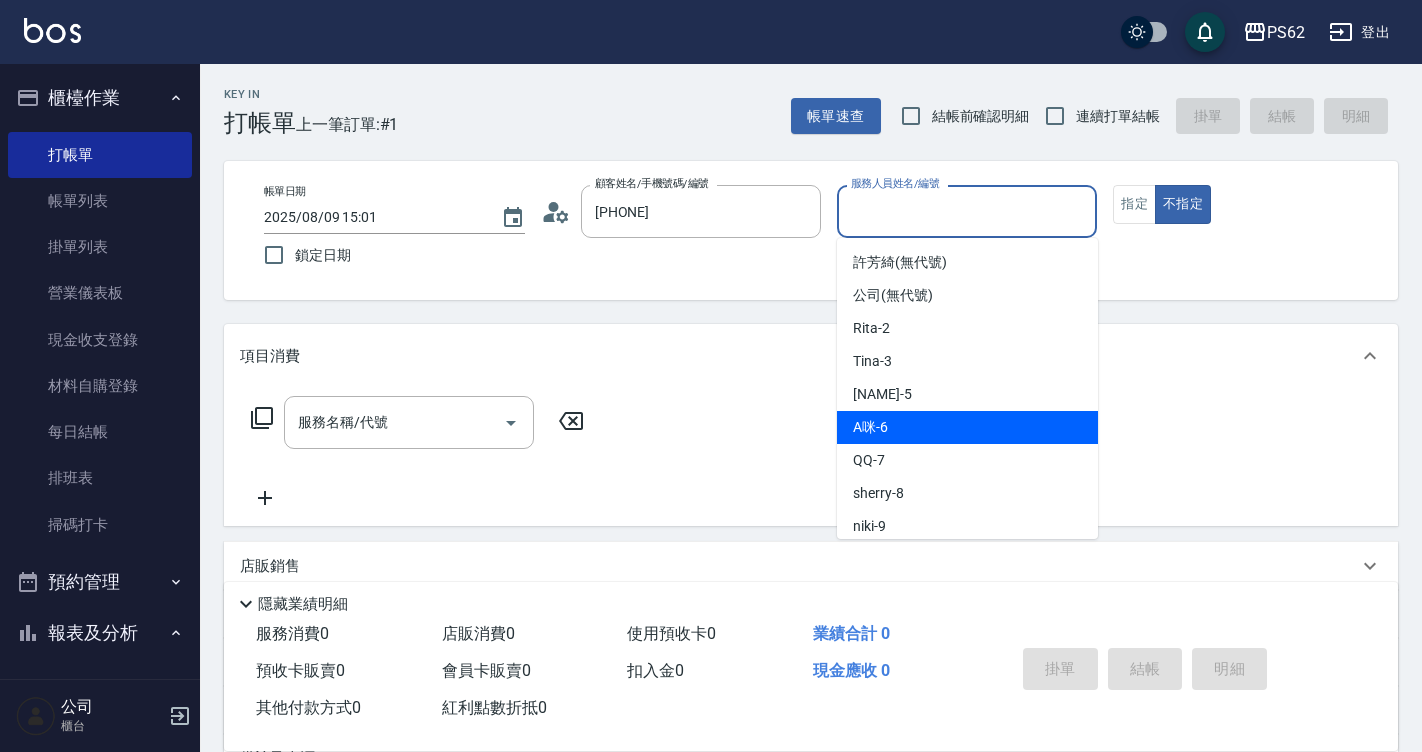 click on "[NAME] -[NUMBER]" at bounding box center (967, 427) 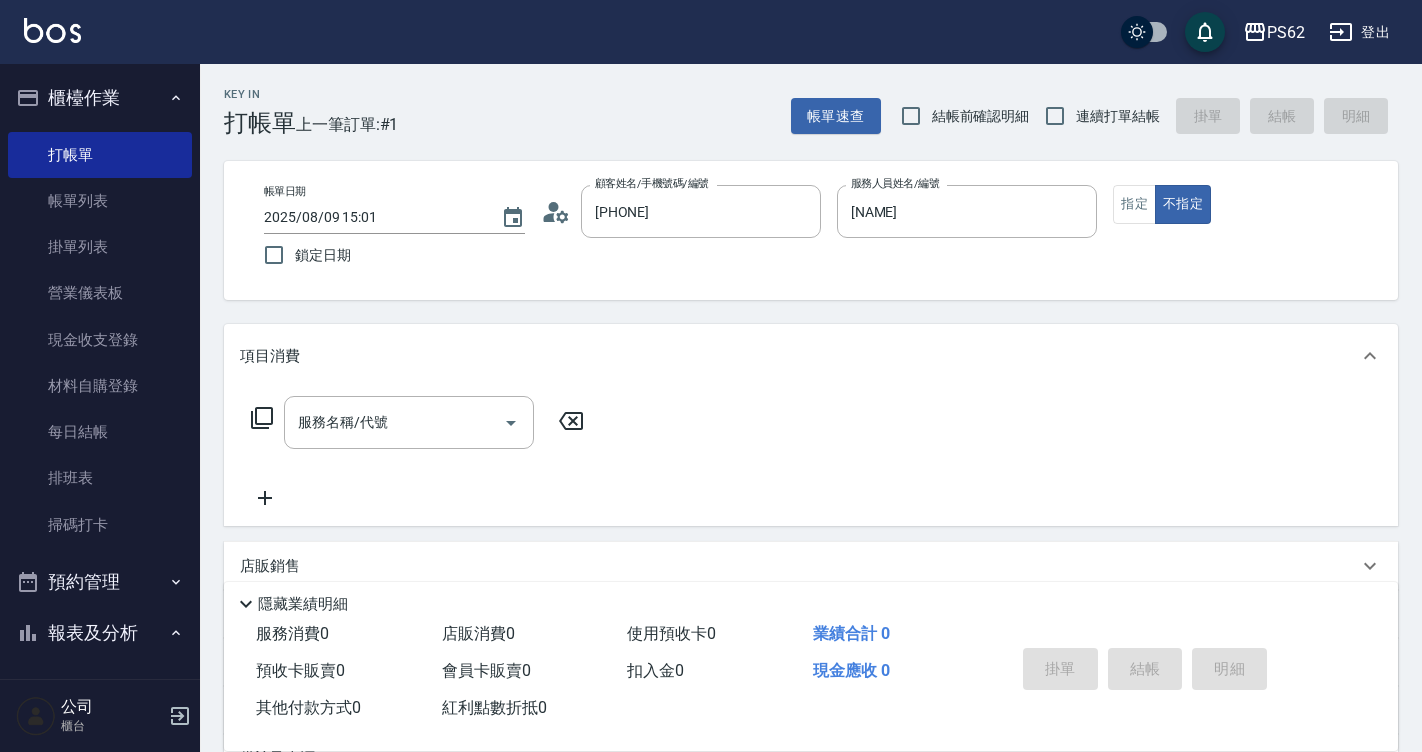 click 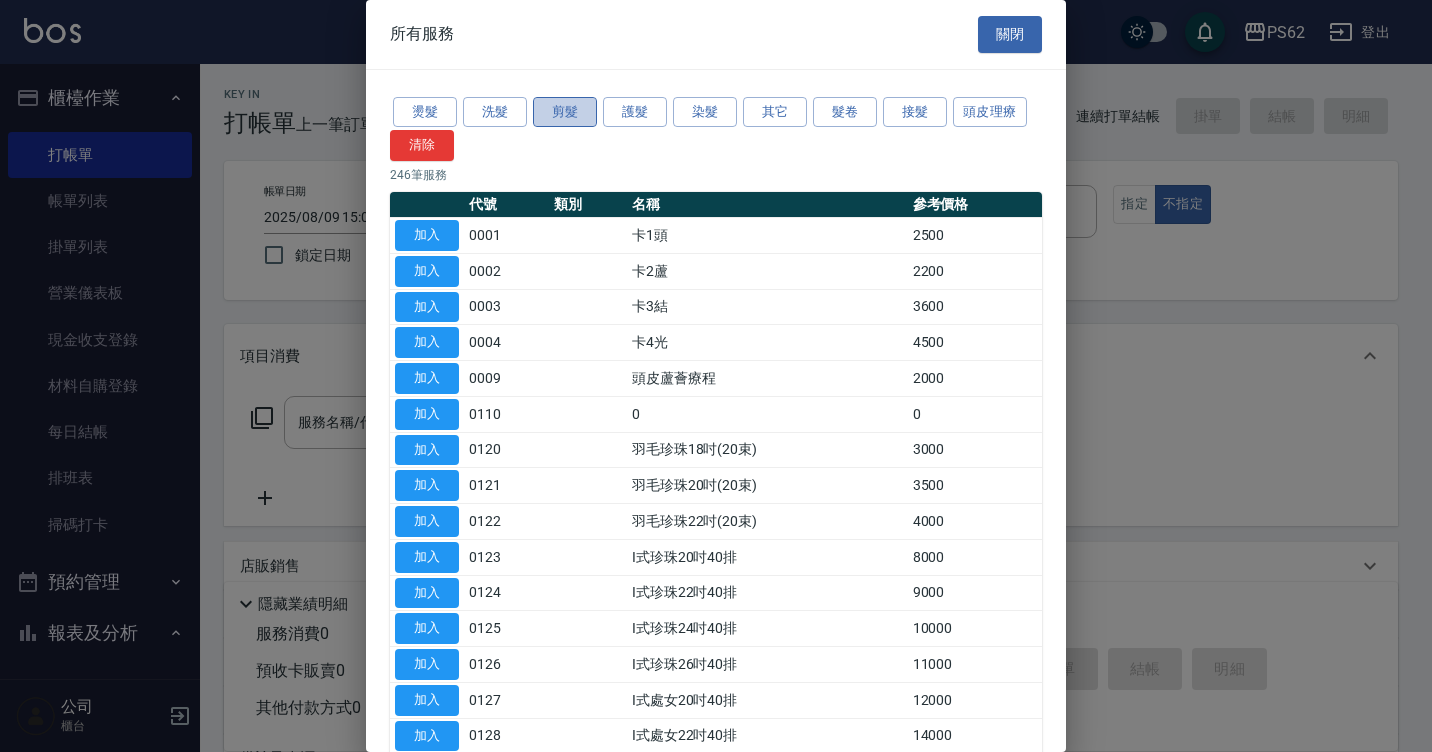 click on "剪髮" at bounding box center [565, 112] 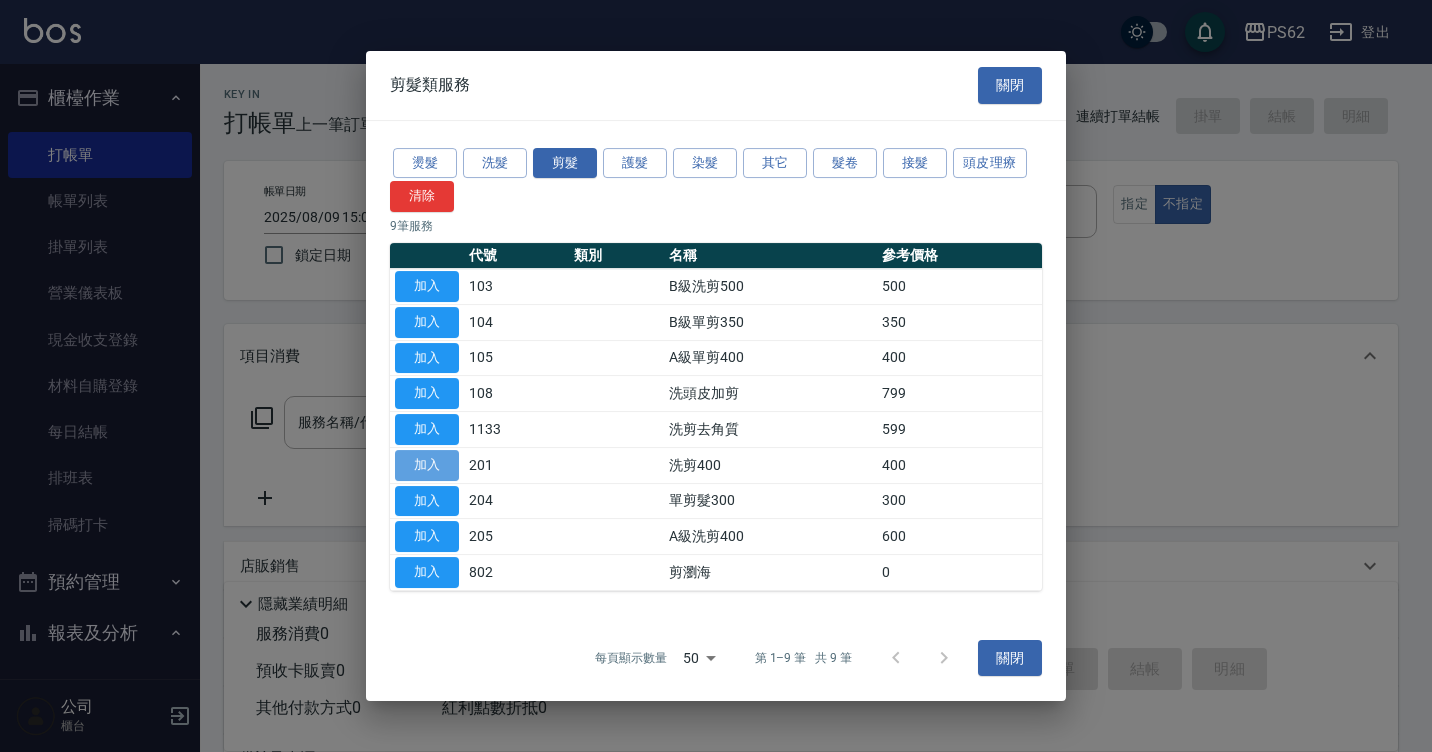 click on "加入" at bounding box center [427, 465] 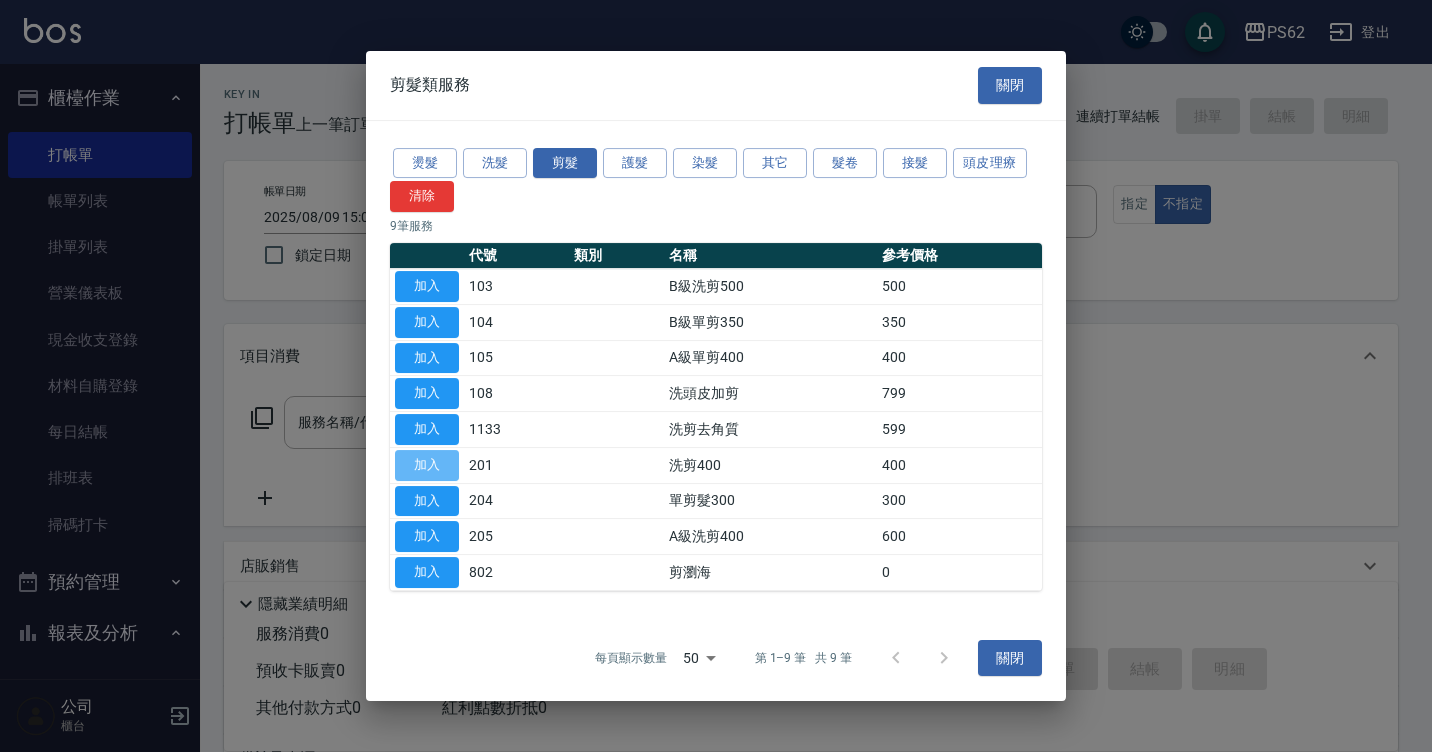type on "洗剪400(201)" 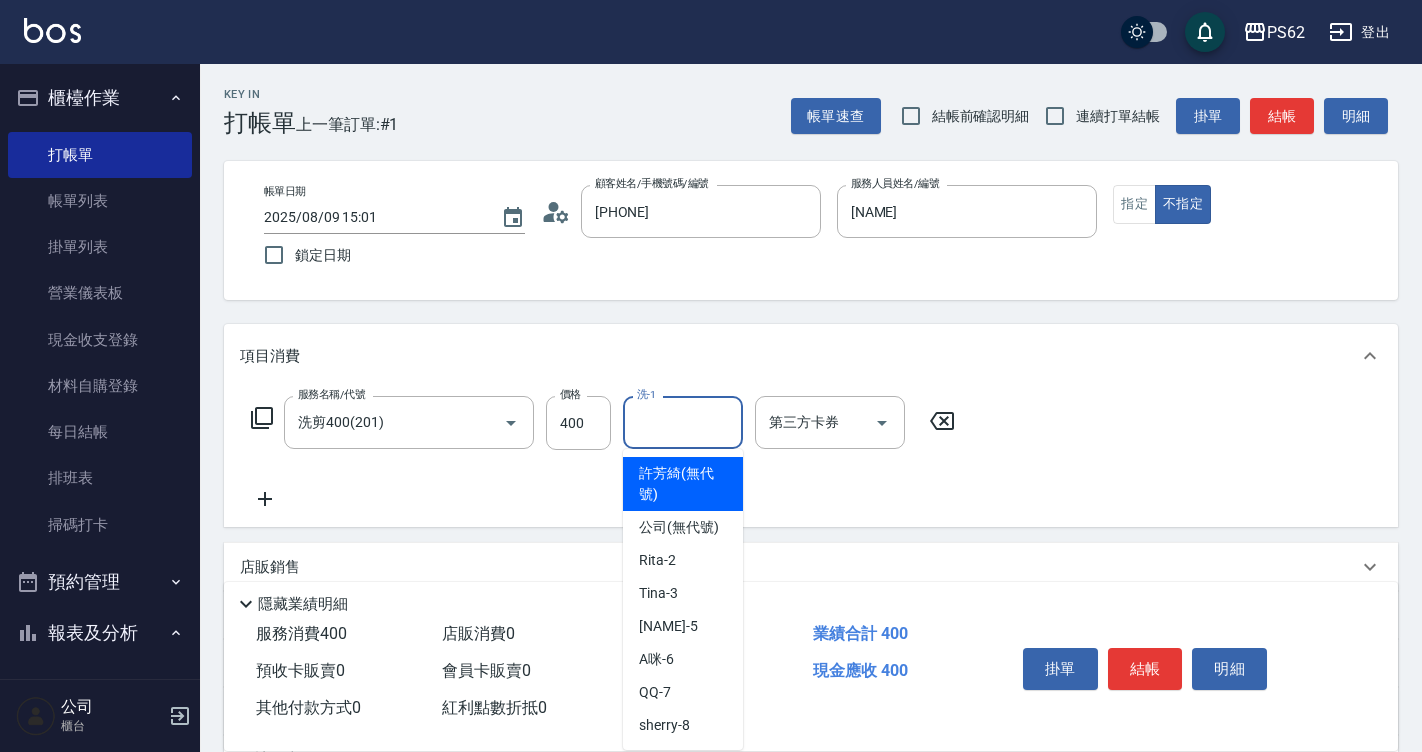 click on "洗-1" at bounding box center (683, 422) 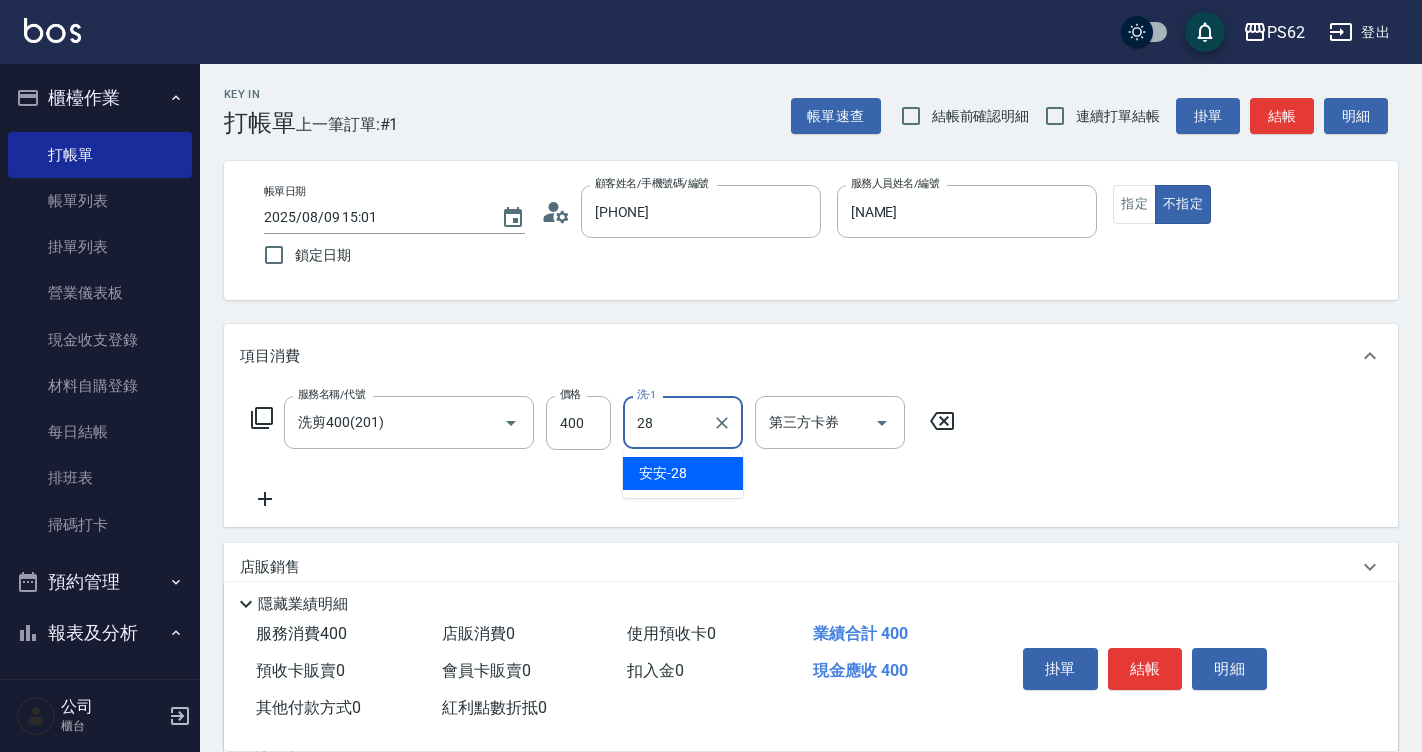 type on "[NAME]-28" 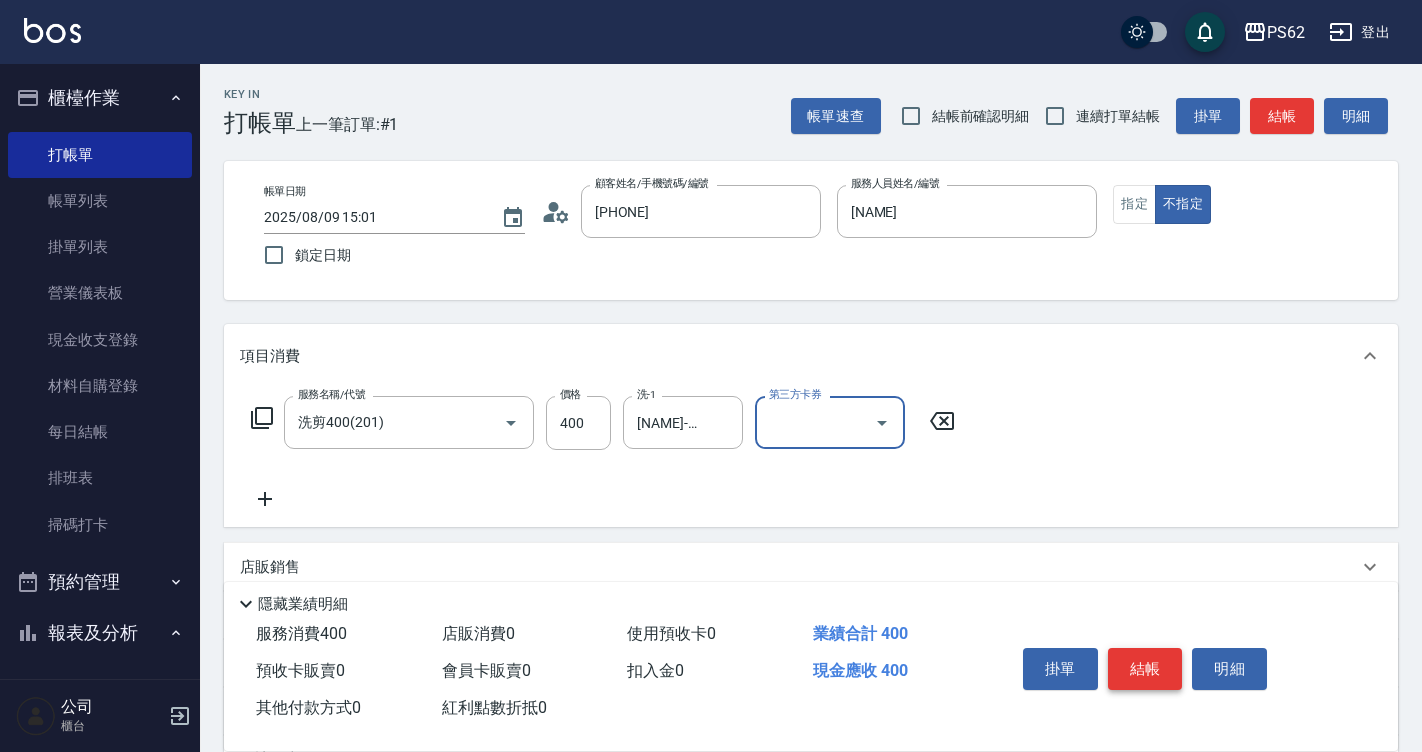 click on "結帳" at bounding box center [1145, 669] 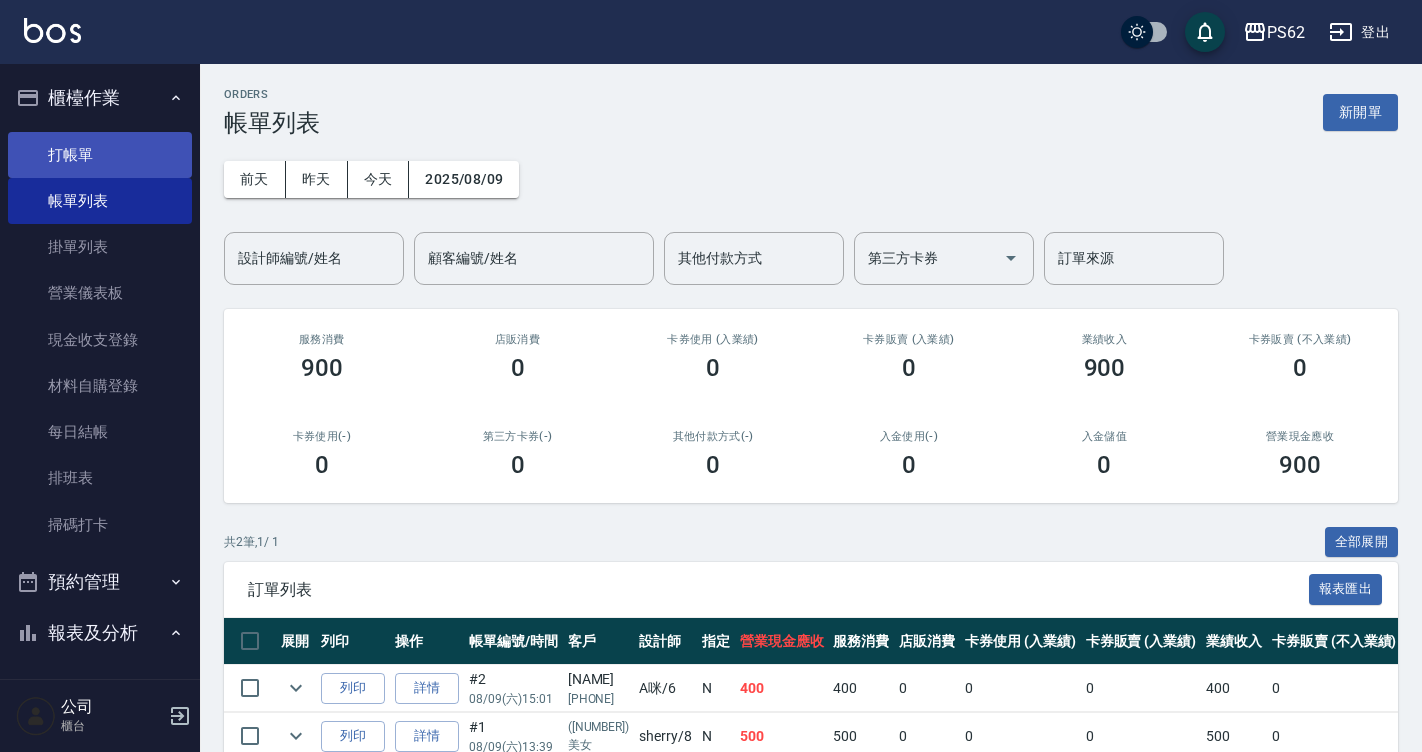 click on "打帳單" at bounding box center [100, 155] 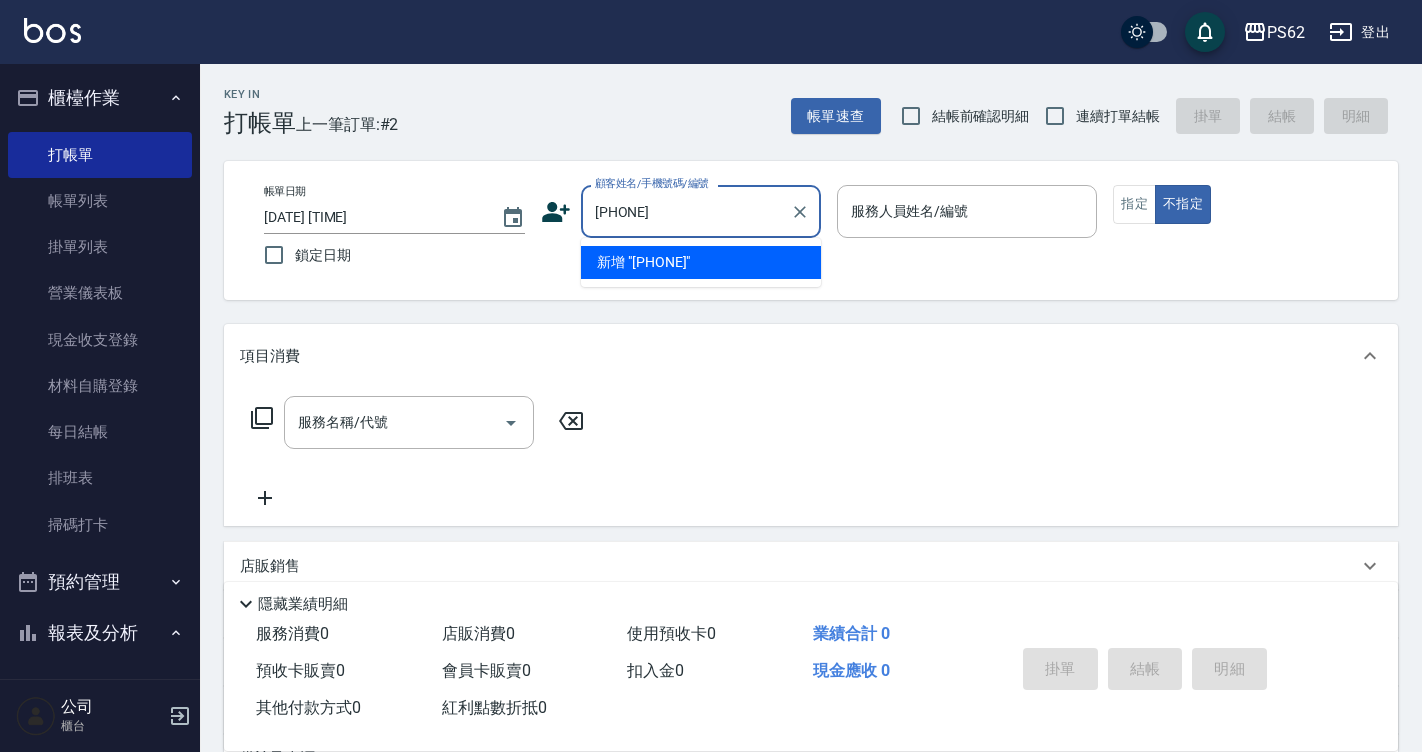 click on "[PHONE]" at bounding box center [686, 211] 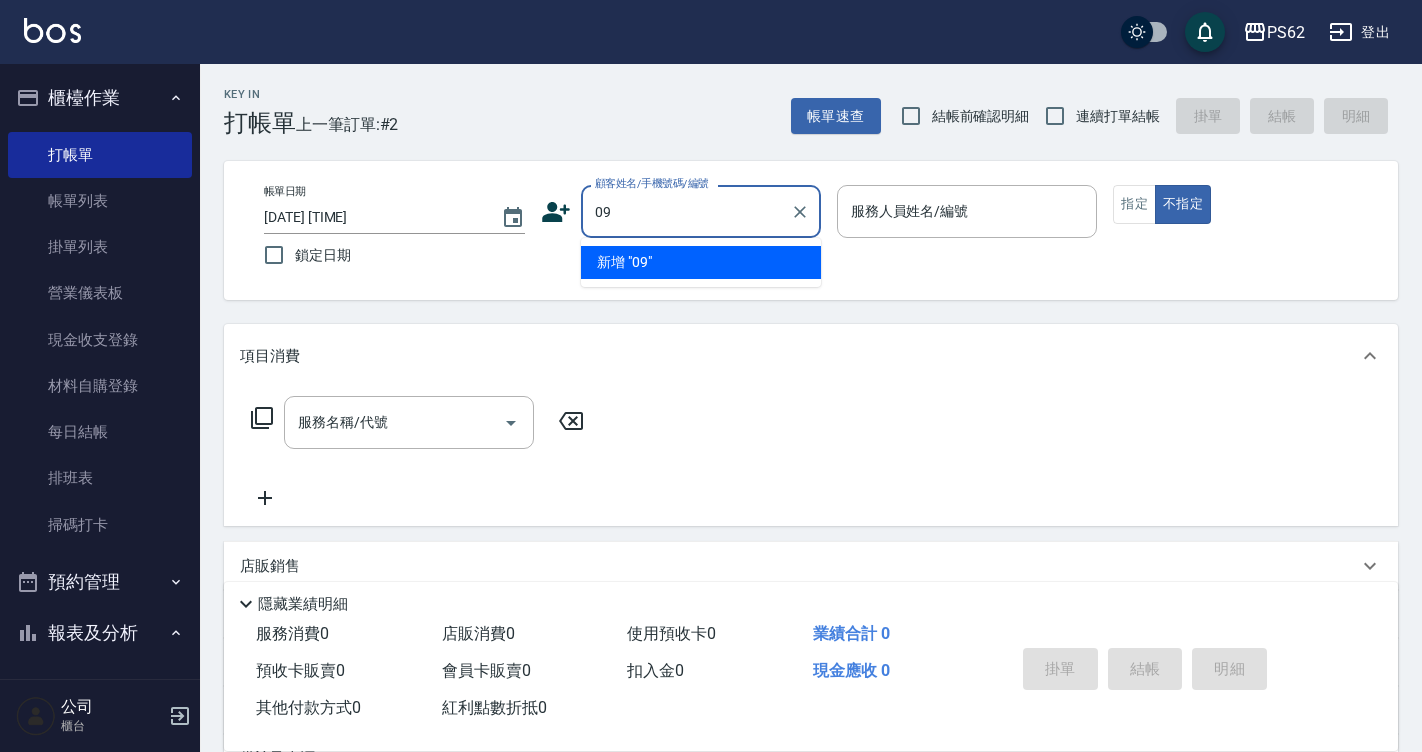 type on "0" 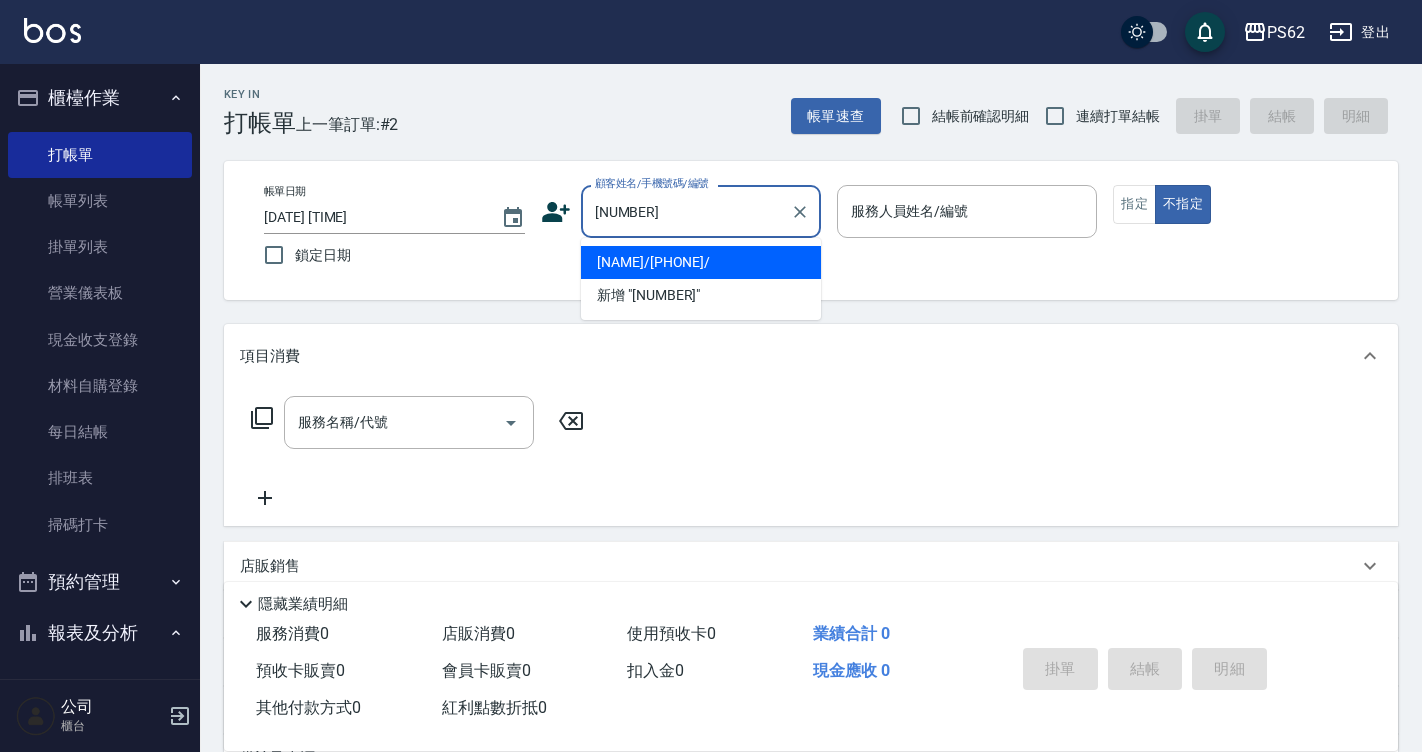 type on "[PHONE]" 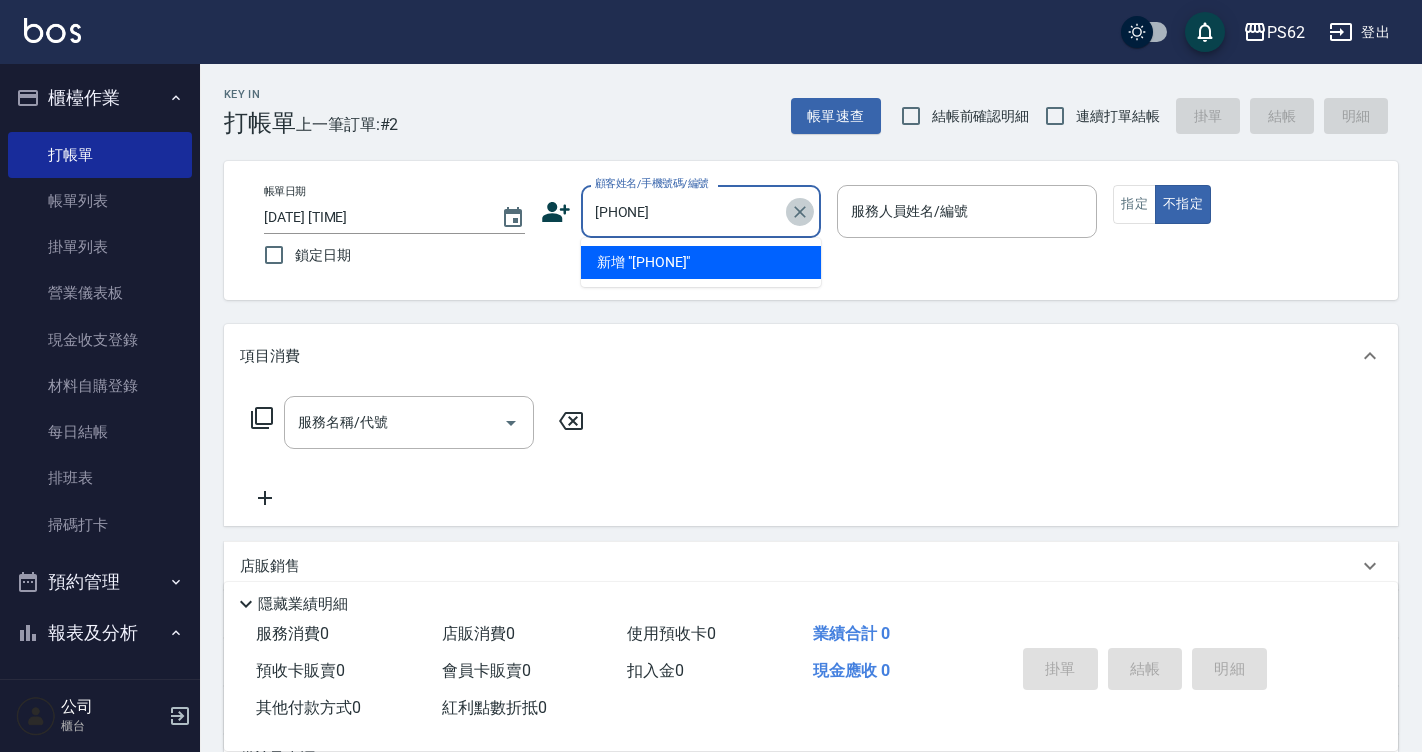 click 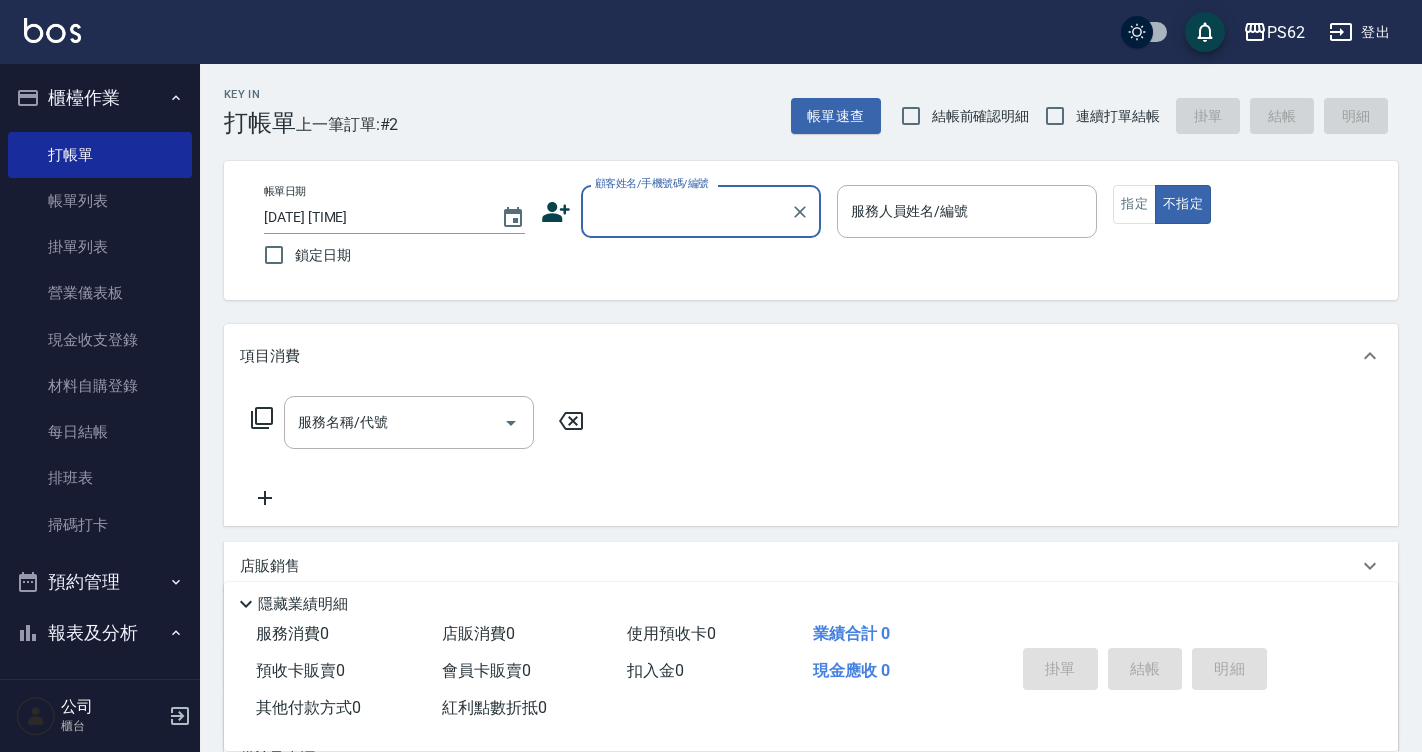 click on "顧客姓名/手機號碼/編號" at bounding box center [686, 211] 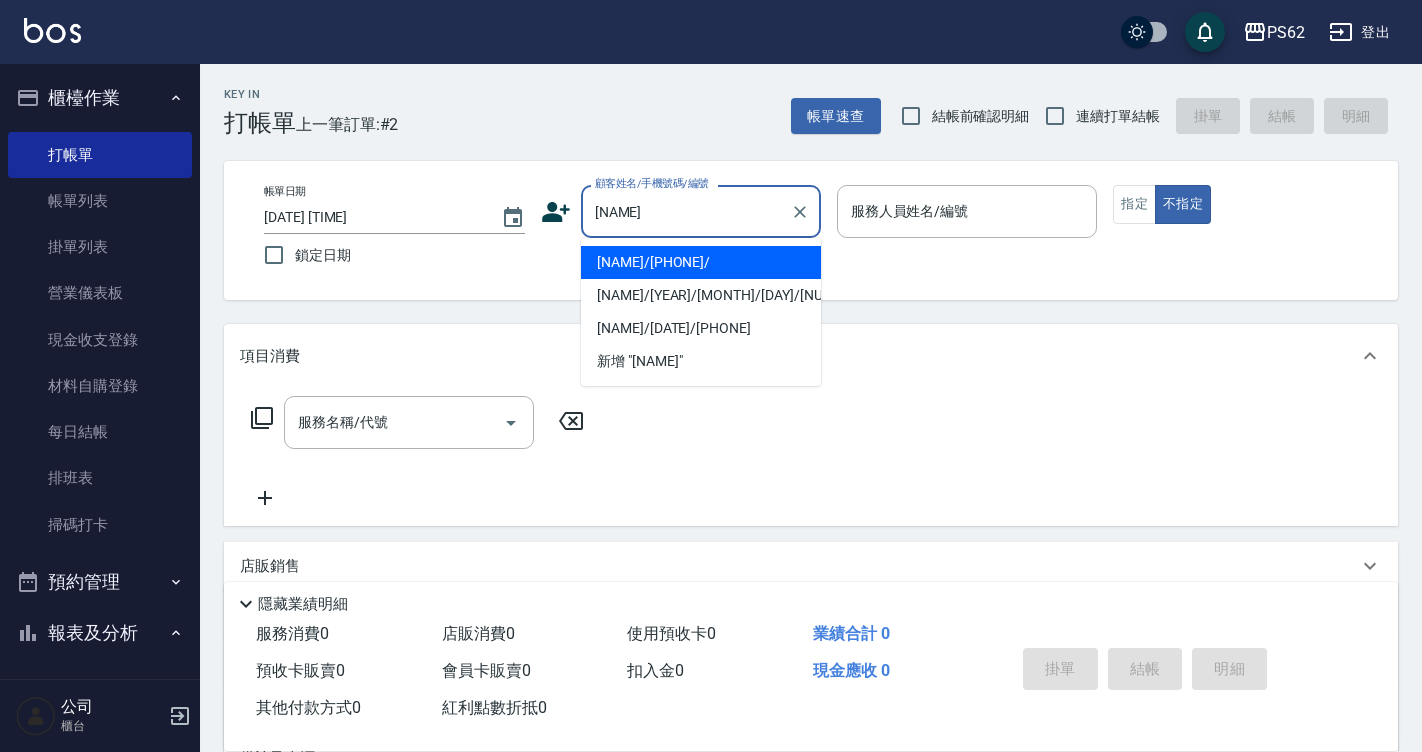 click on "[NAME]/[PHONE]/" at bounding box center (701, 262) 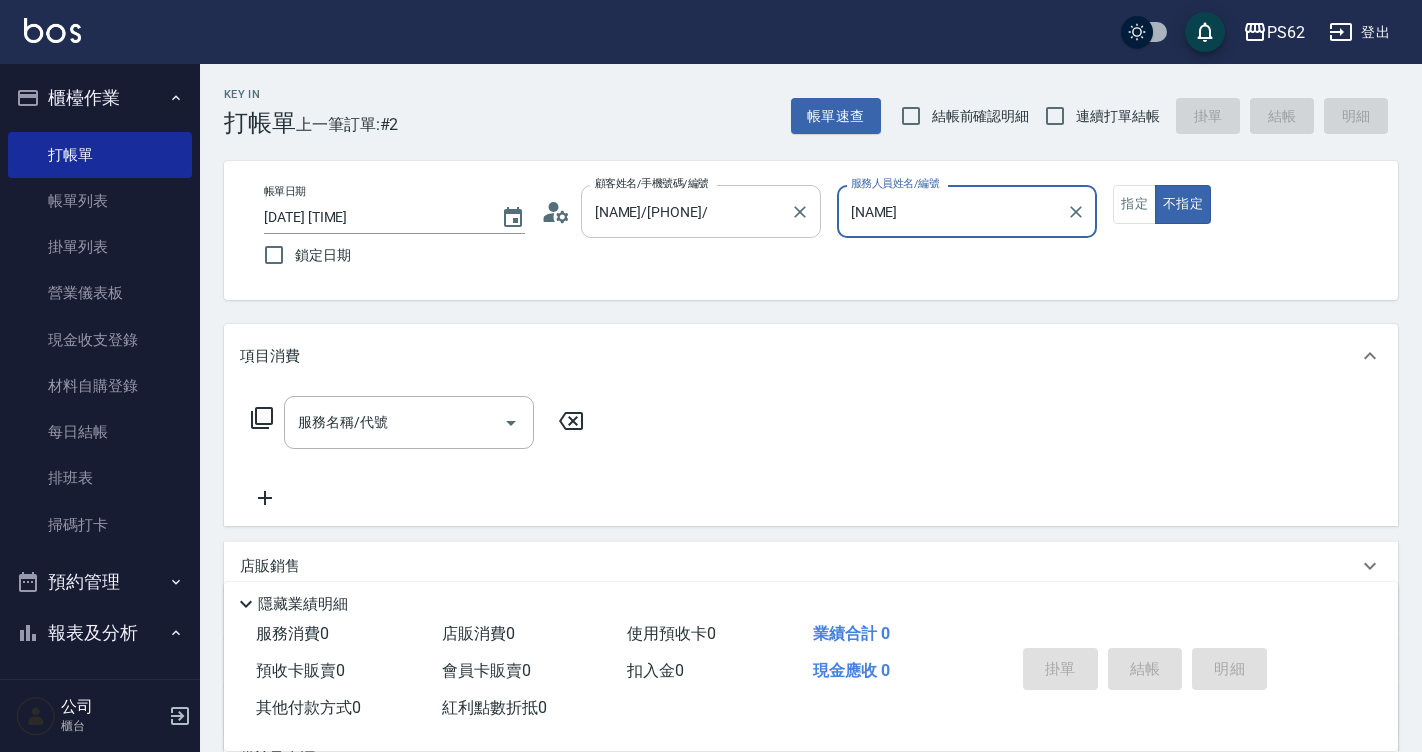 type on "[NAME]" 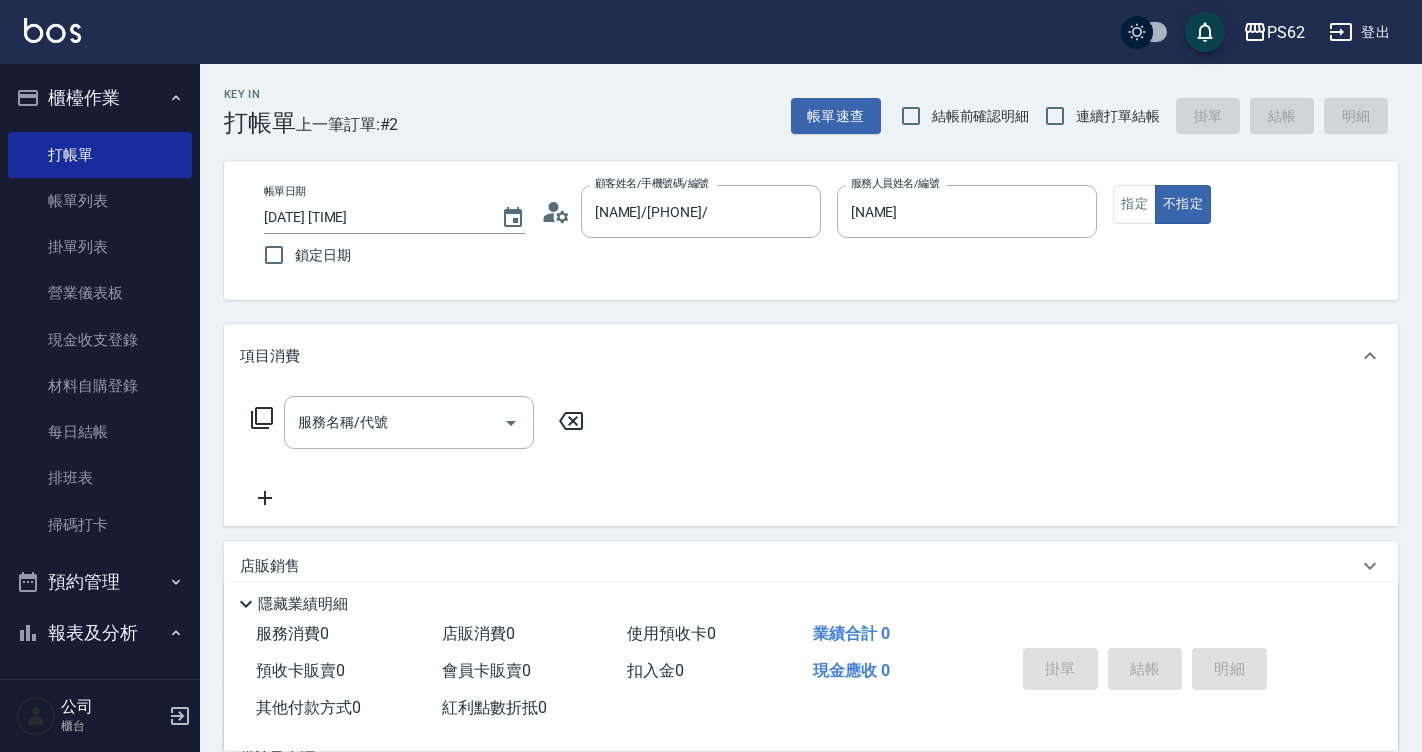 click 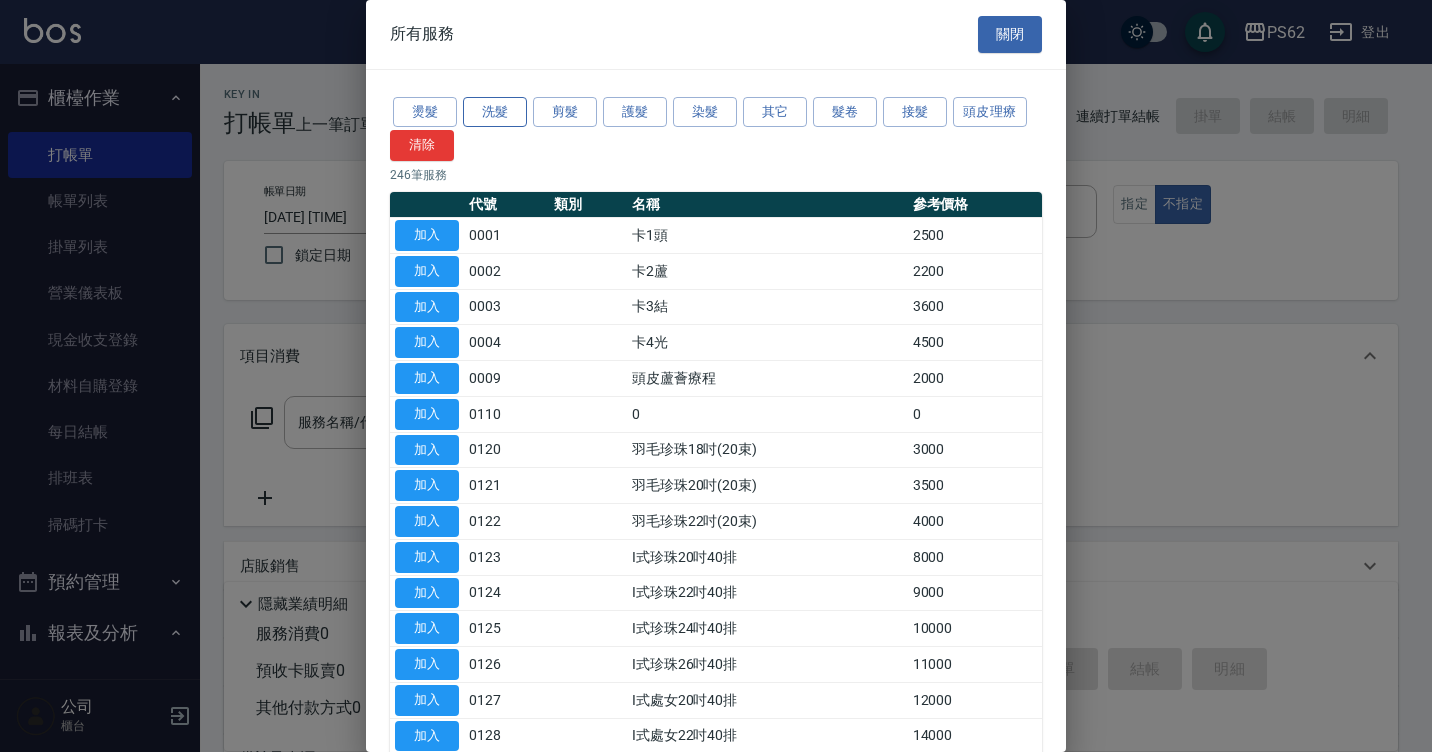 click on "洗髮" at bounding box center (495, 112) 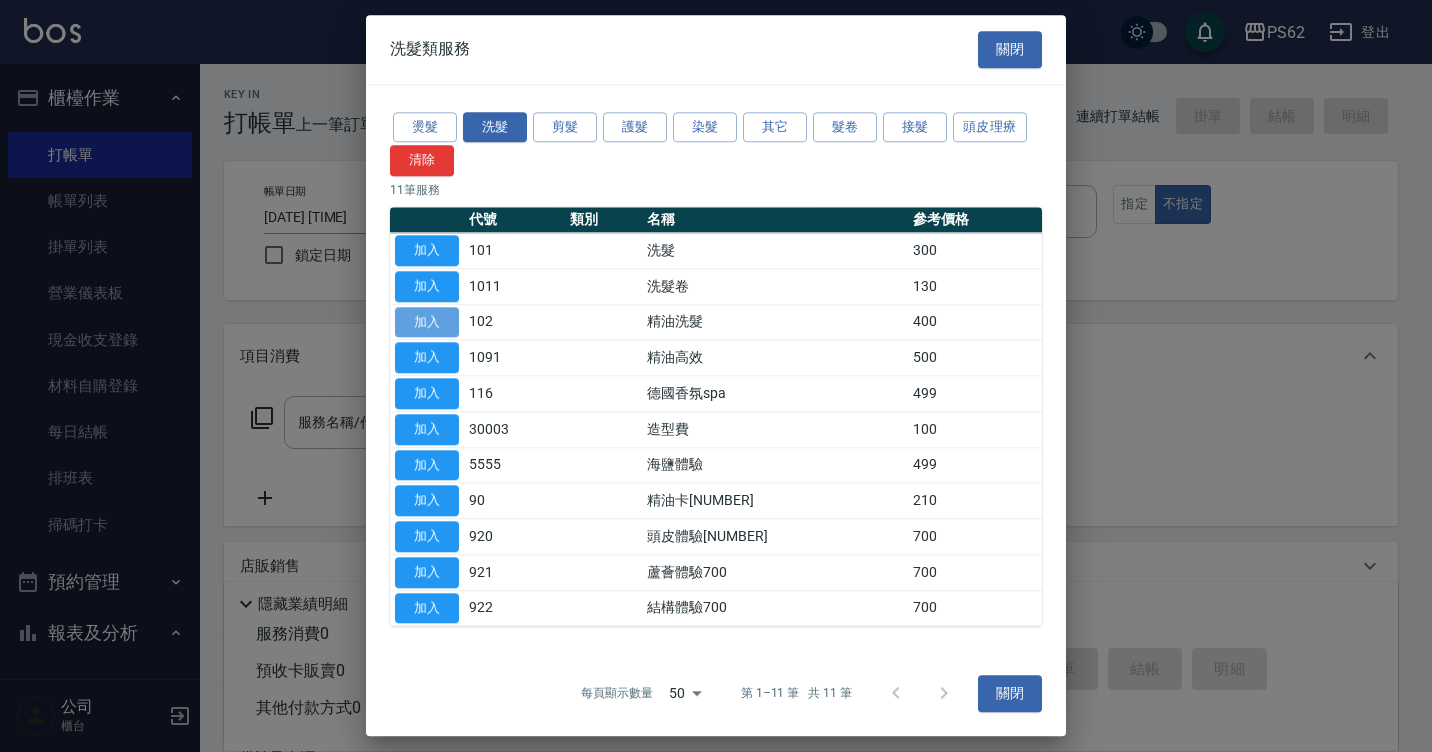 click on "加入" at bounding box center [427, 322] 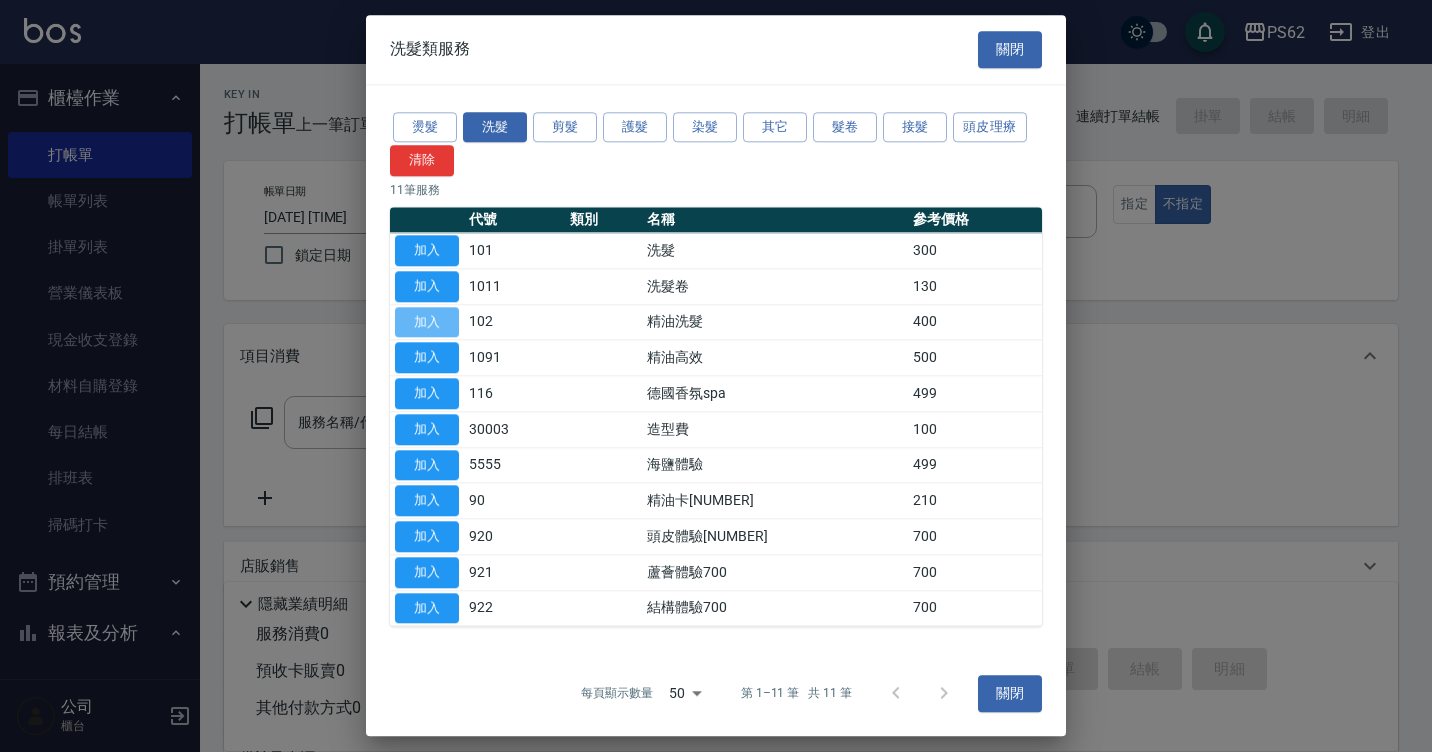 type on "精油洗髮(102)" 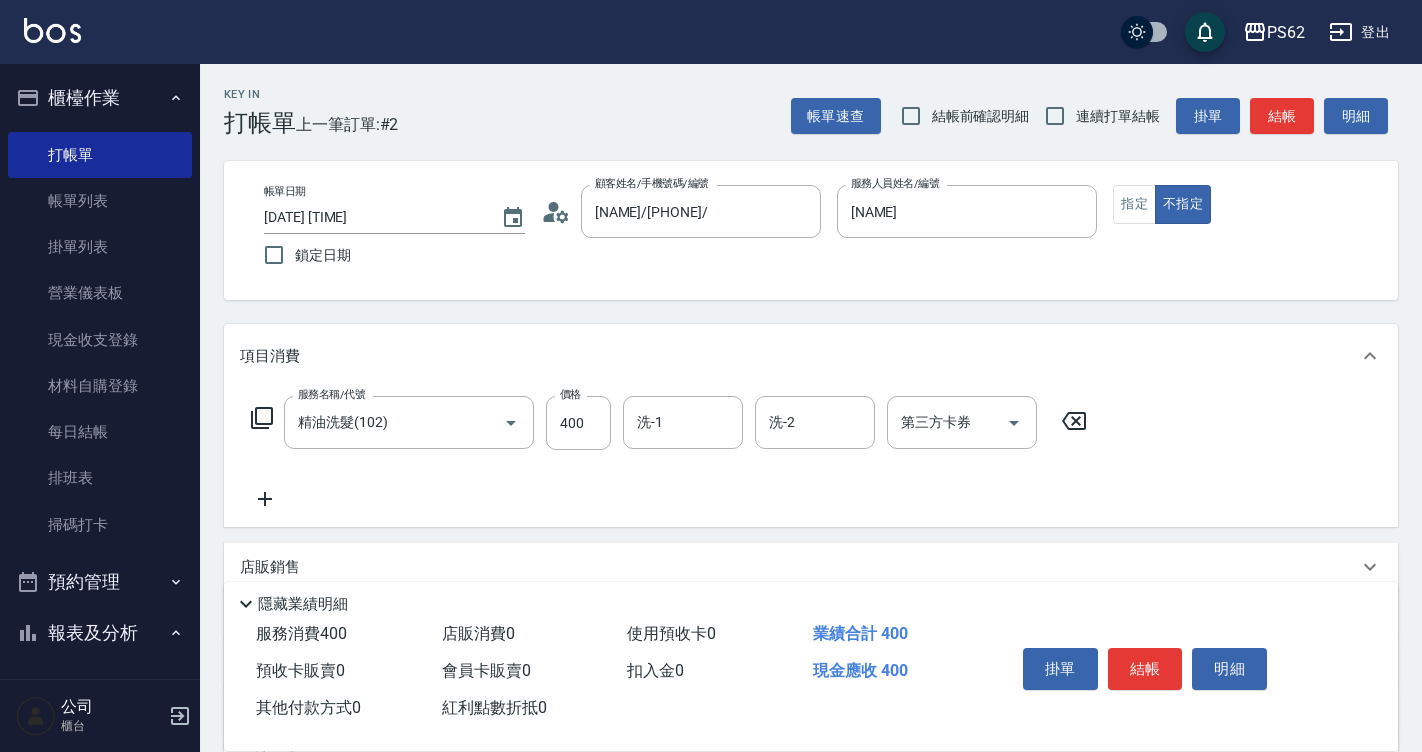 click 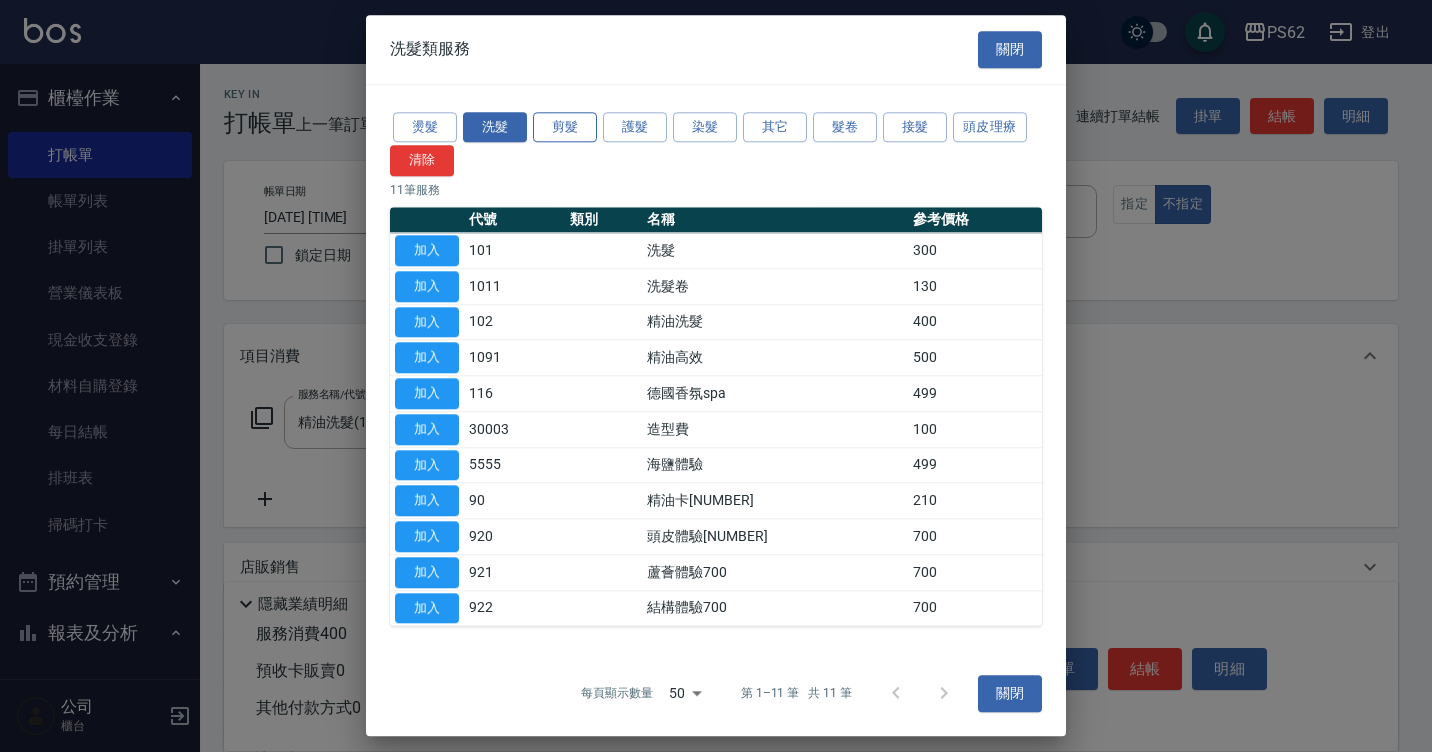 click on "剪髮" at bounding box center (565, 127) 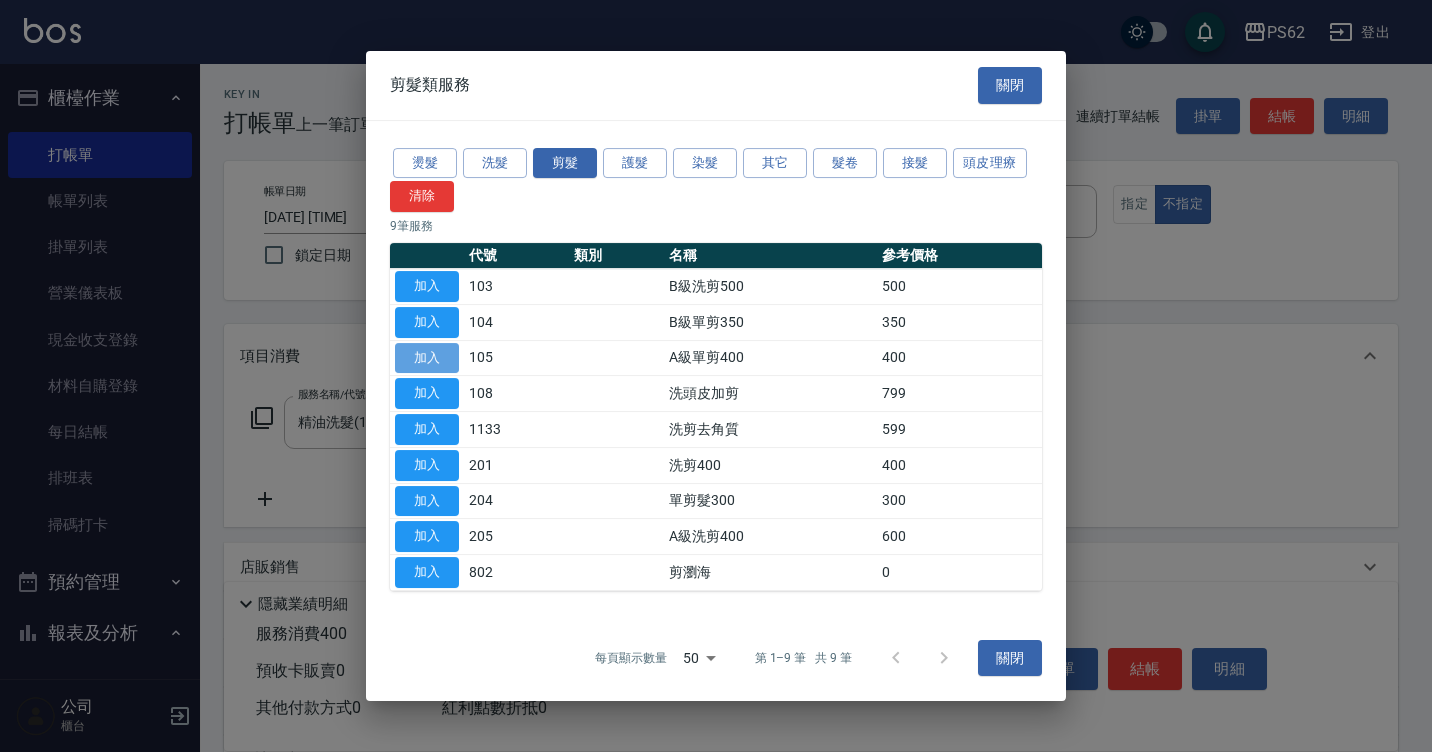click on "加入" at bounding box center [427, 358] 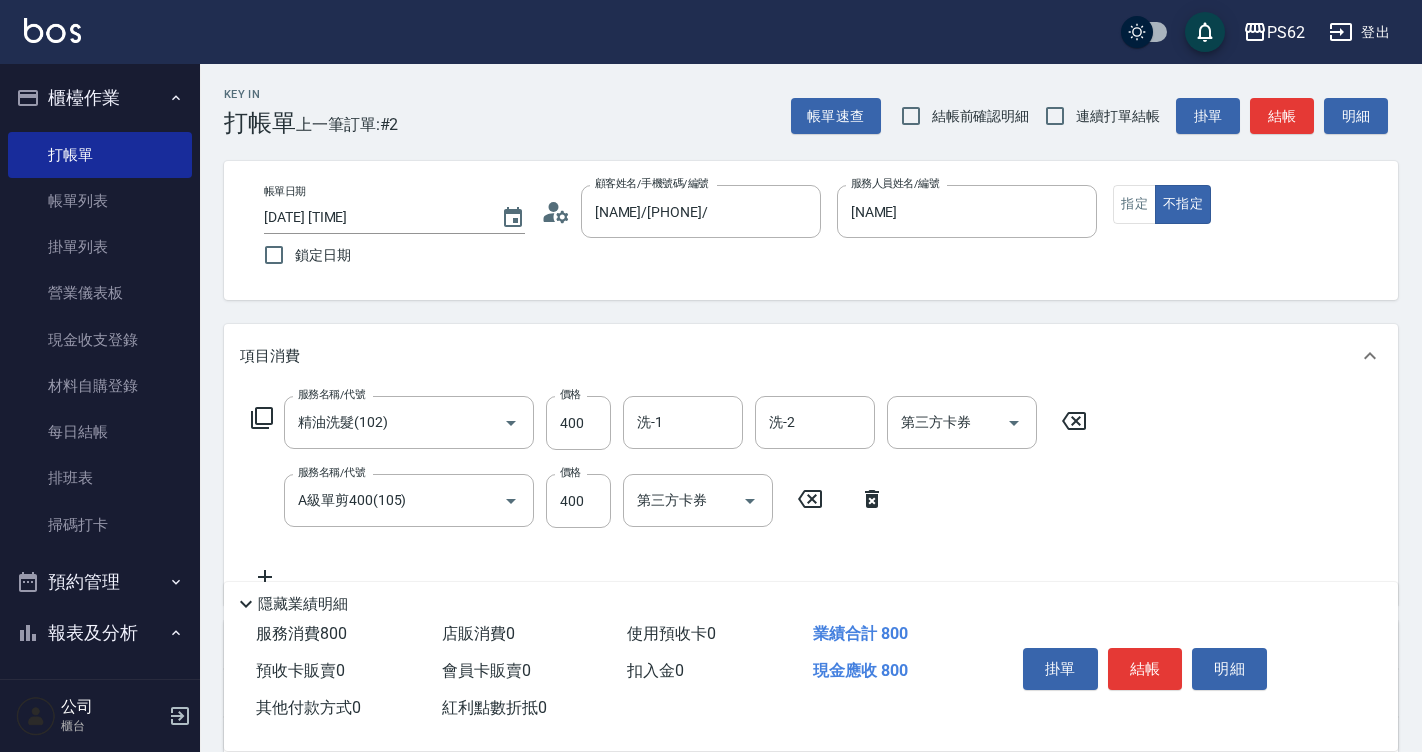 click 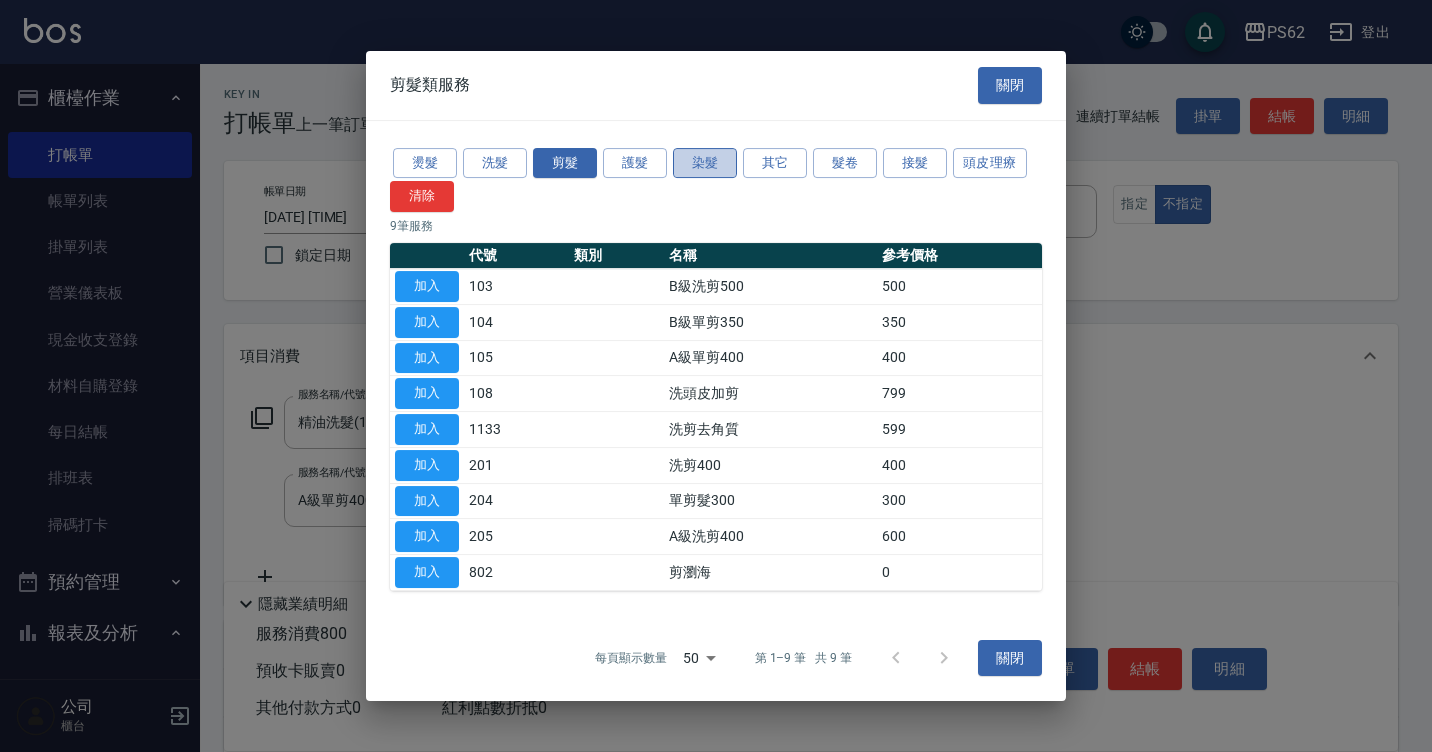 click on "染髮" at bounding box center (705, 163) 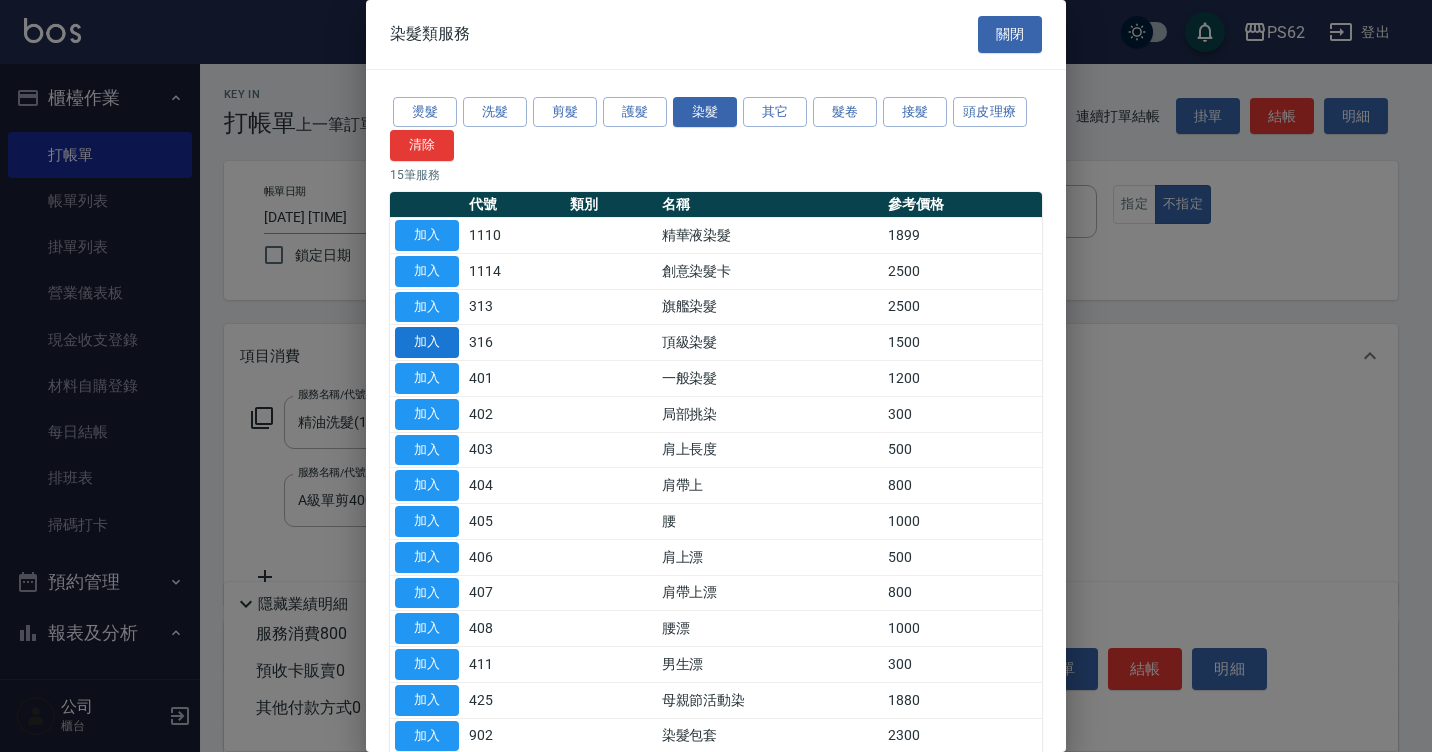click on "加入" at bounding box center (427, 342) 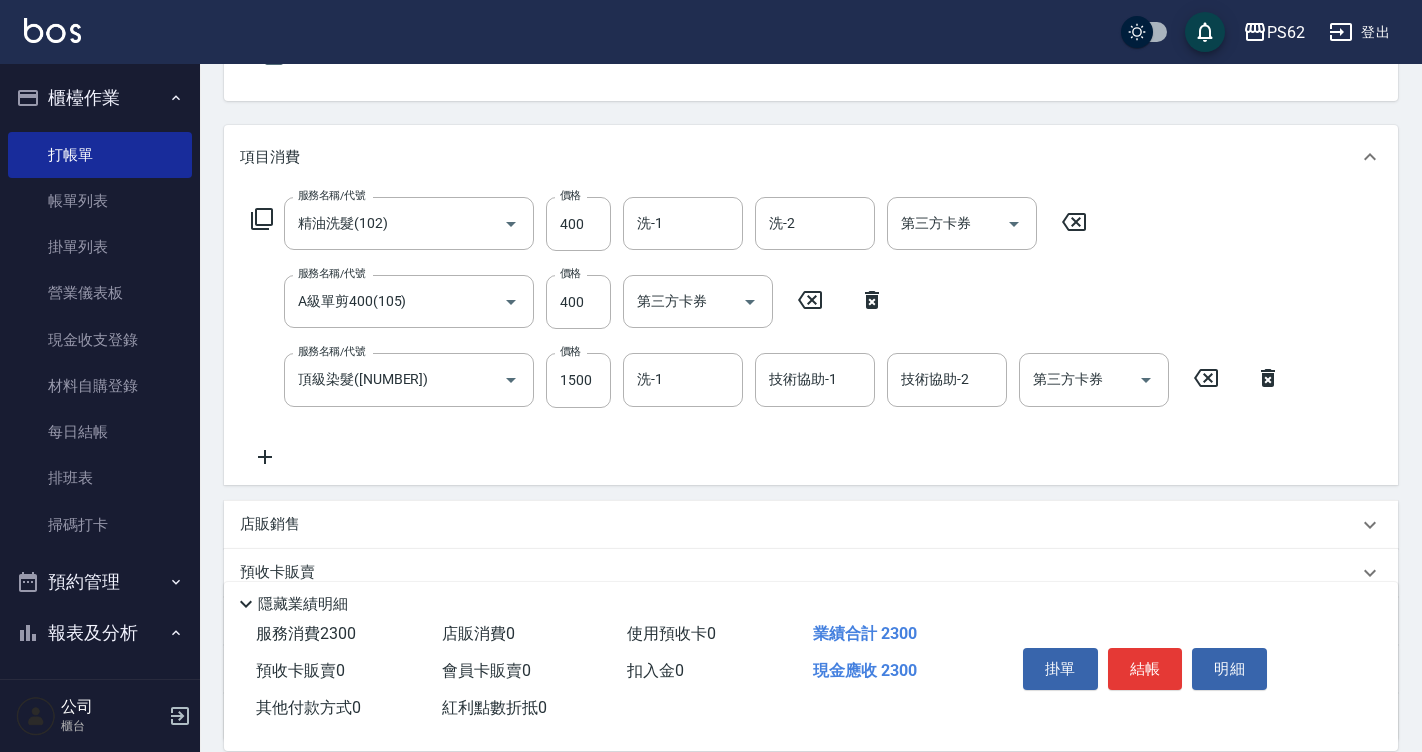 scroll, scrollTop: 200, scrollLeft: 0, axis: vertical 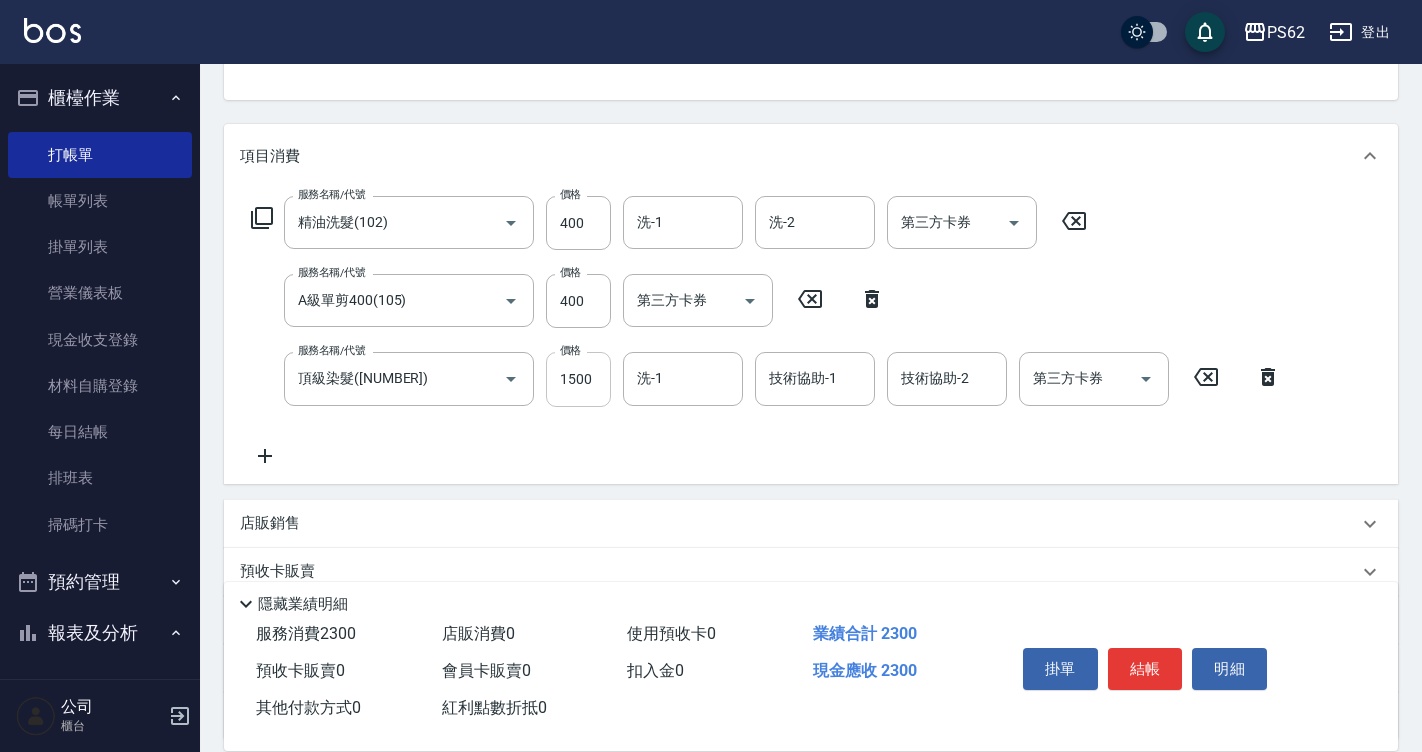click on "1500" at bounding box center (578, 379) 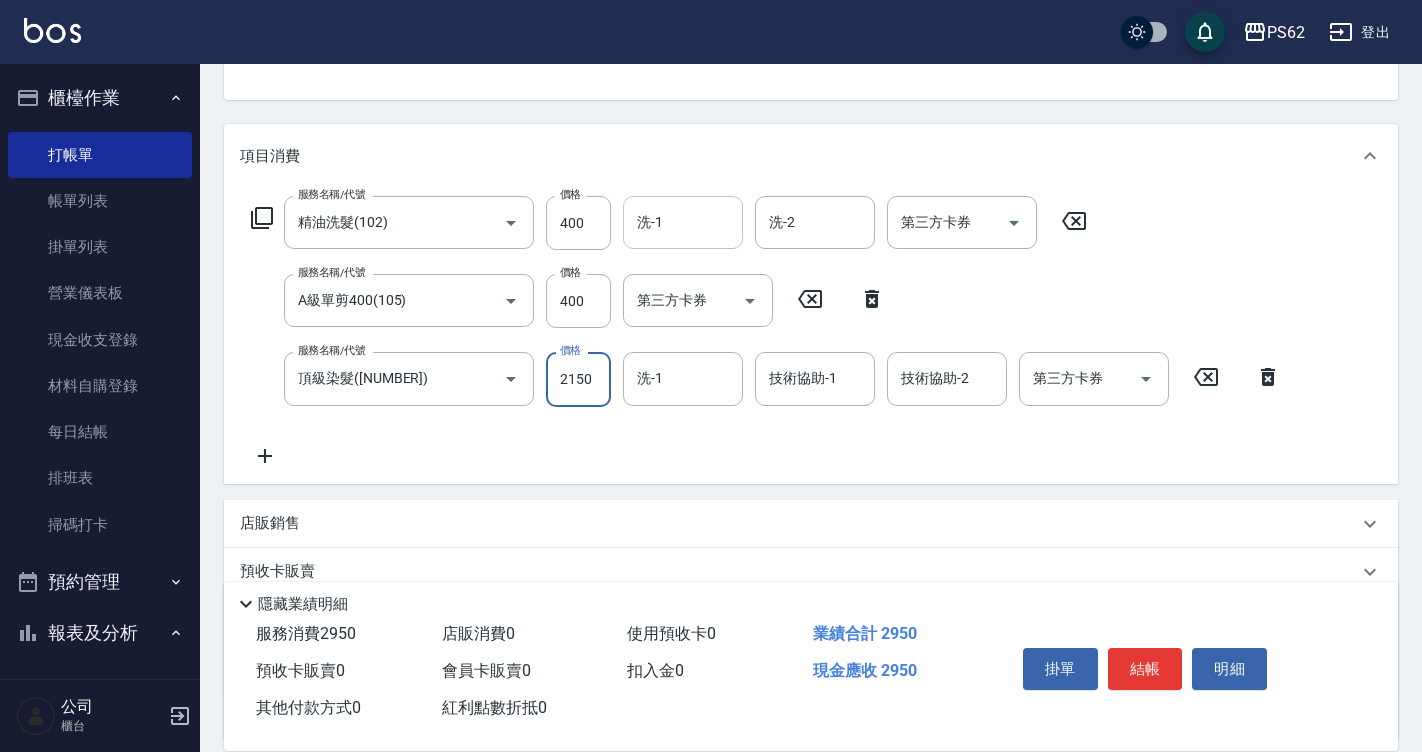 type on "2150" 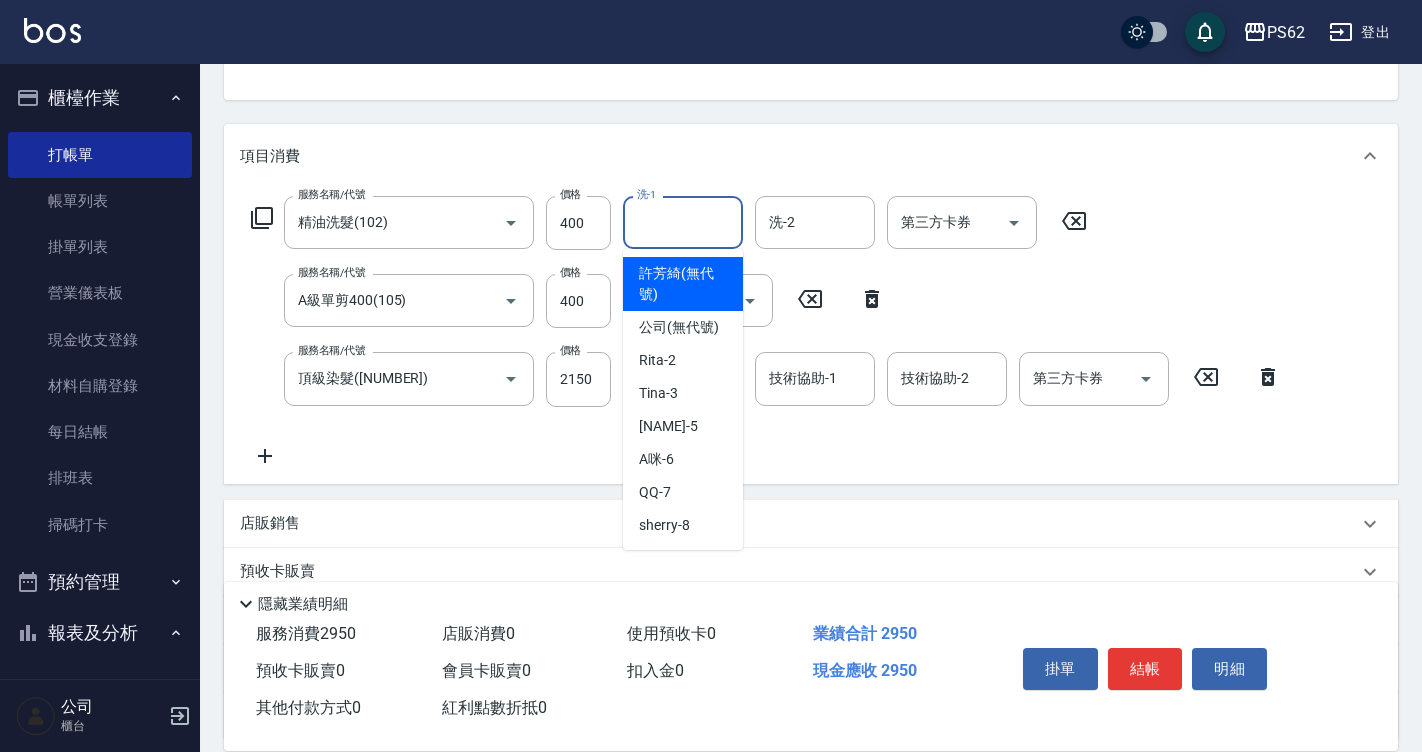 click on "洗-1" at bounding box center [683, 222] 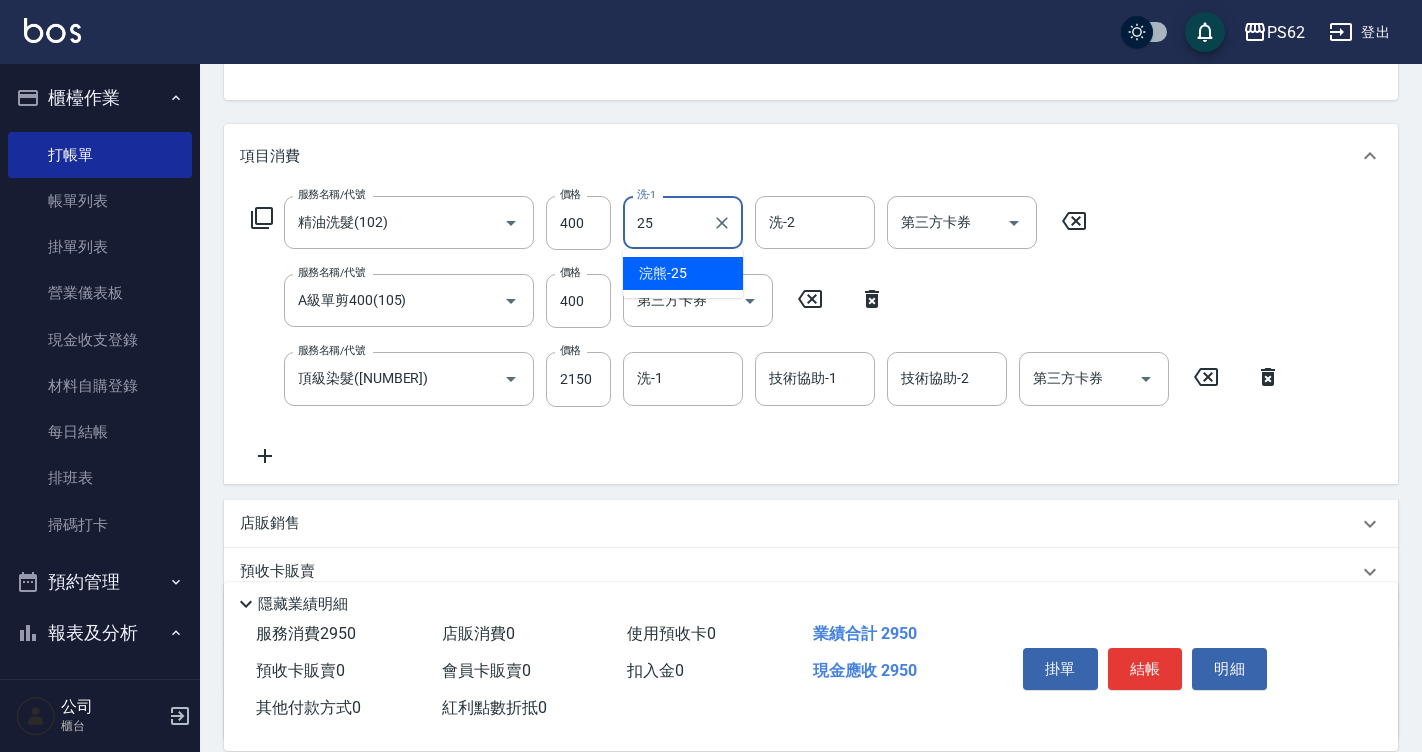 type on "[NAME]" 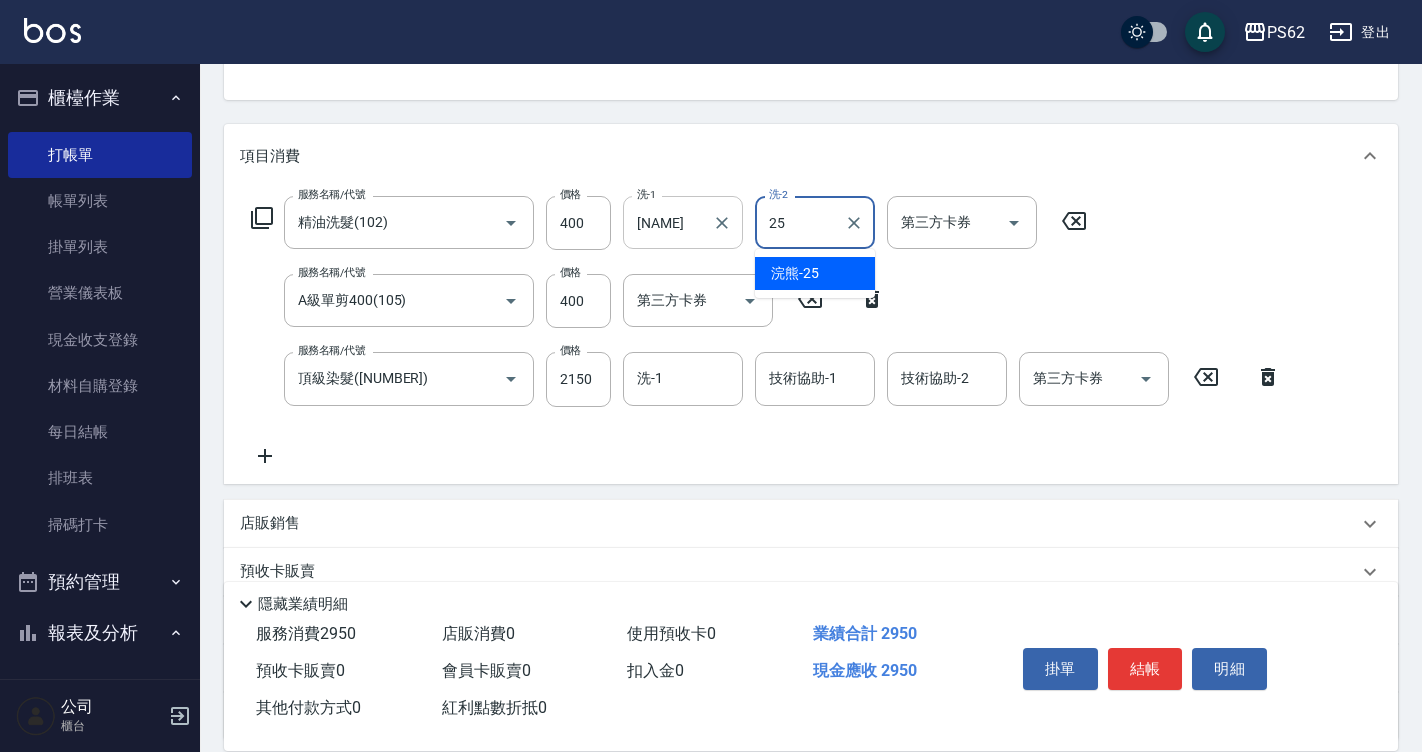 type on "[NAME]" 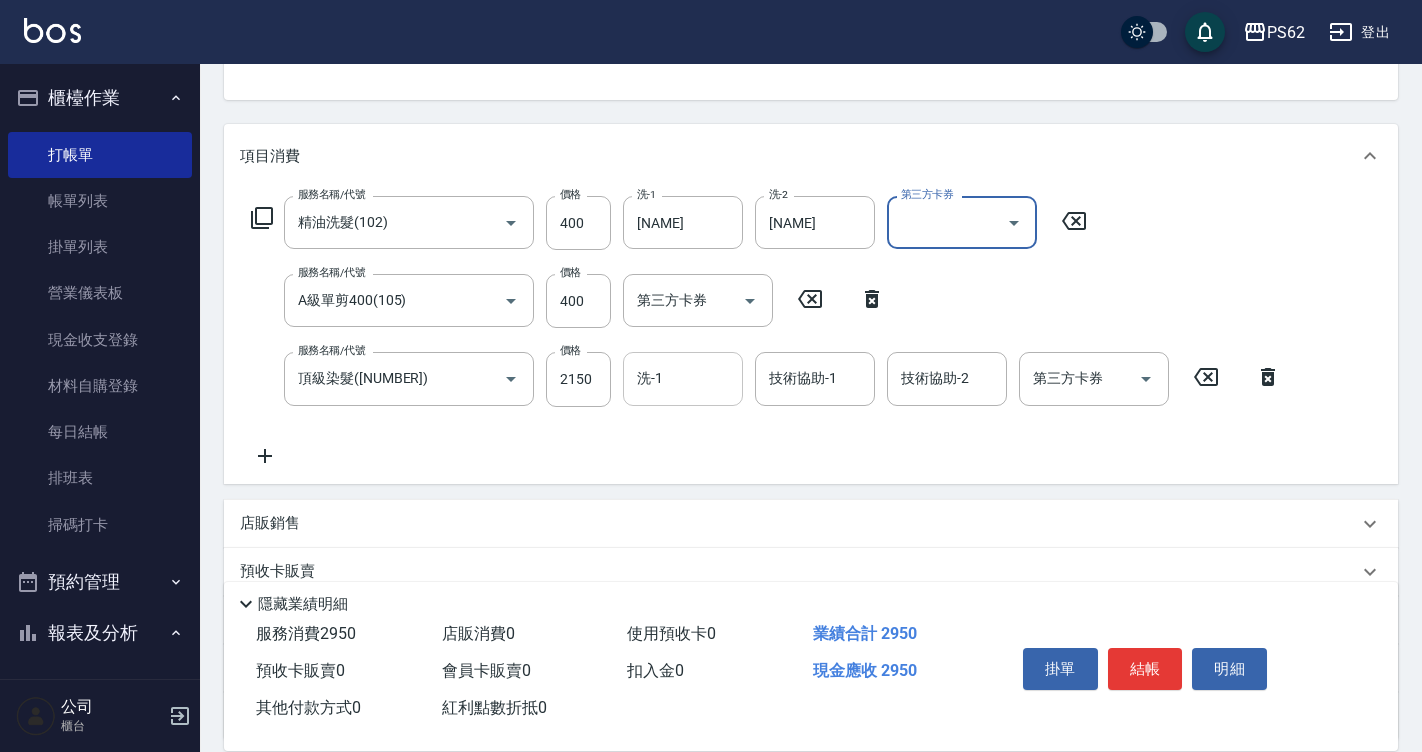 click on "洗-1" at bounding box center (683, 378) 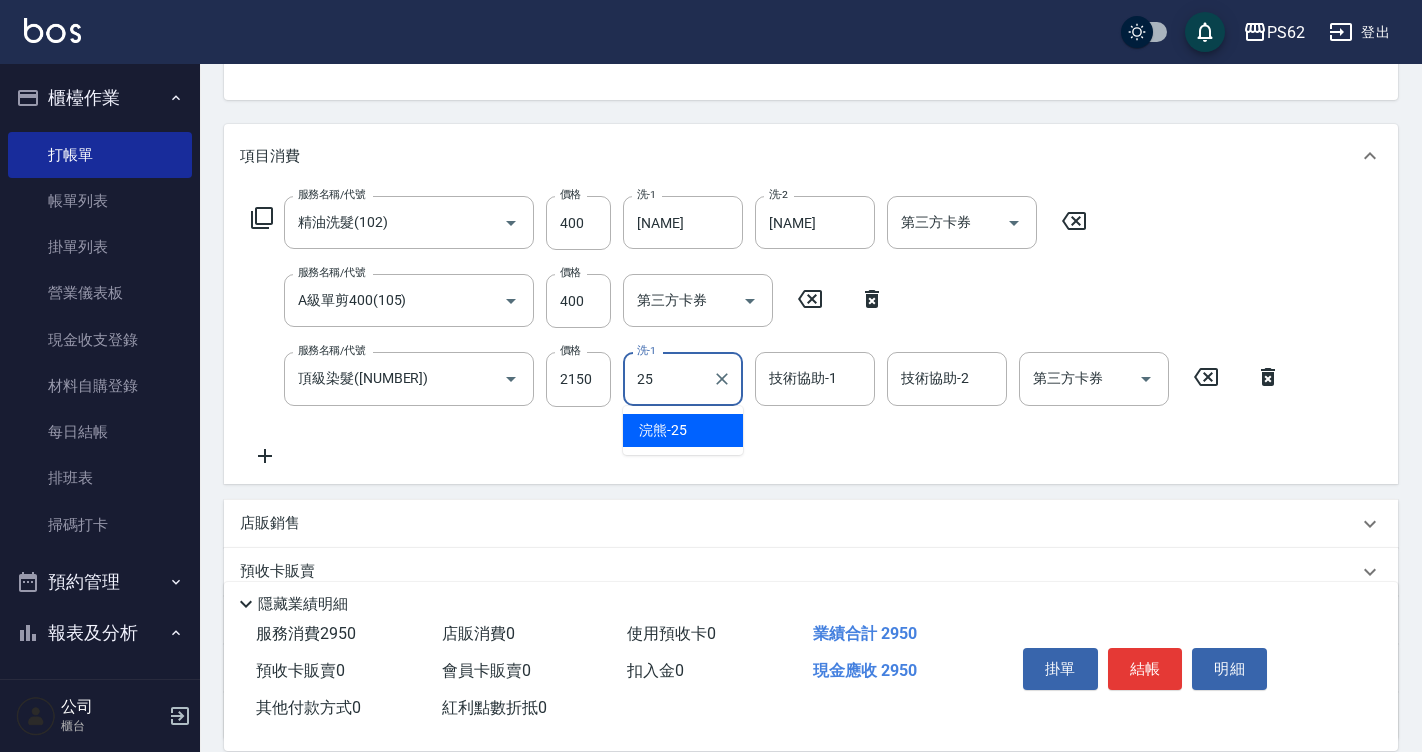 type on "[NAME]" 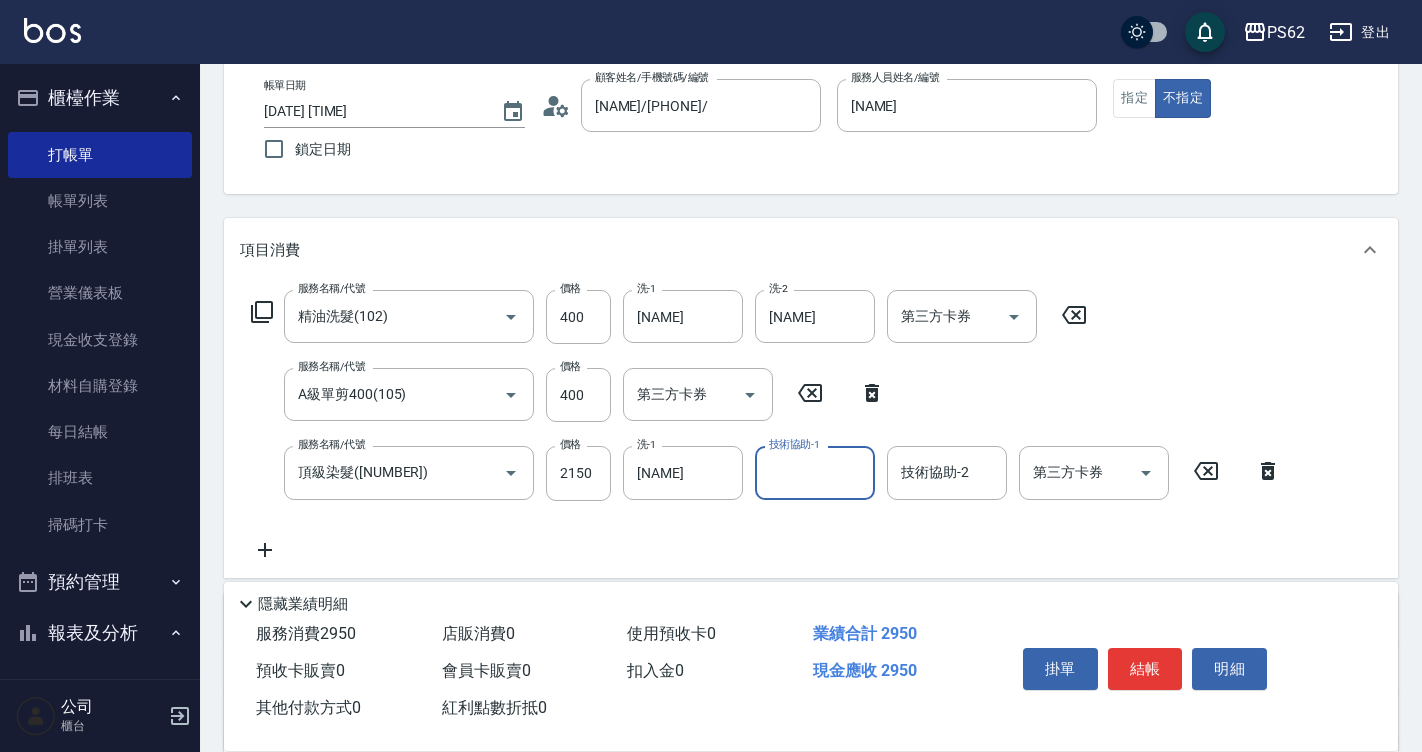 scroll, scrollTop: 0, scrollLeft: 0, axis: both 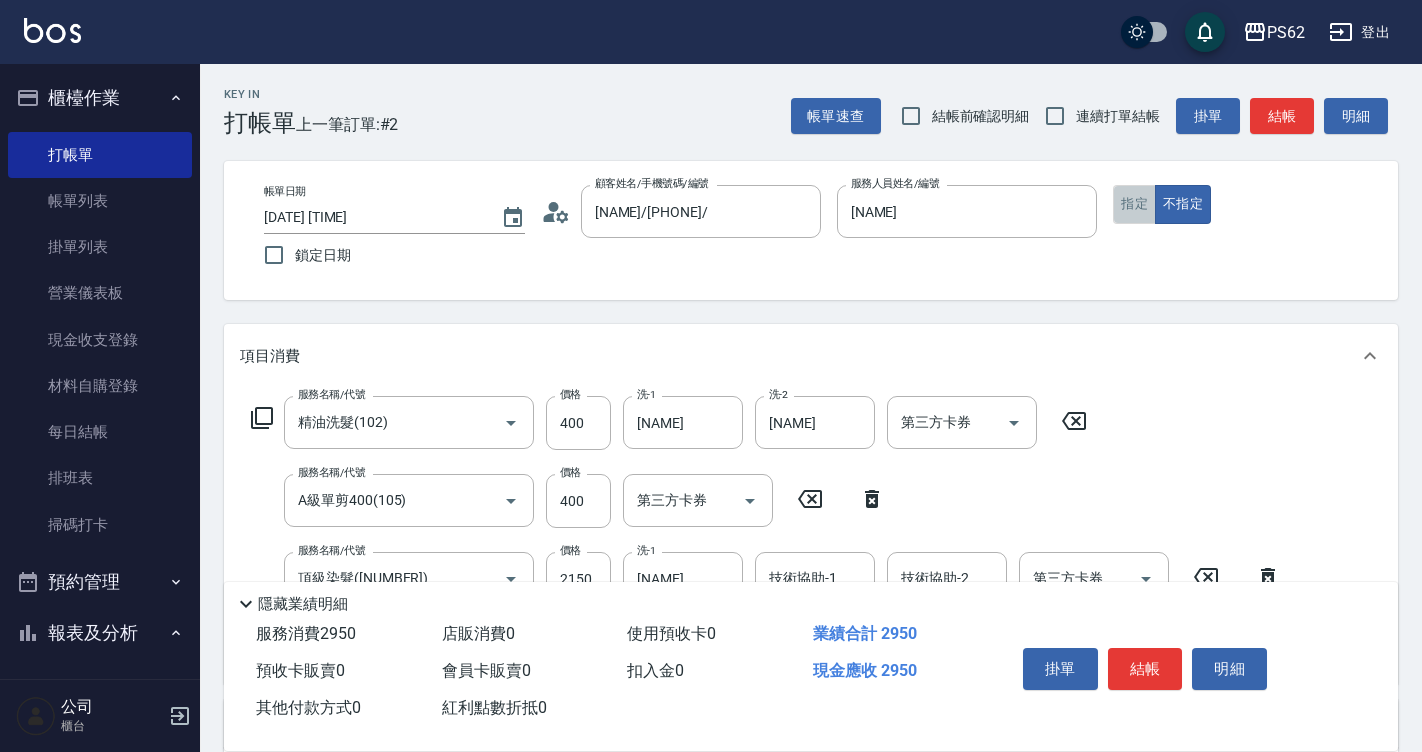 click on "指定" at bounding box center (1134, 204) 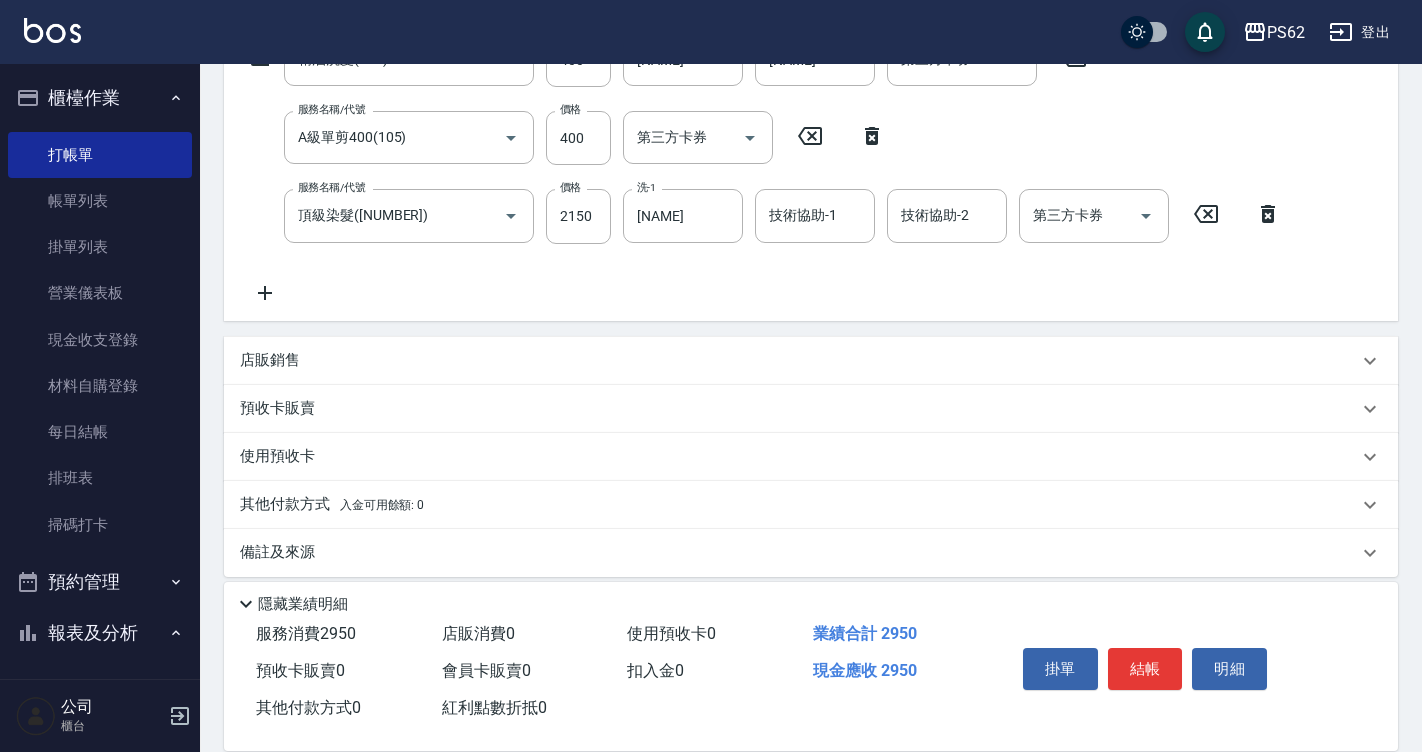 scroll, scrollTop: 380, scrollLeft: 0, axis: vertical 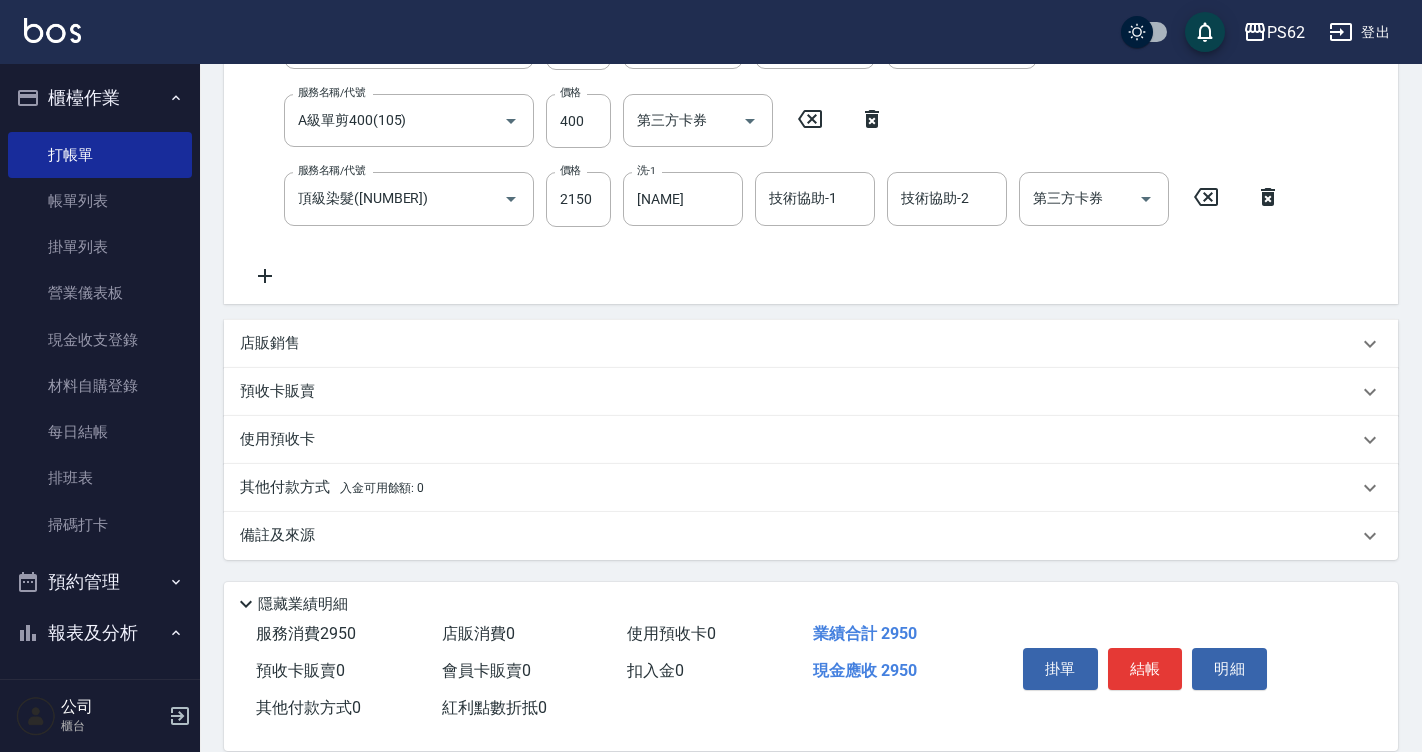 click on "其他付款方式 入金可用餘額: 0" at bounding box center [332, 488] 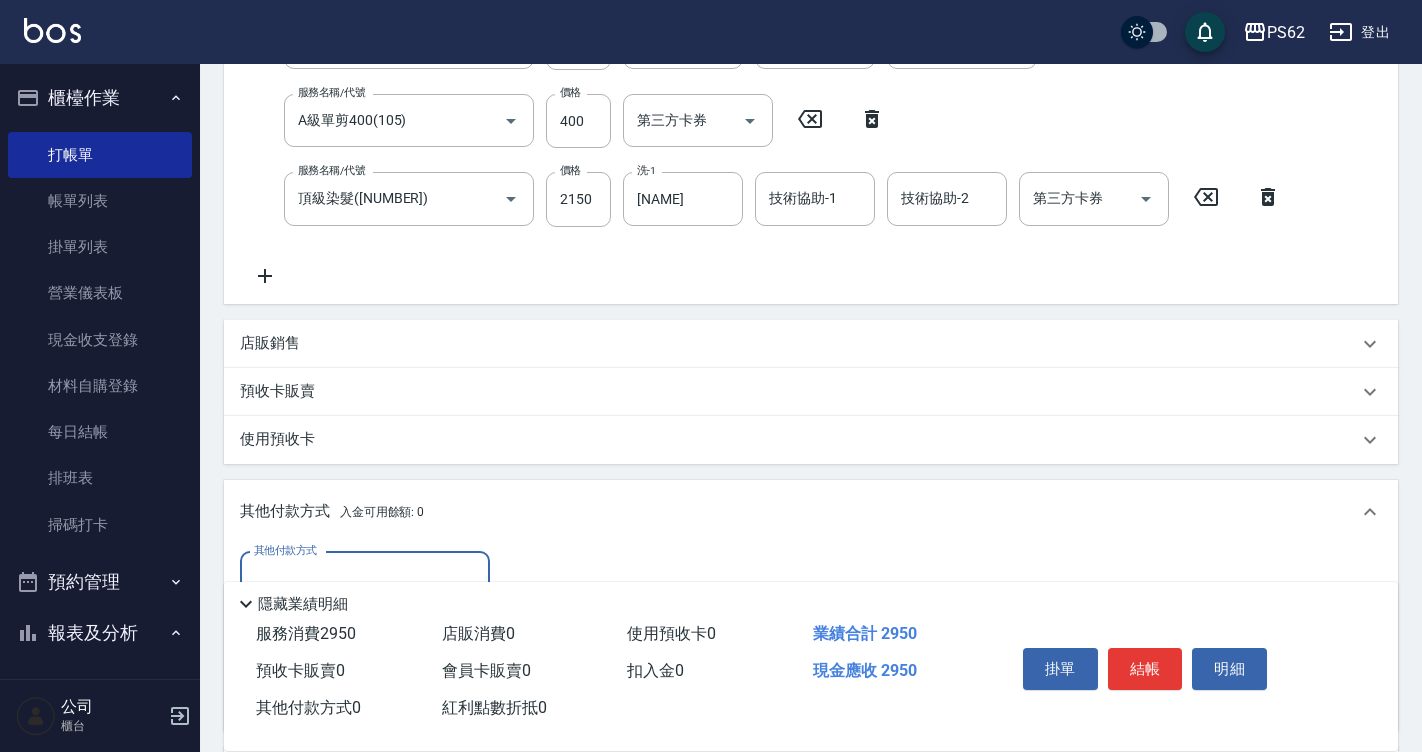 scroll, scrollTop: 0, scrollLeft: 0, axis: both 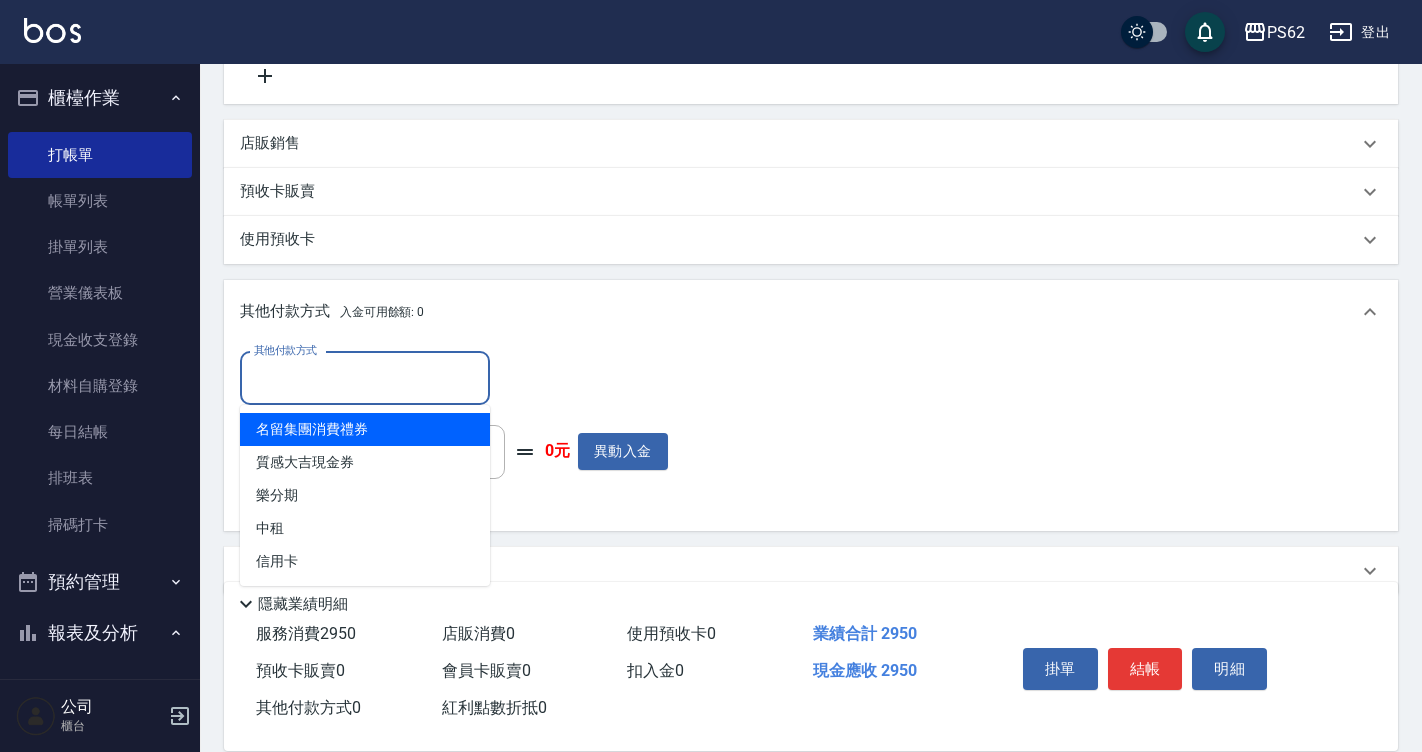 click on "其他付款方式" at bounding box center (365, 378) 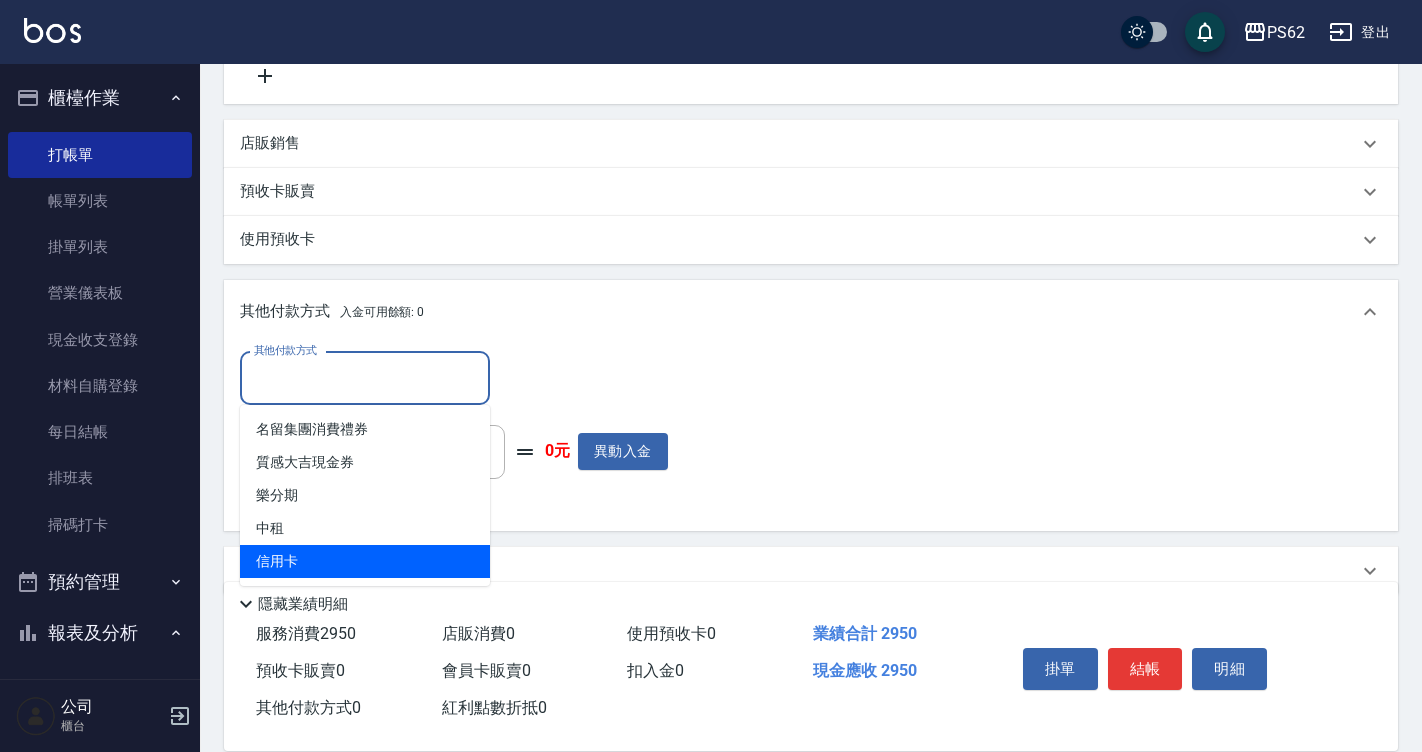 click on "信用卡" at bounding box center (365, 561) 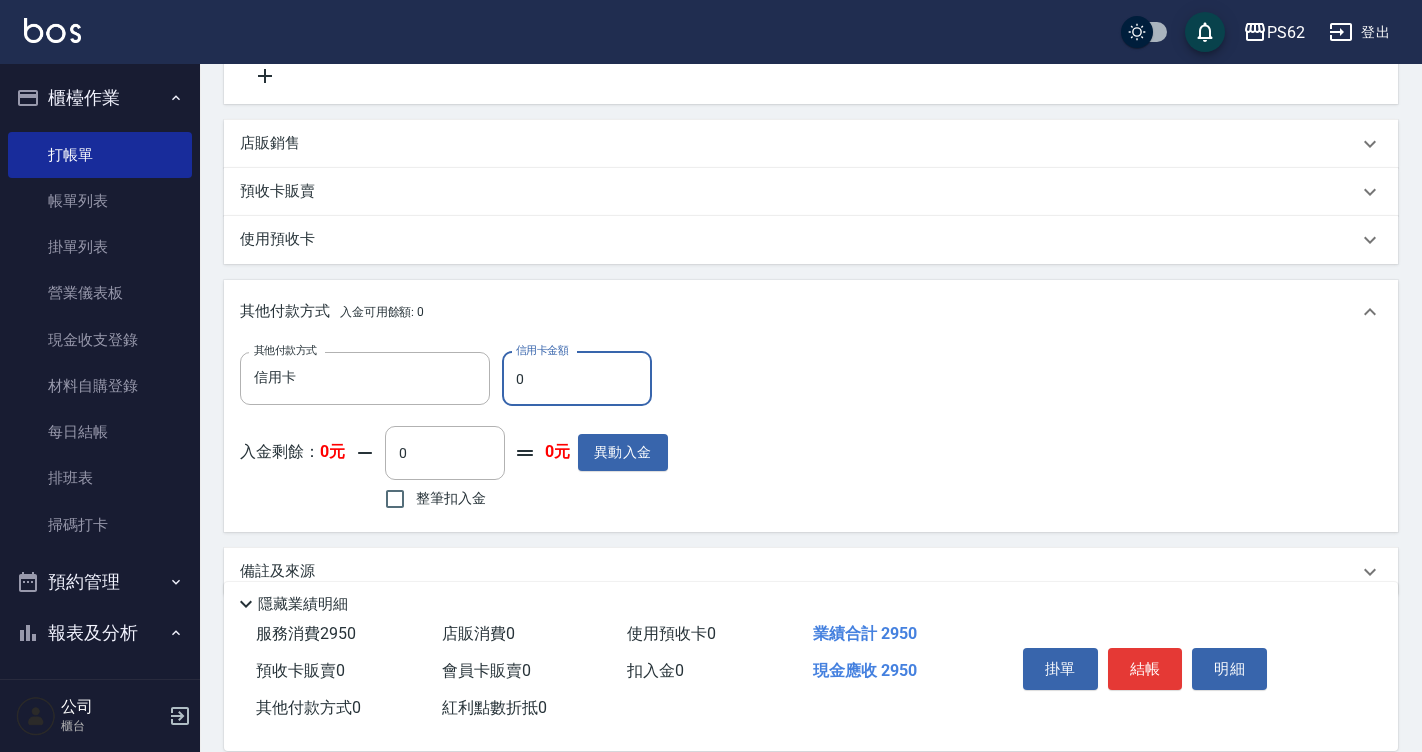 click on "0" at bounding box center (577, 379) 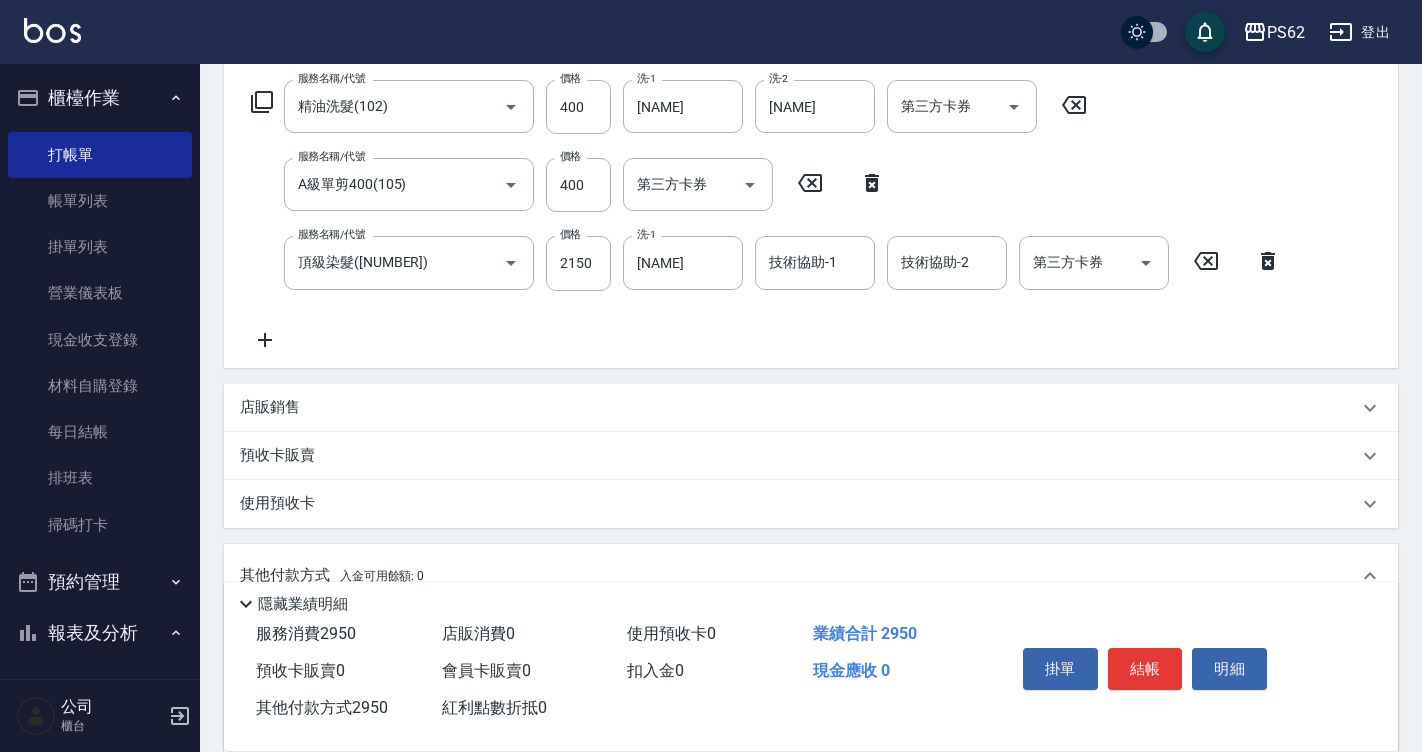 scroll, scrollTop: 116, scrollLeft: 0, axis: vertical 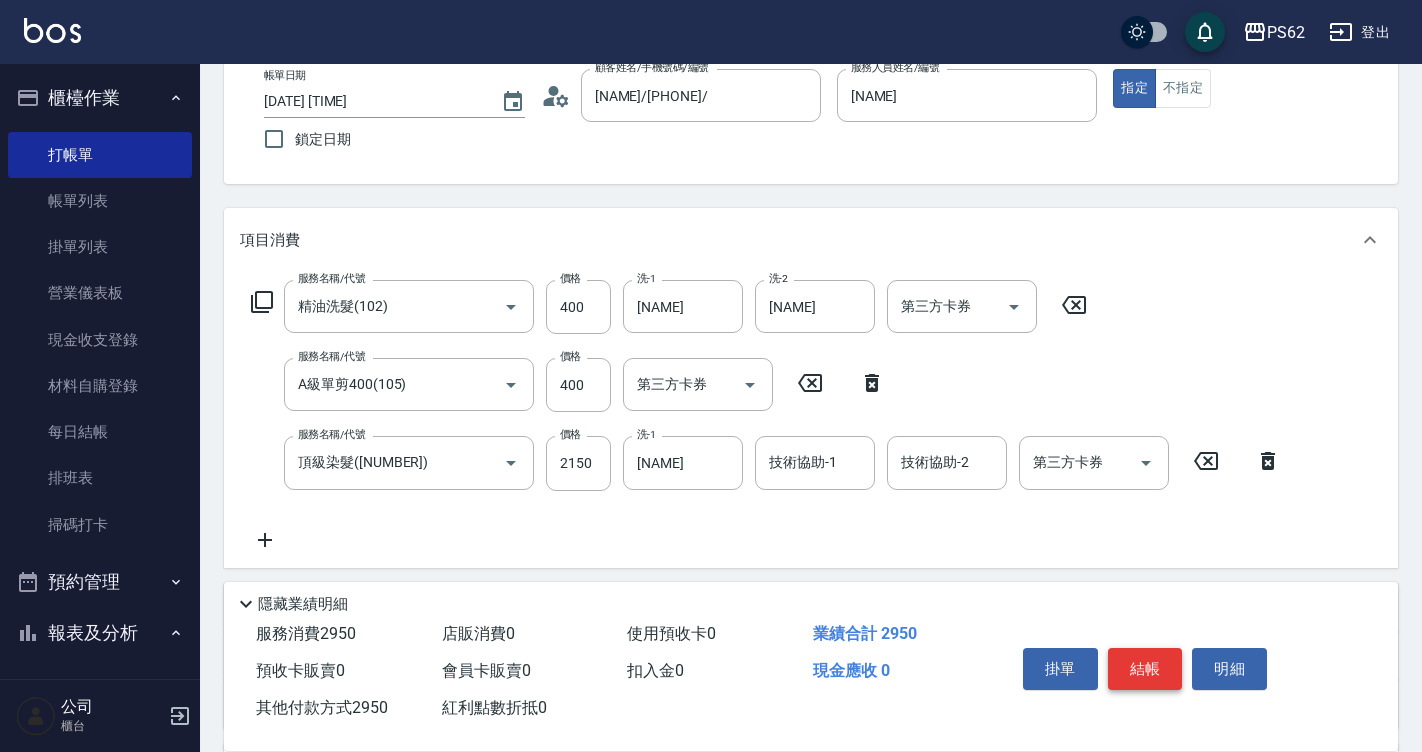 type on "2950" 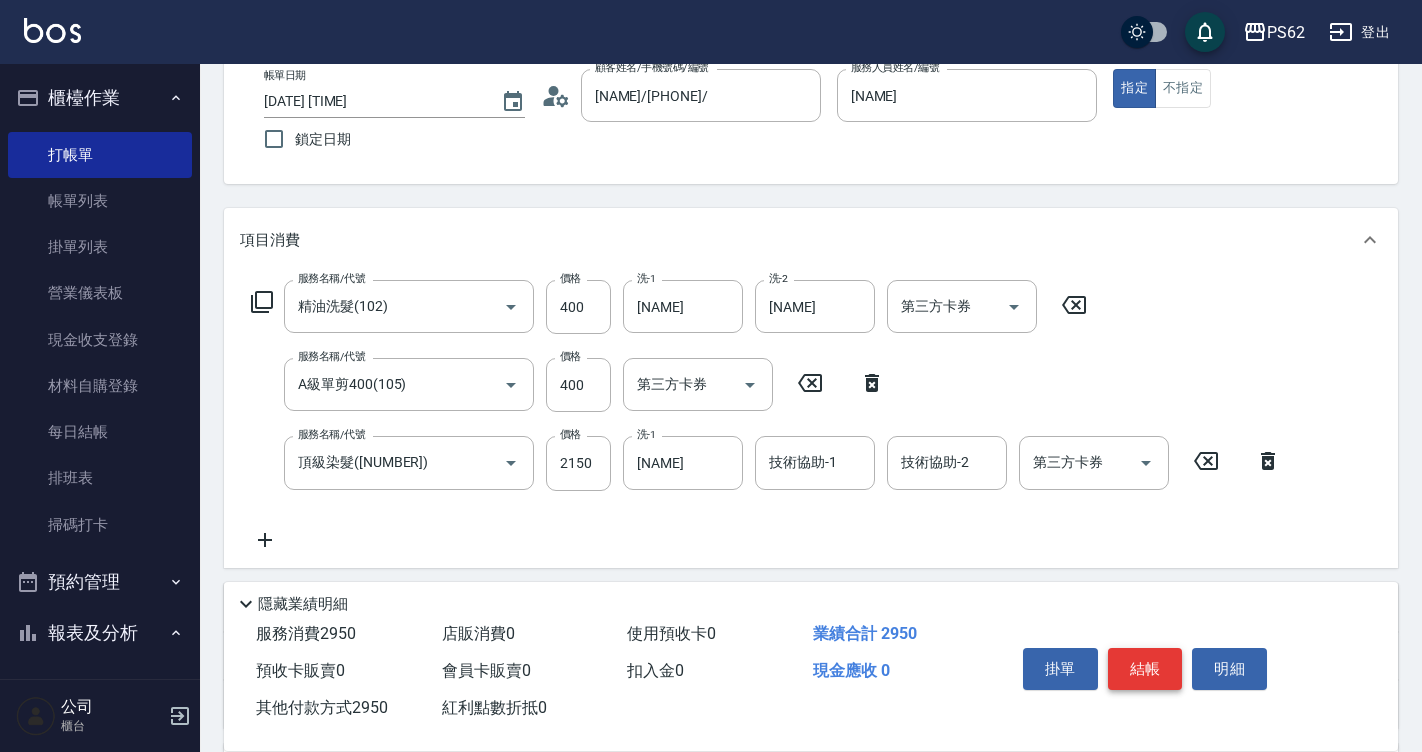 click on "結帳" at bounding box center [1145, 669] 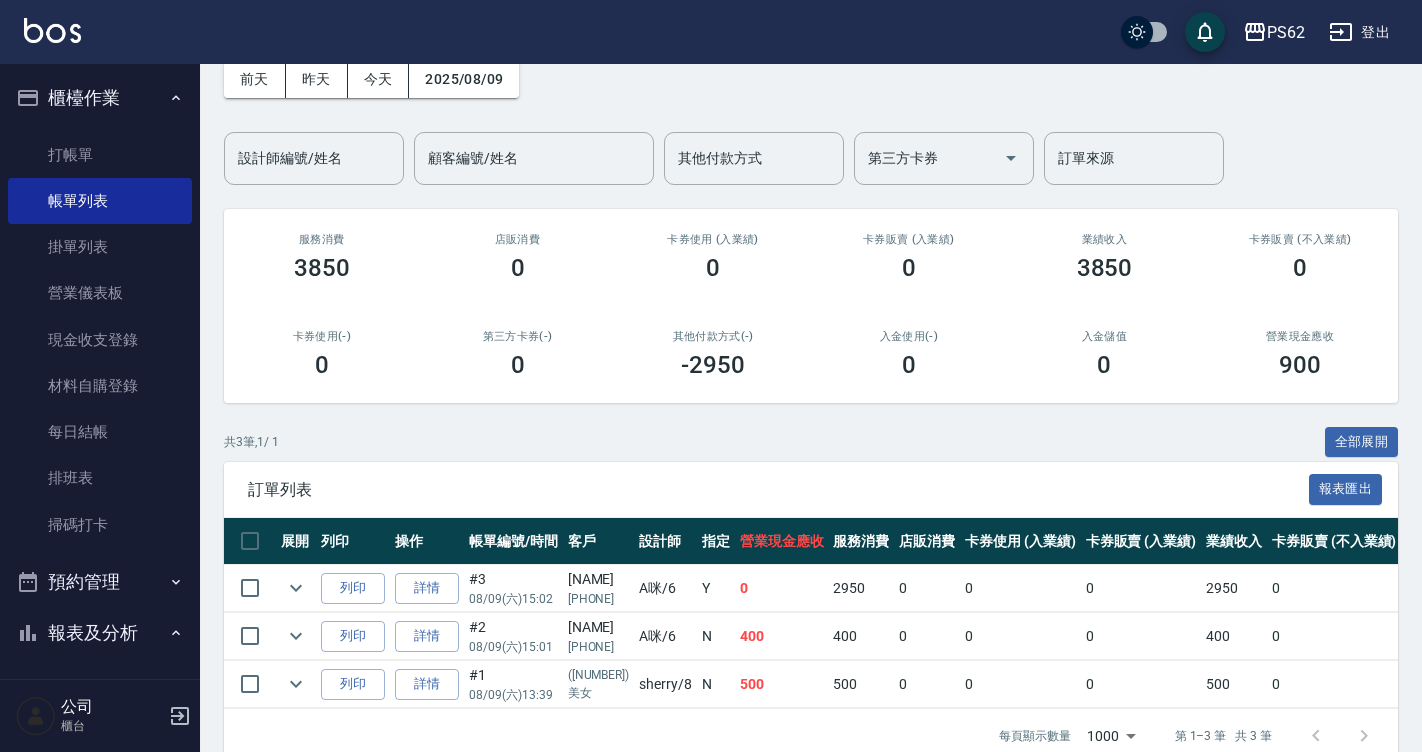 scroll, scrollTop: 150, scrollLeft: 0, axis: vertical 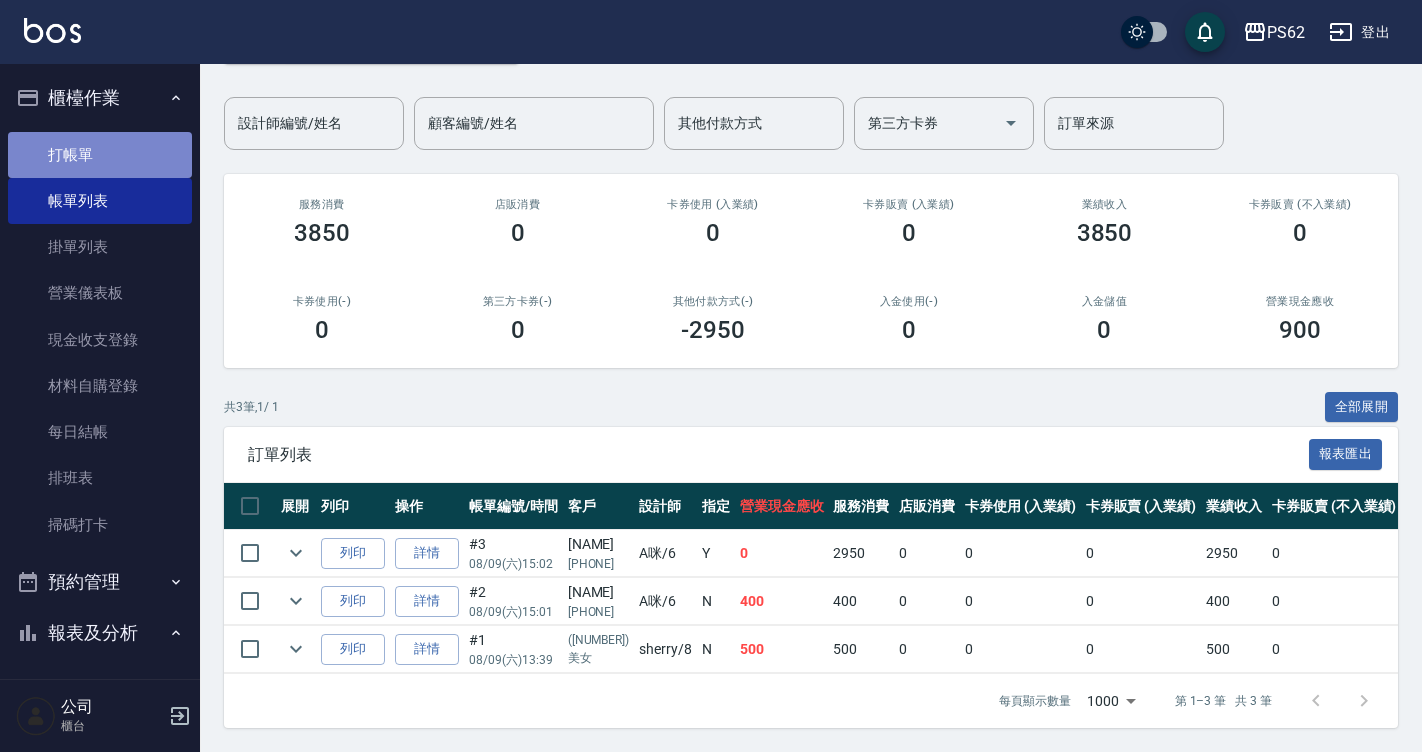 click on "打帳單" at bounding box center (100, 155) 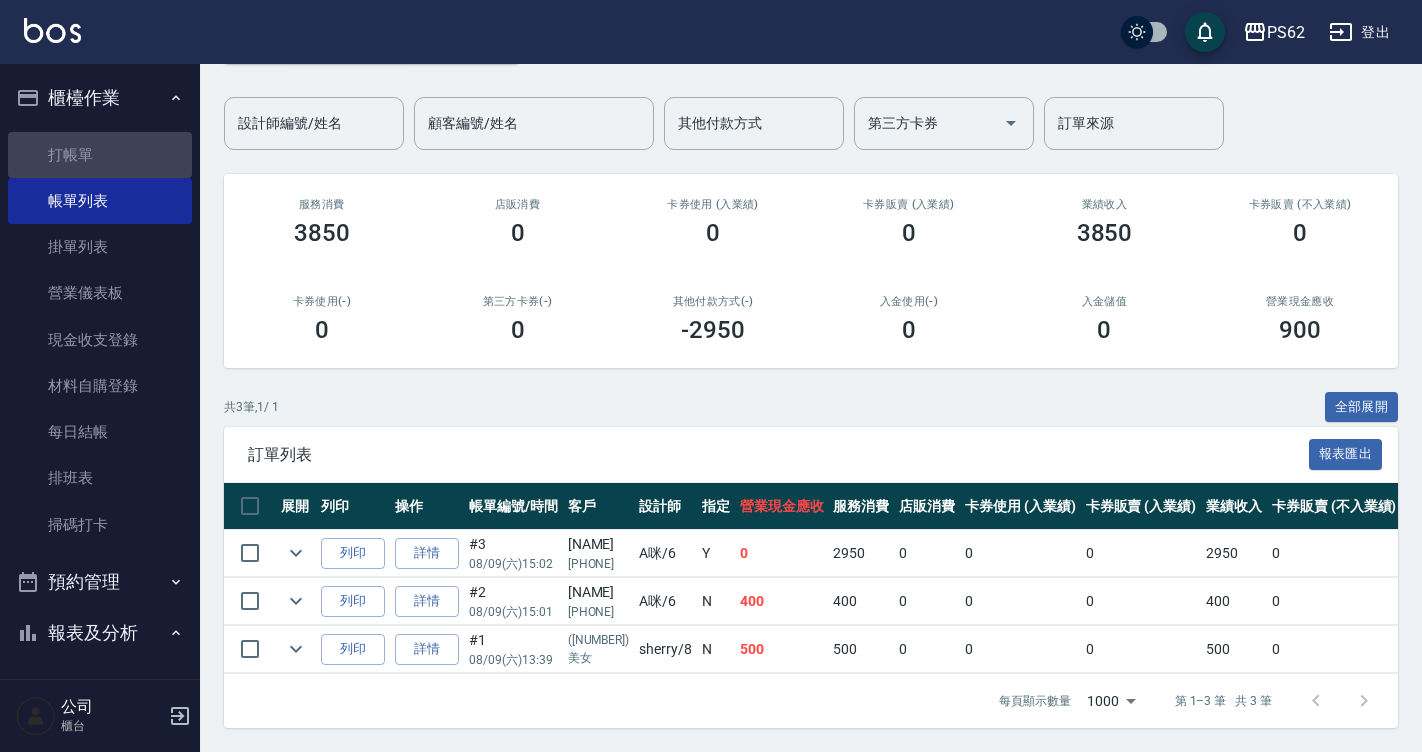 scroll, scrollTop: 0, scrollLeft: 0, axis: both 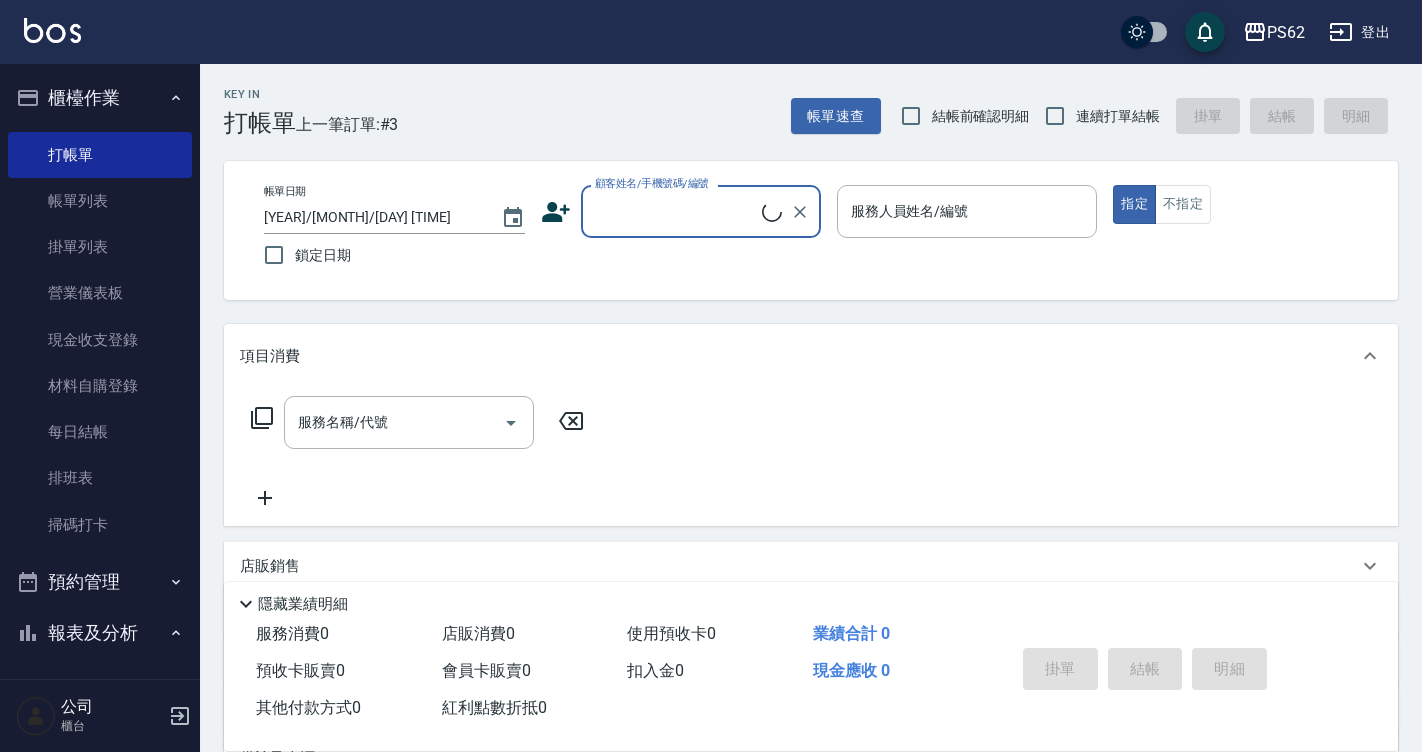 click on "顧客姓名/手機號碼/編號" at bounding box center (676, 211) 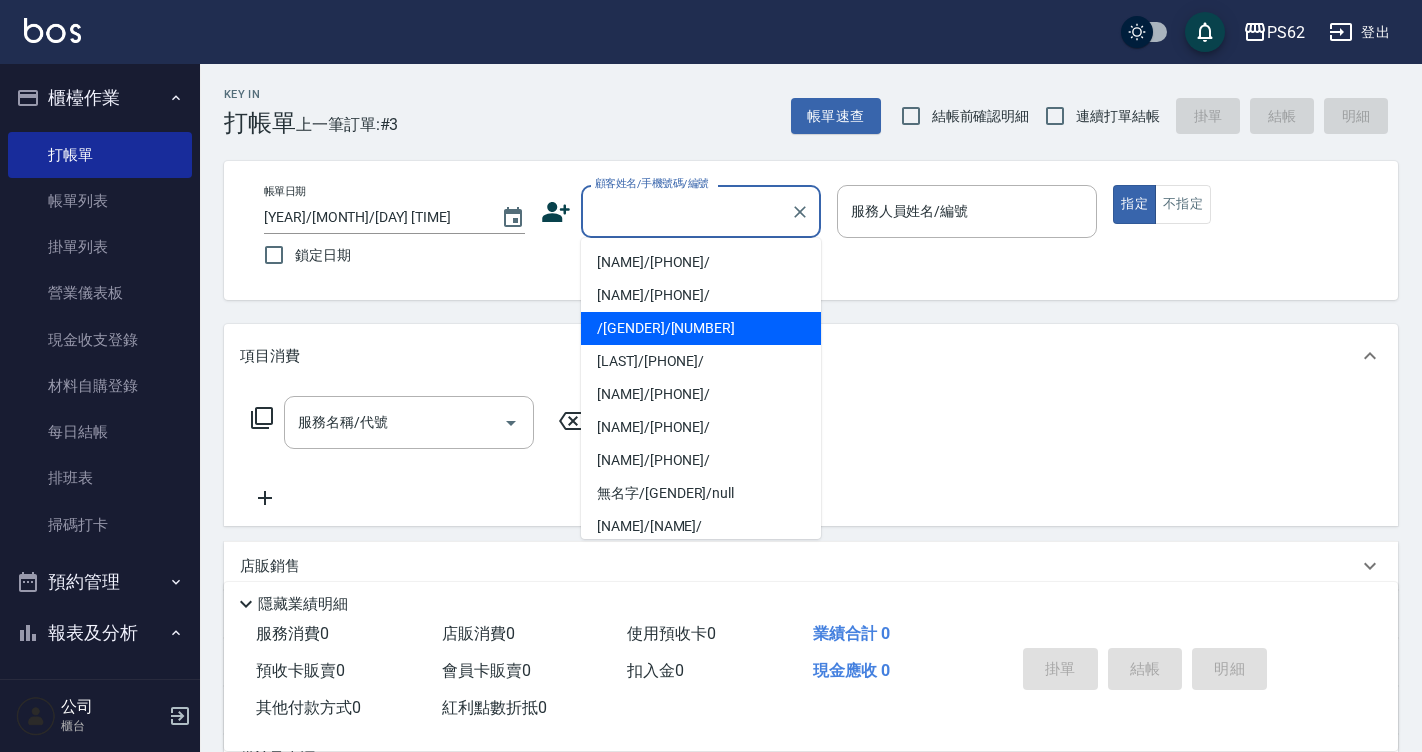 click on "/[GENDER]/[NUMBER]" at bounding box center (701, 328) 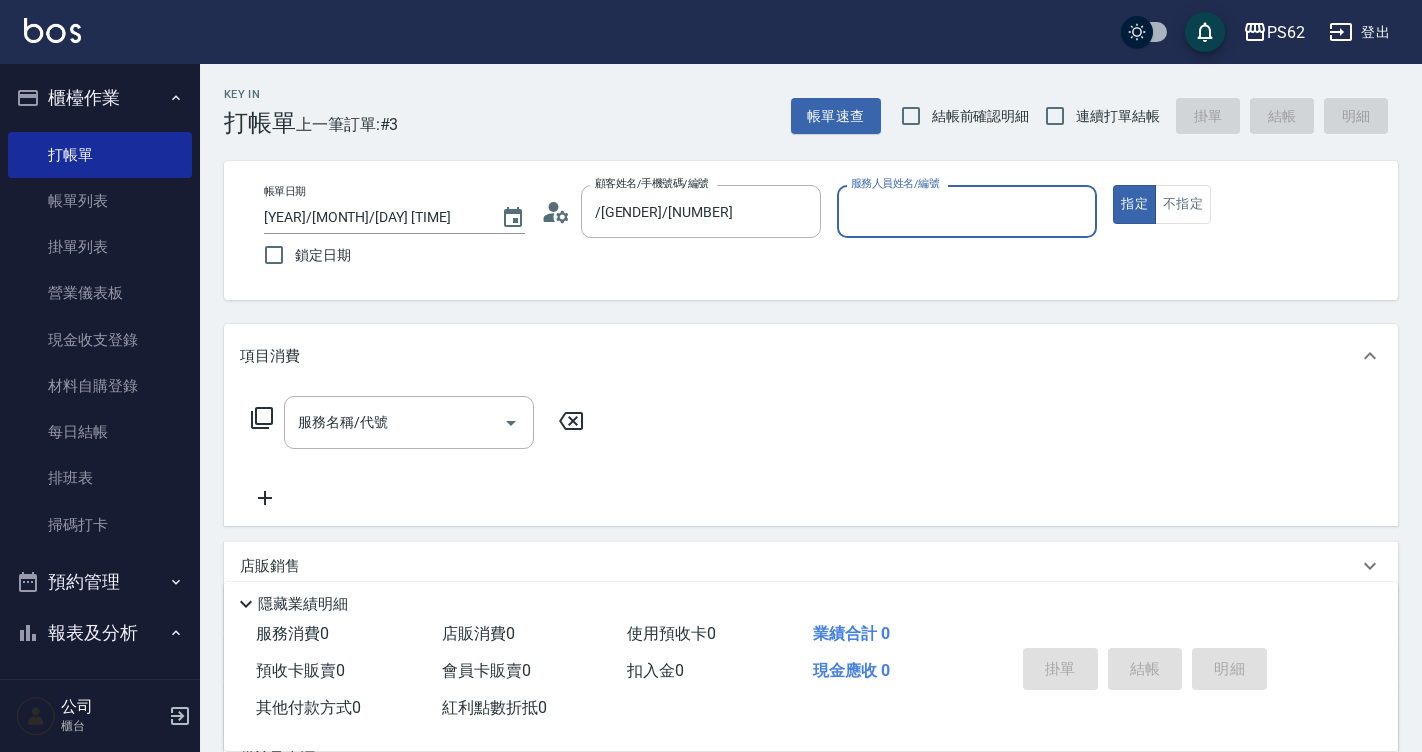 type on "/[GENDER]/[NUMBER]" 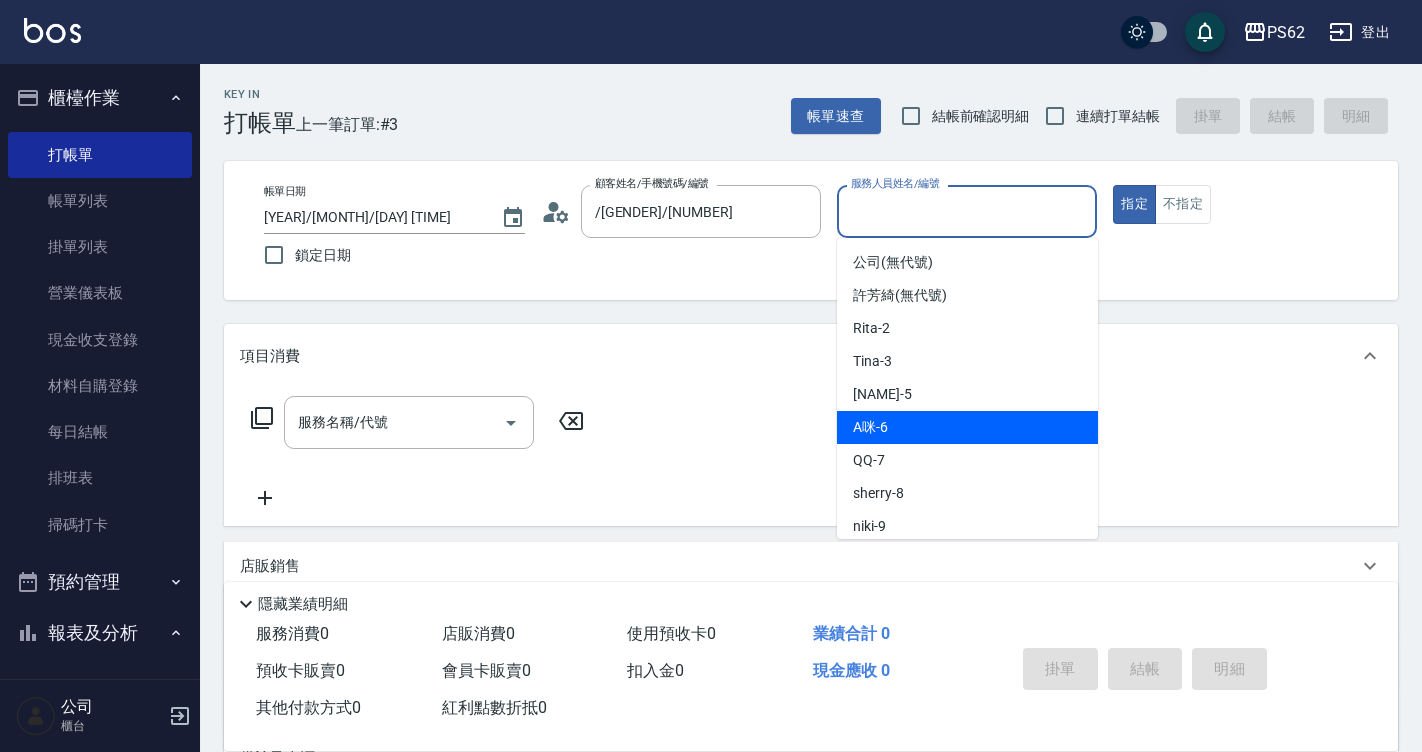 drag, startPoint x: 891, startPoint y: 215, endPoint x: 902, endPoint y: 425, distance: 210.2879 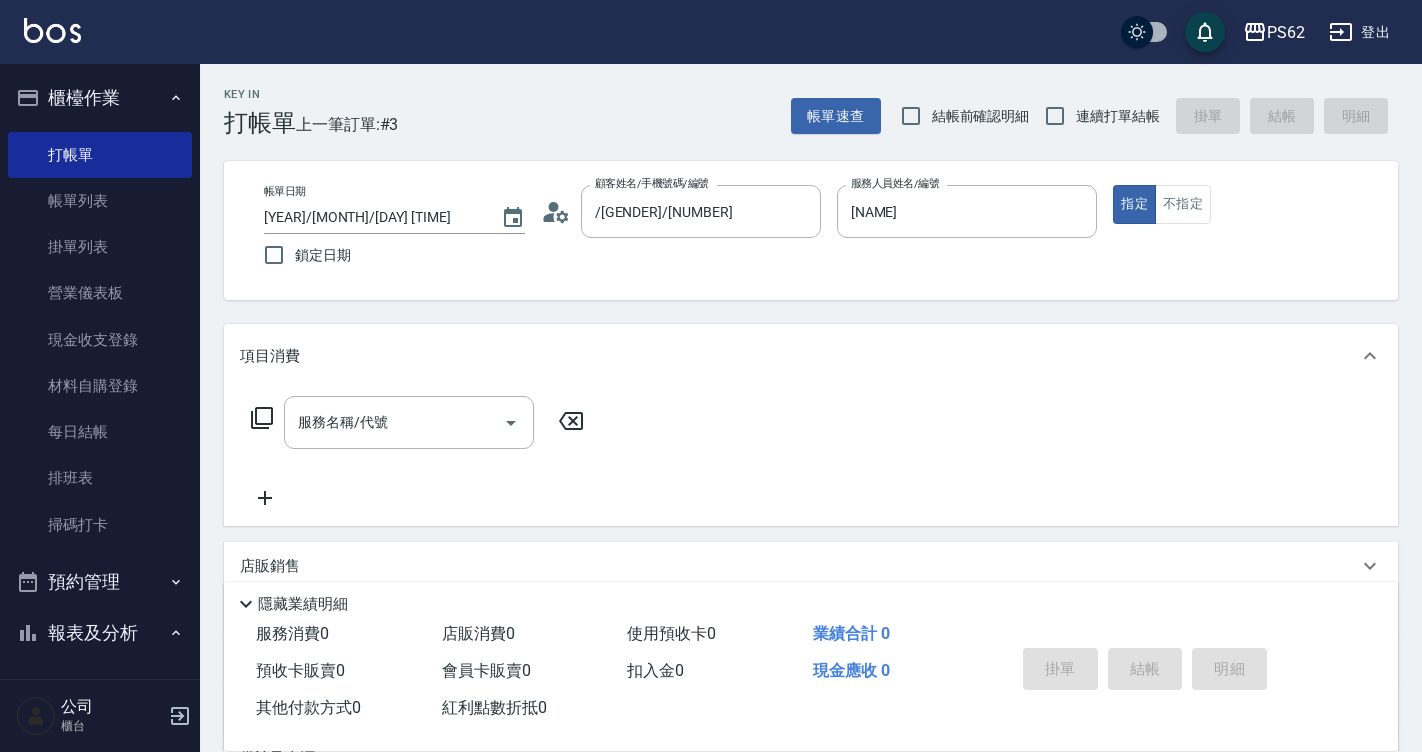 click 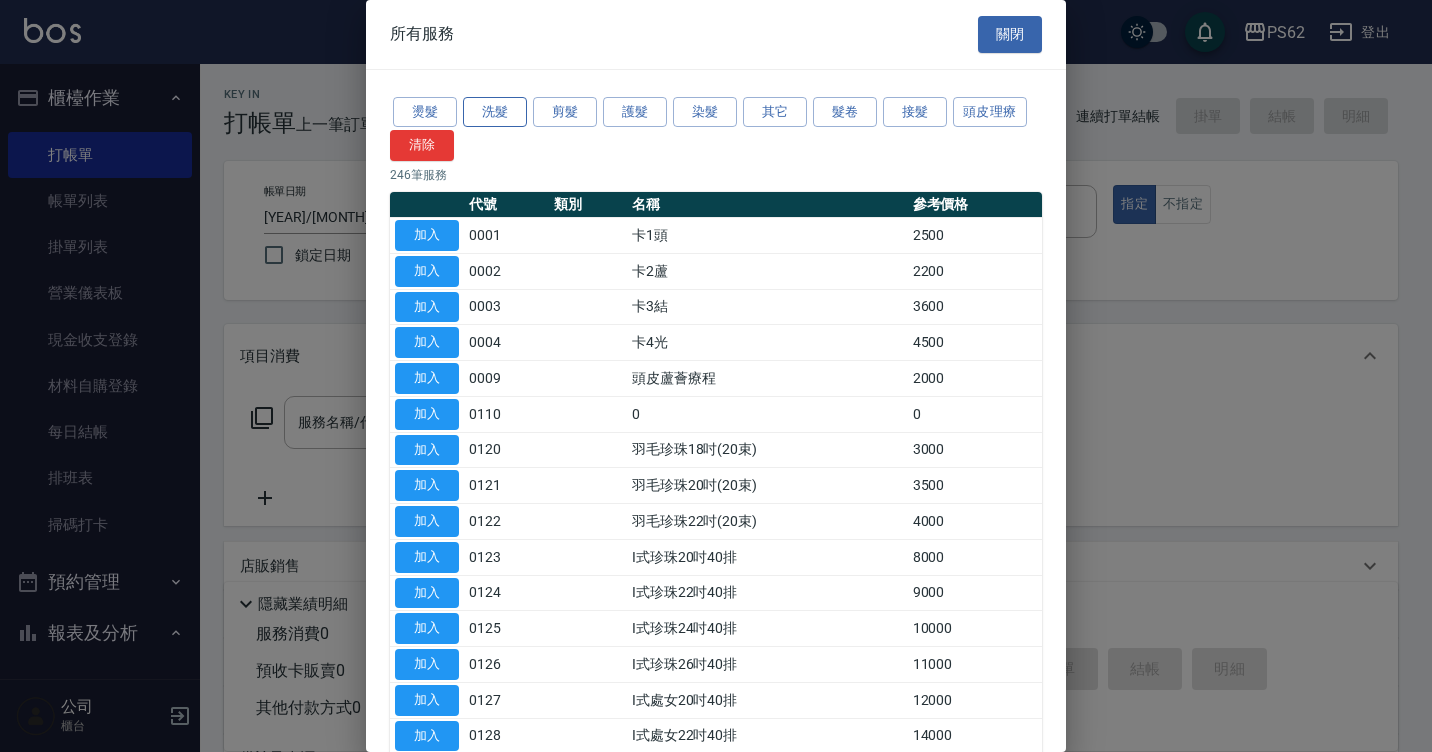 click on "洗髮" at bounding box center (495, 112) 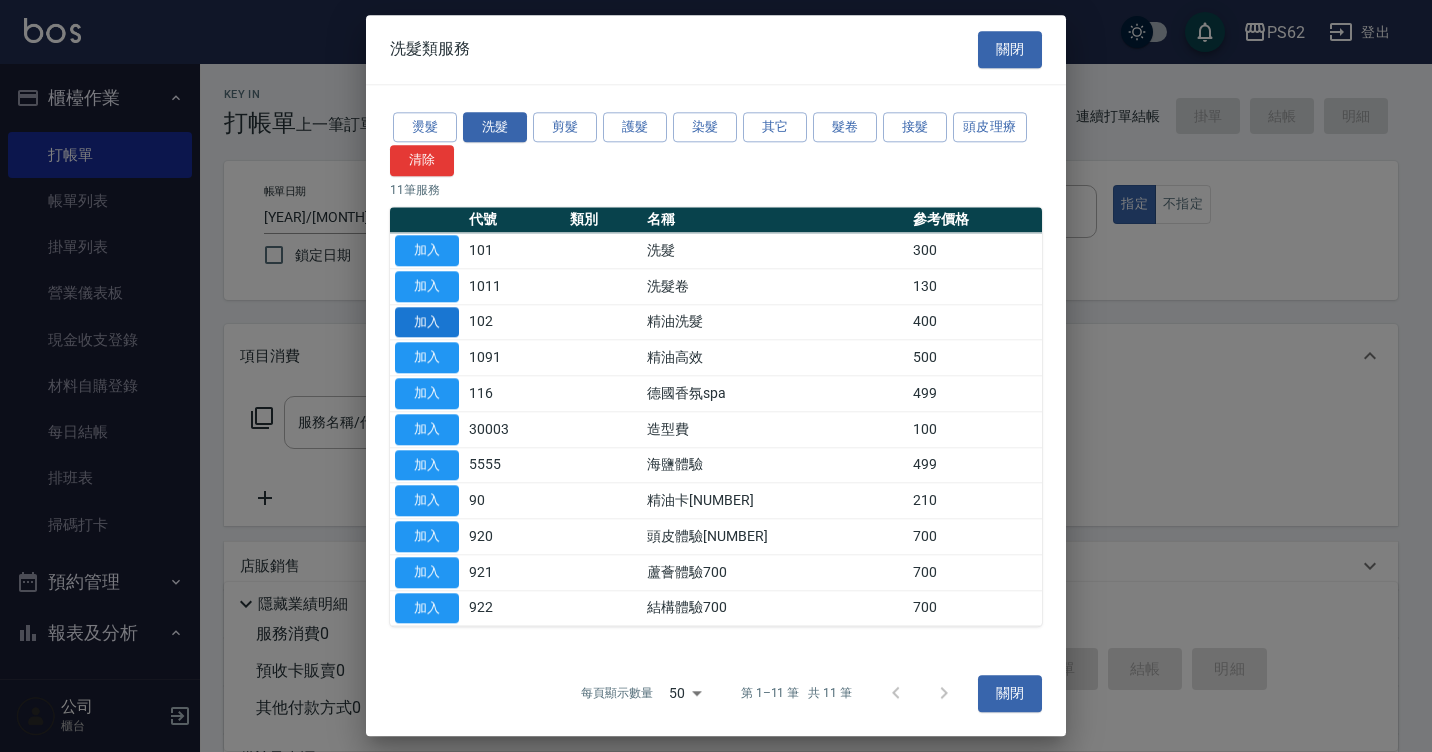 click on "加入" at bounding box center (427, 322) 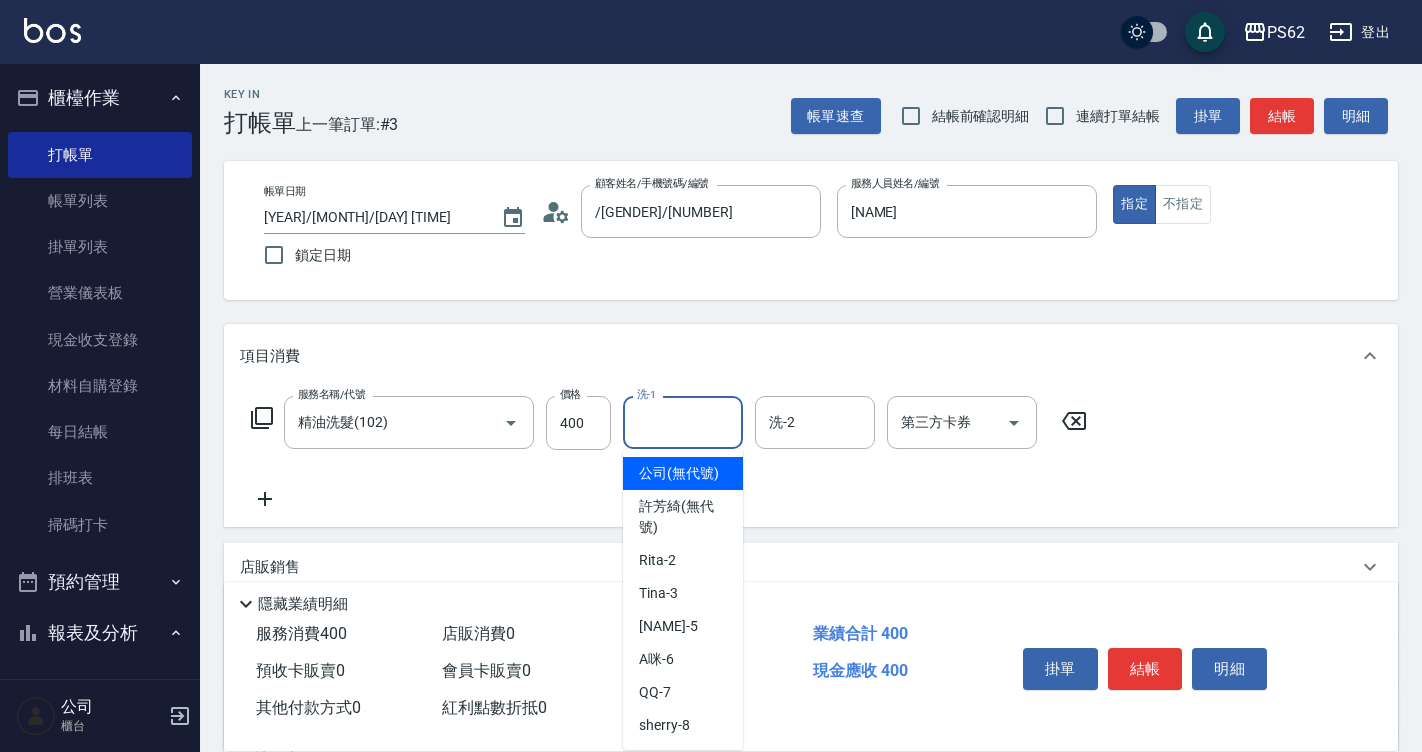 click on "洗-1" at bounding box center (683, 422) 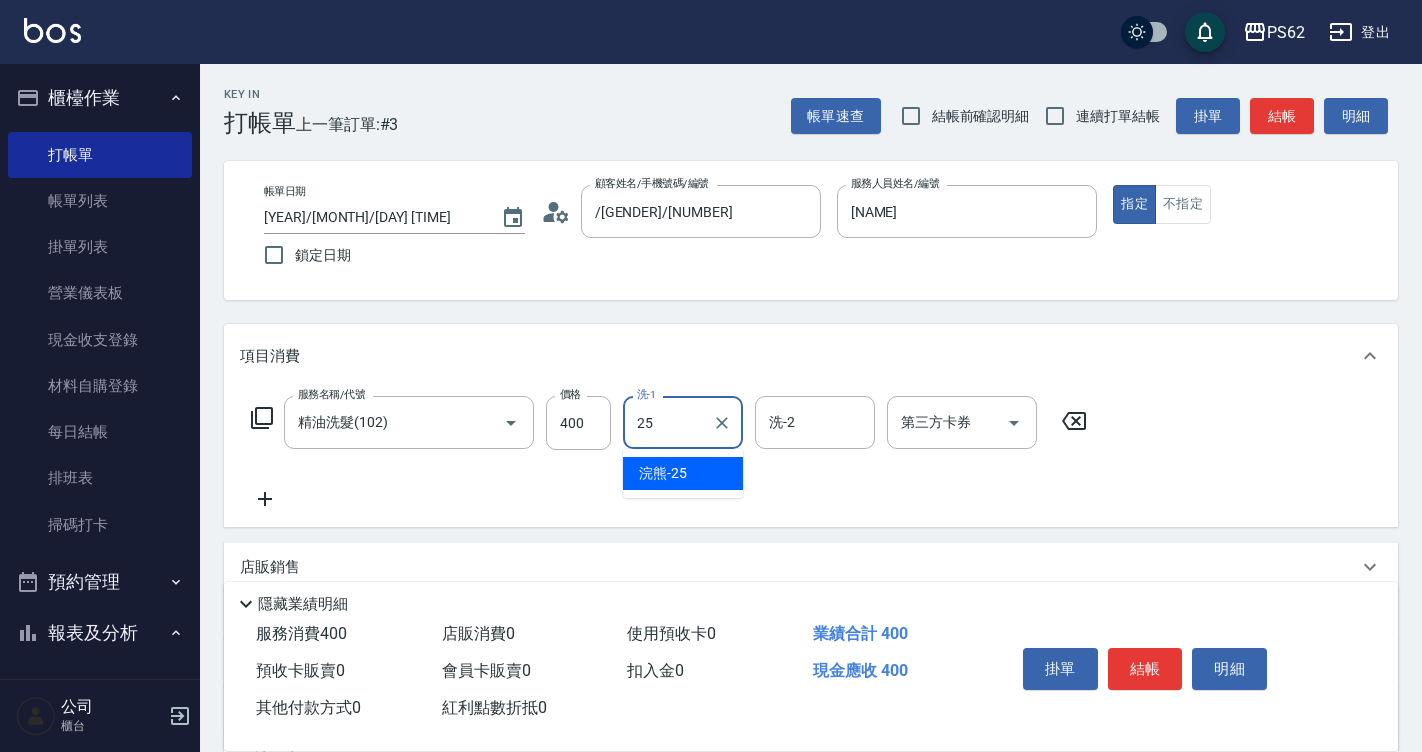 type on "[NAME]" 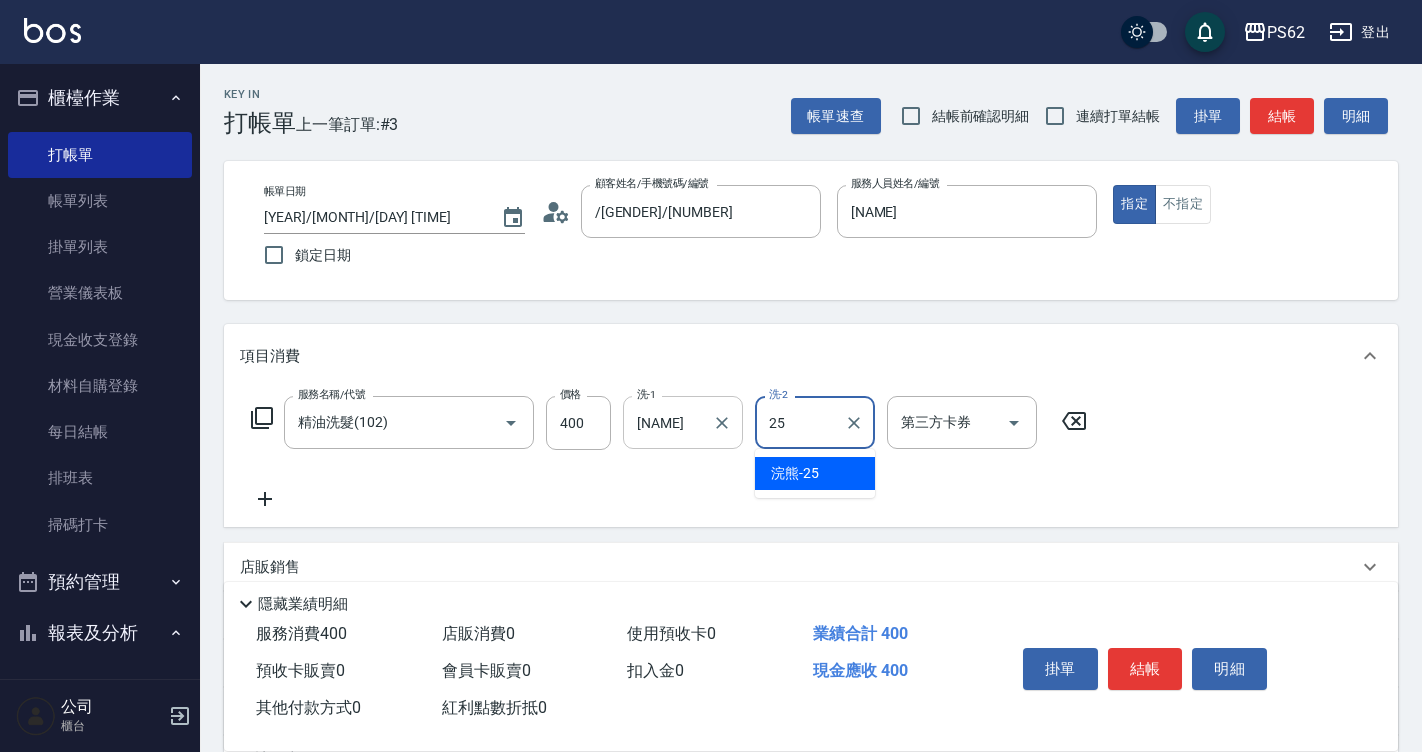 type on "[NAME]" 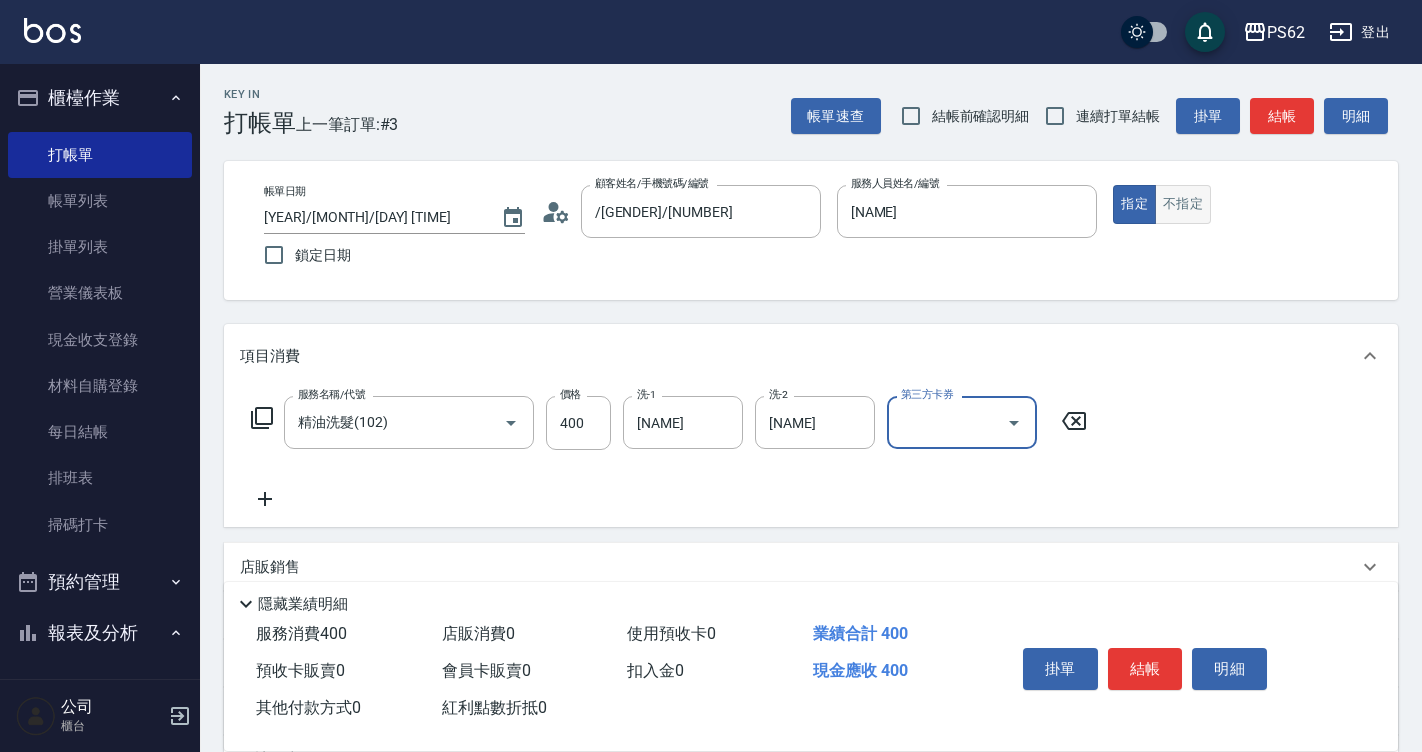 click on "不指定" at bounding box center (1183, 204) 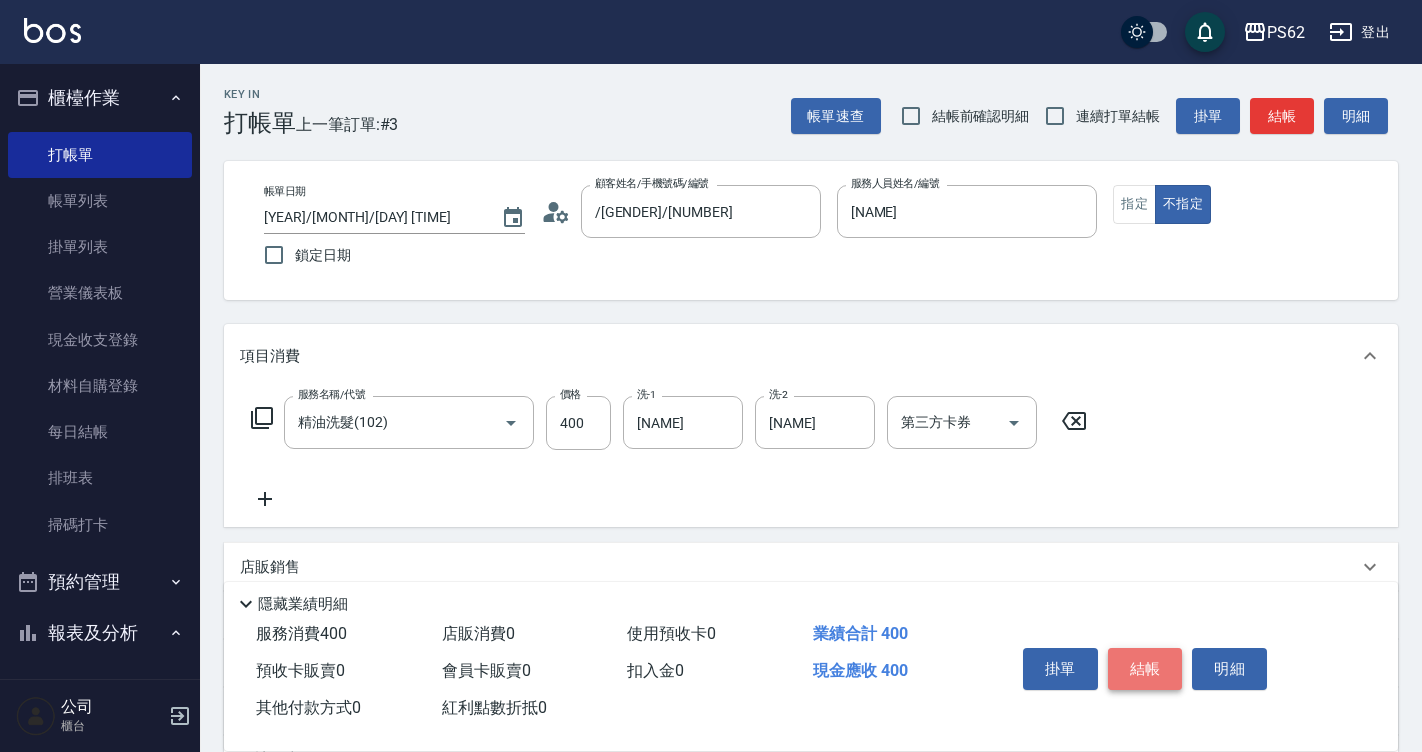 click on "結帳" at bounding box center [1145, 669] 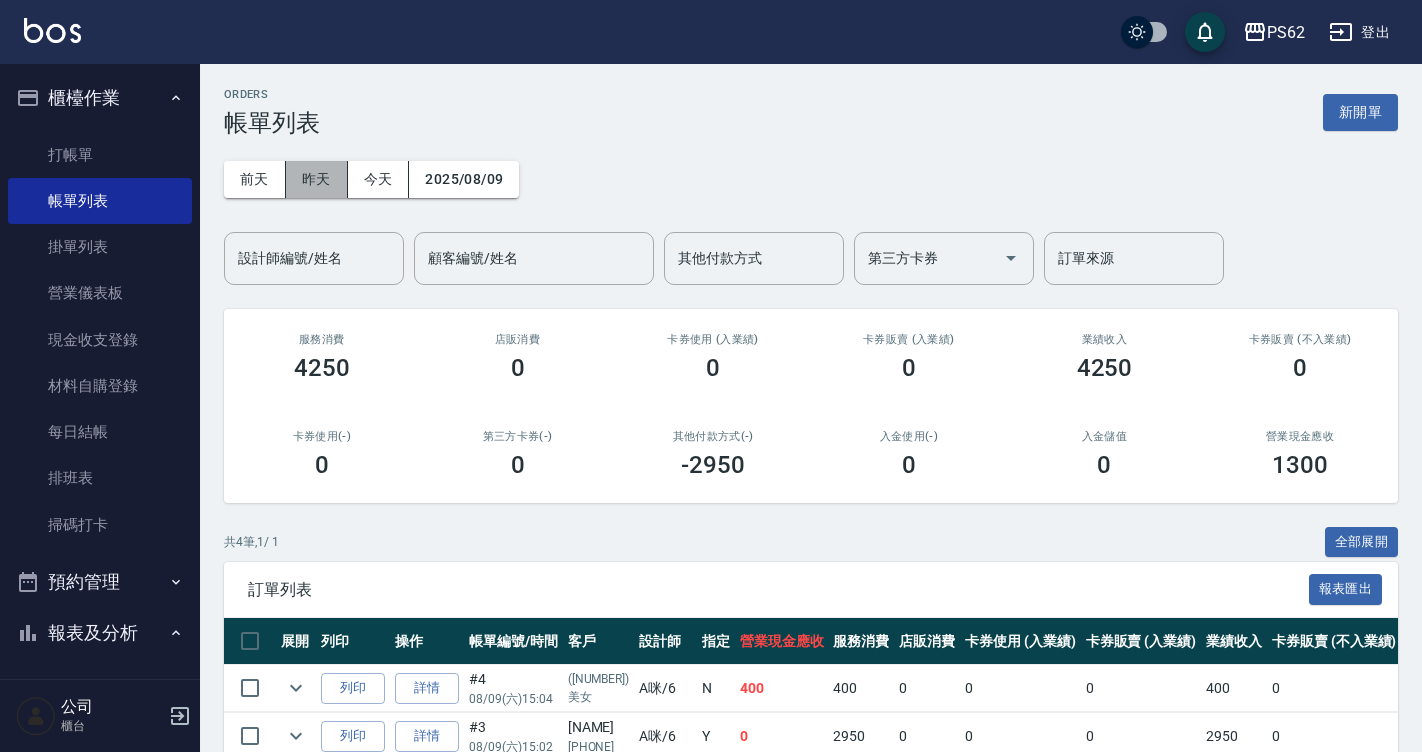 click on "昨天" at bounding box center (317, 179) 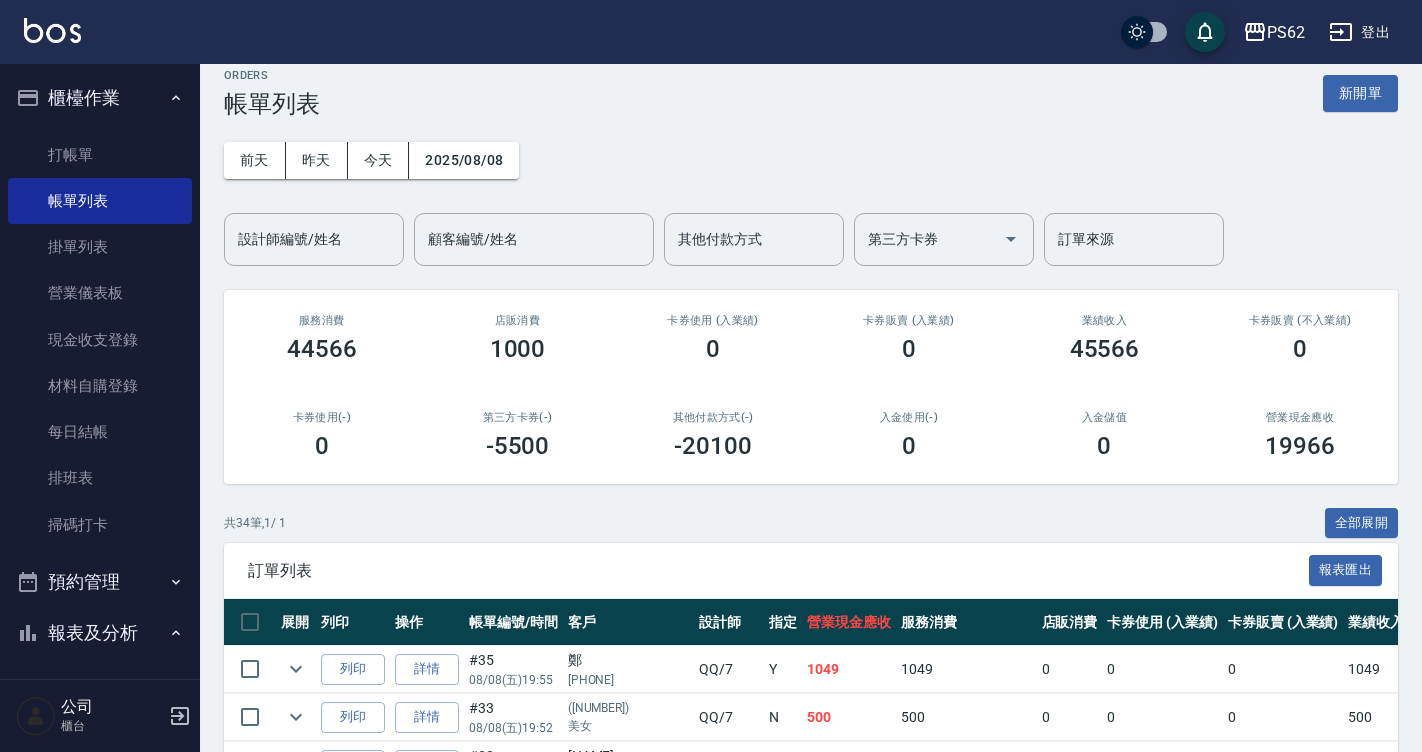 scroll, scrollTop: 0, scrollLeft: 0, axis: both 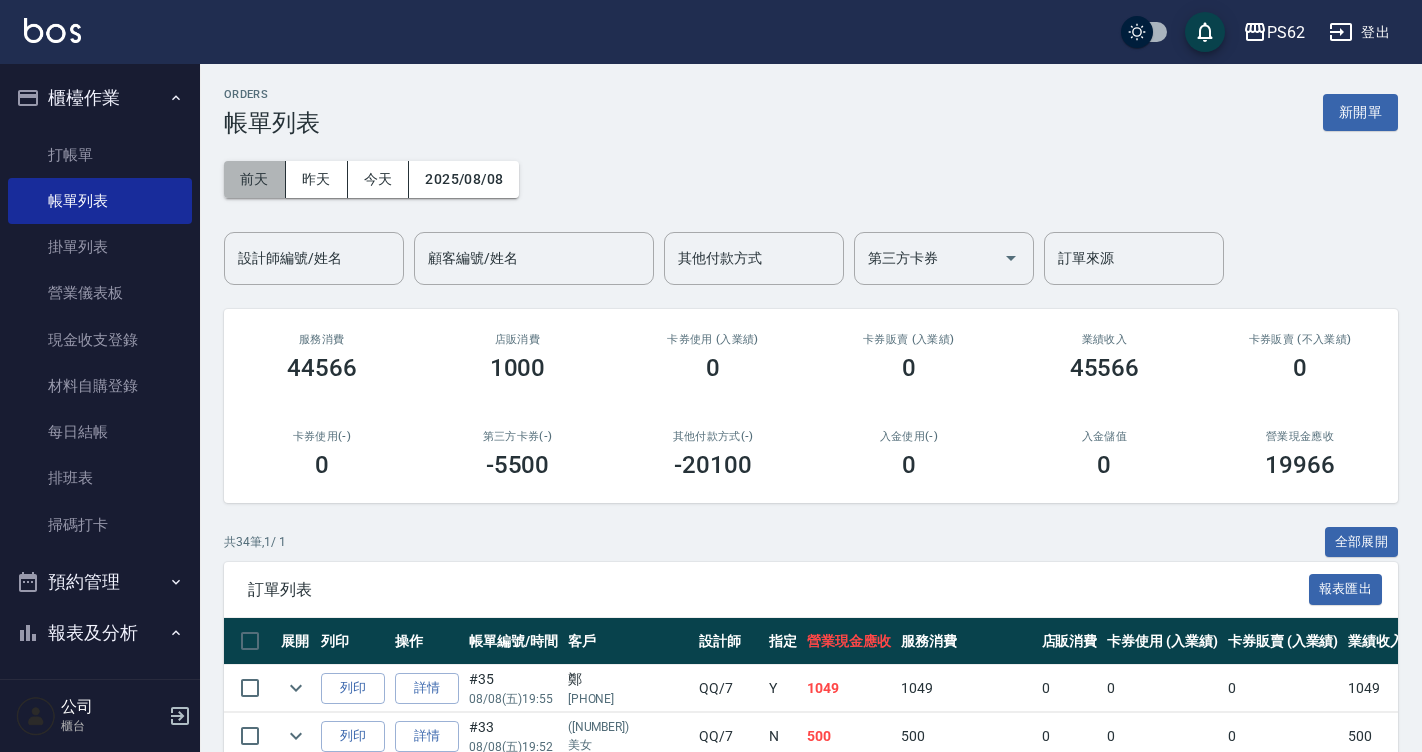 click on "前天" at bounding box center [255, 179] 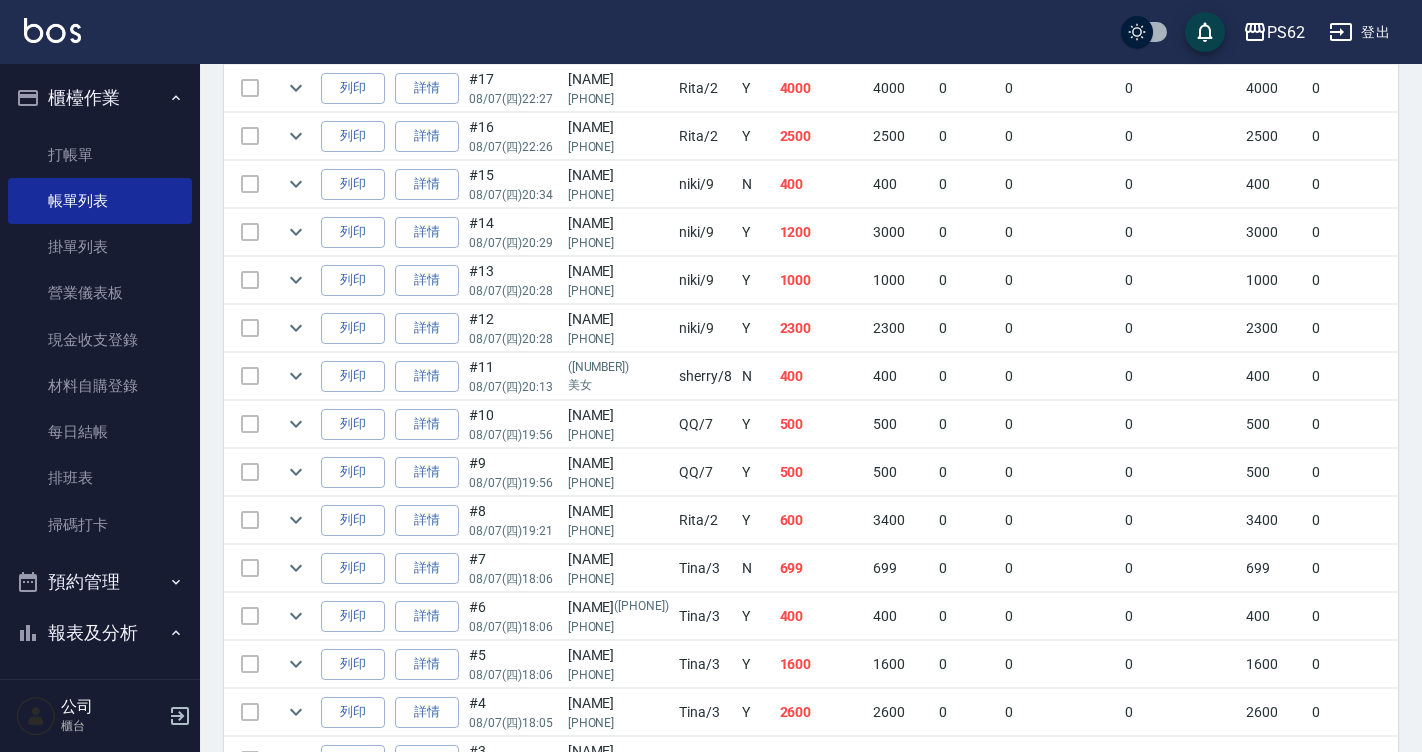 scroll, scrollTop: 200, scrollLeft: 0, axis: vertical 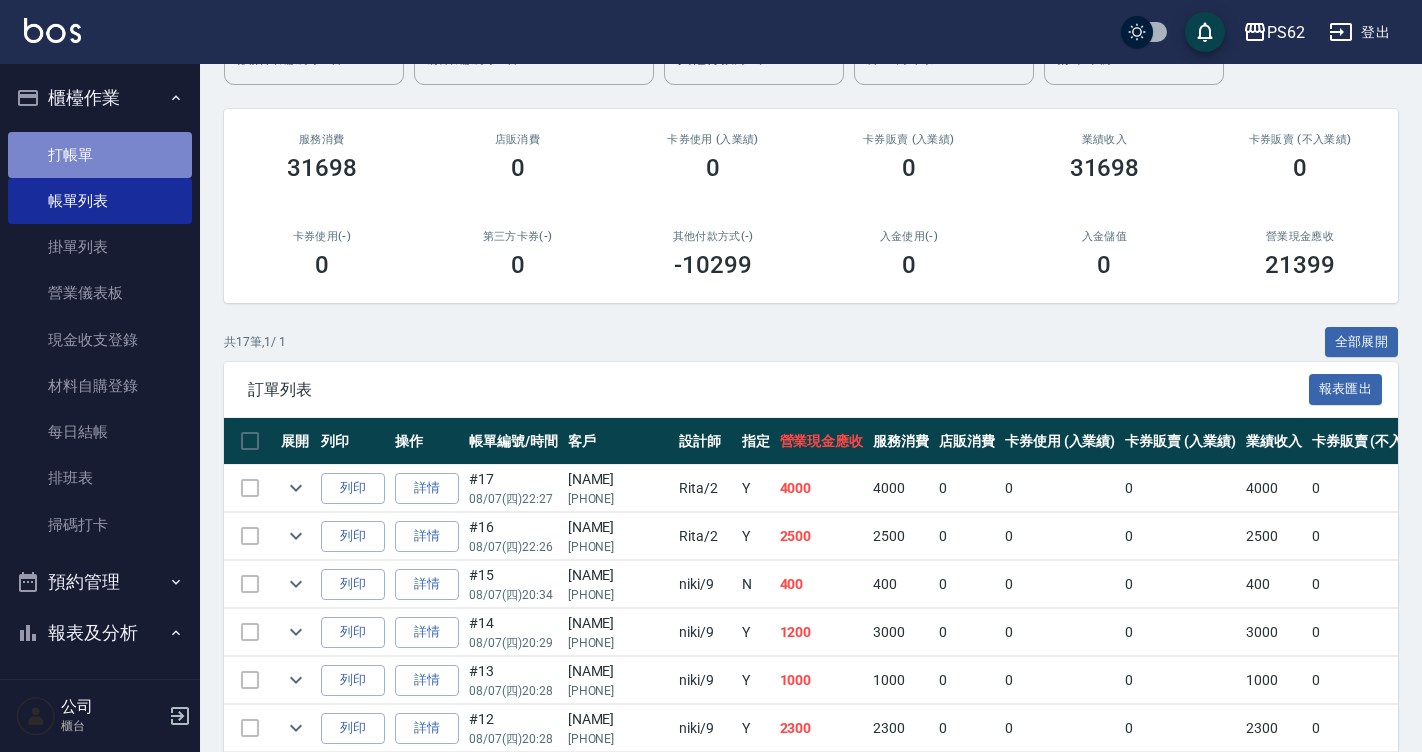 click on "打帳單" at bounding box center (100, 155) 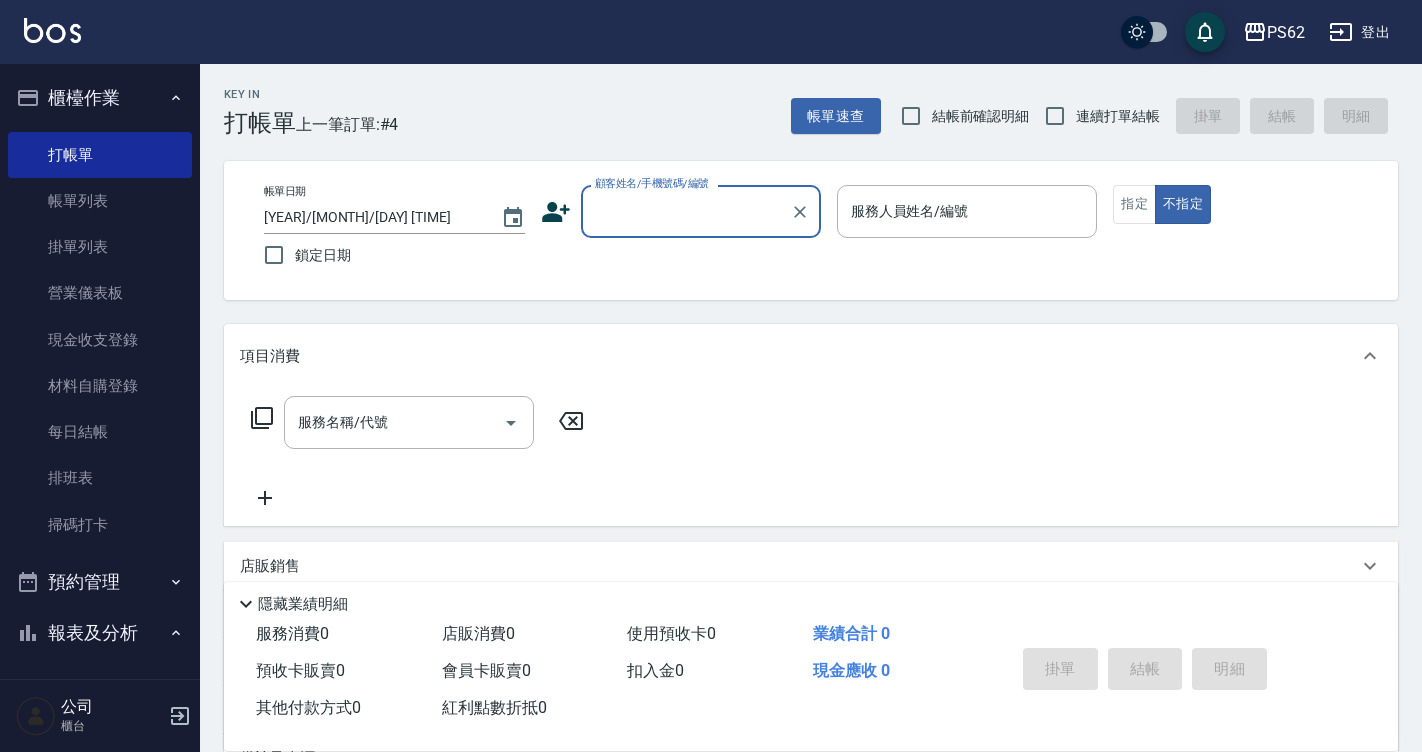 click on "顧客姓名/手機號碼/編號" at bounding box center (686, 211) 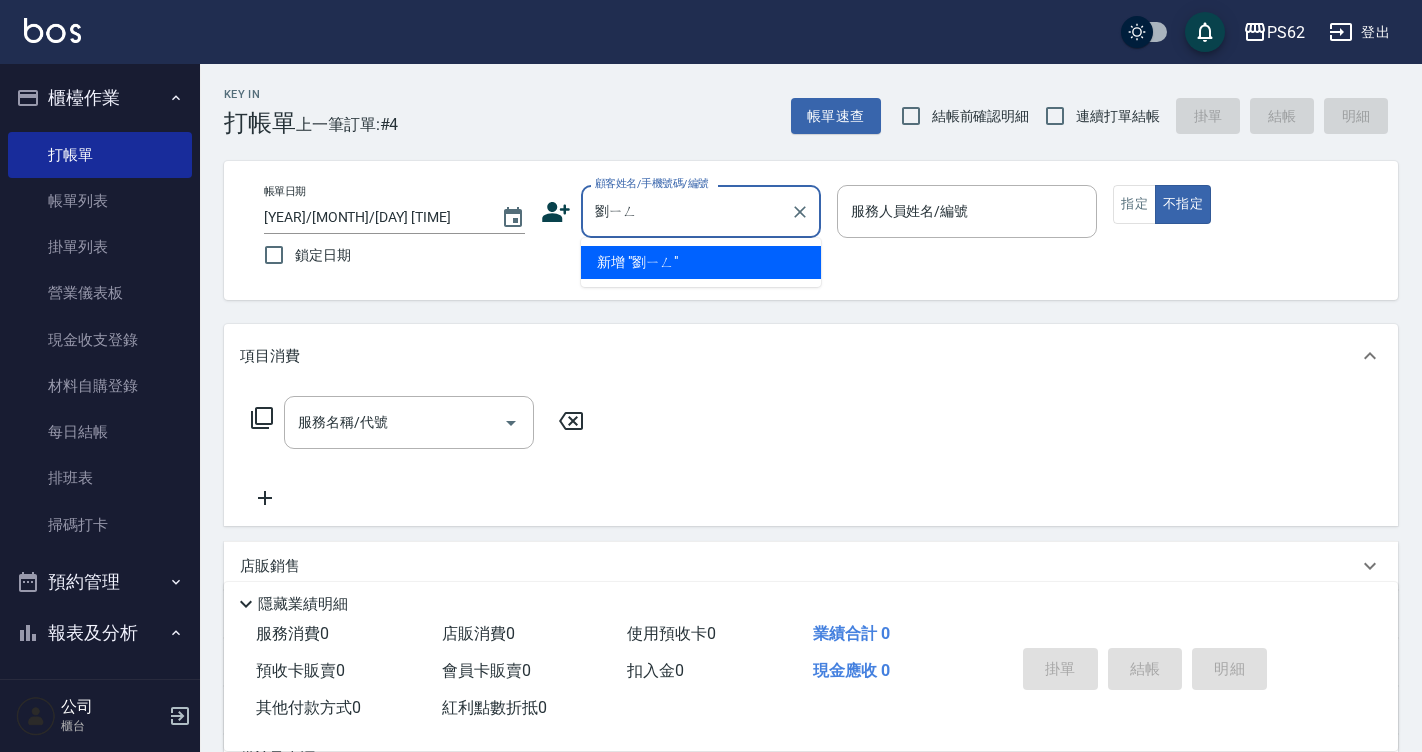 type on "劉穎" 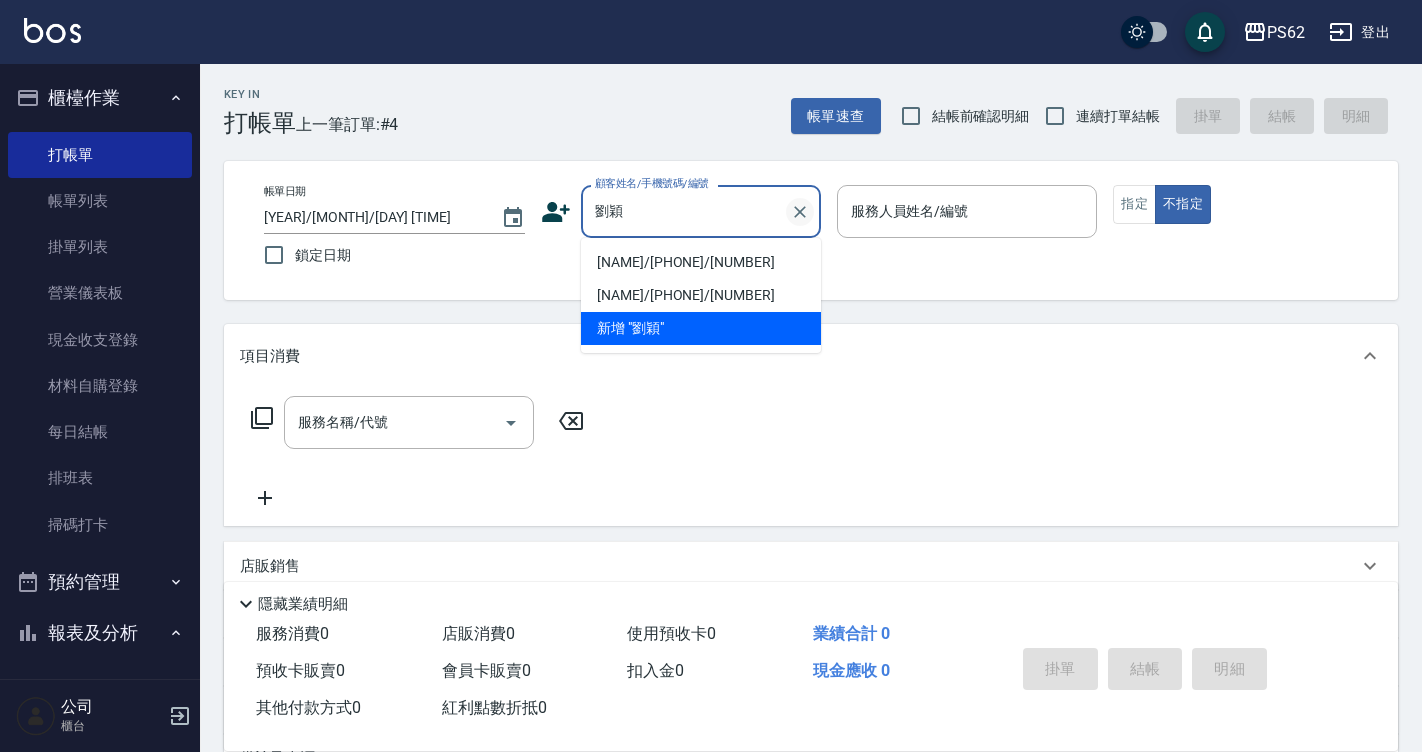 click 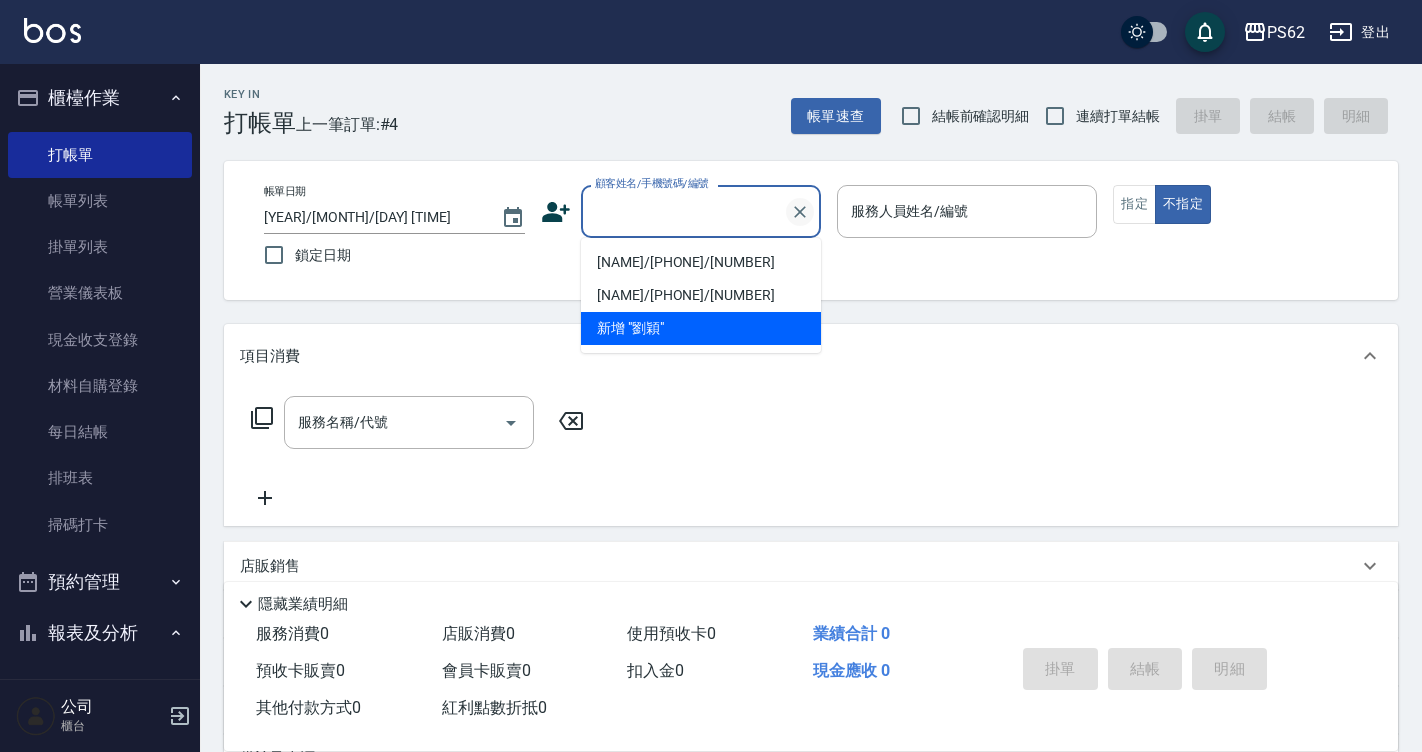 click 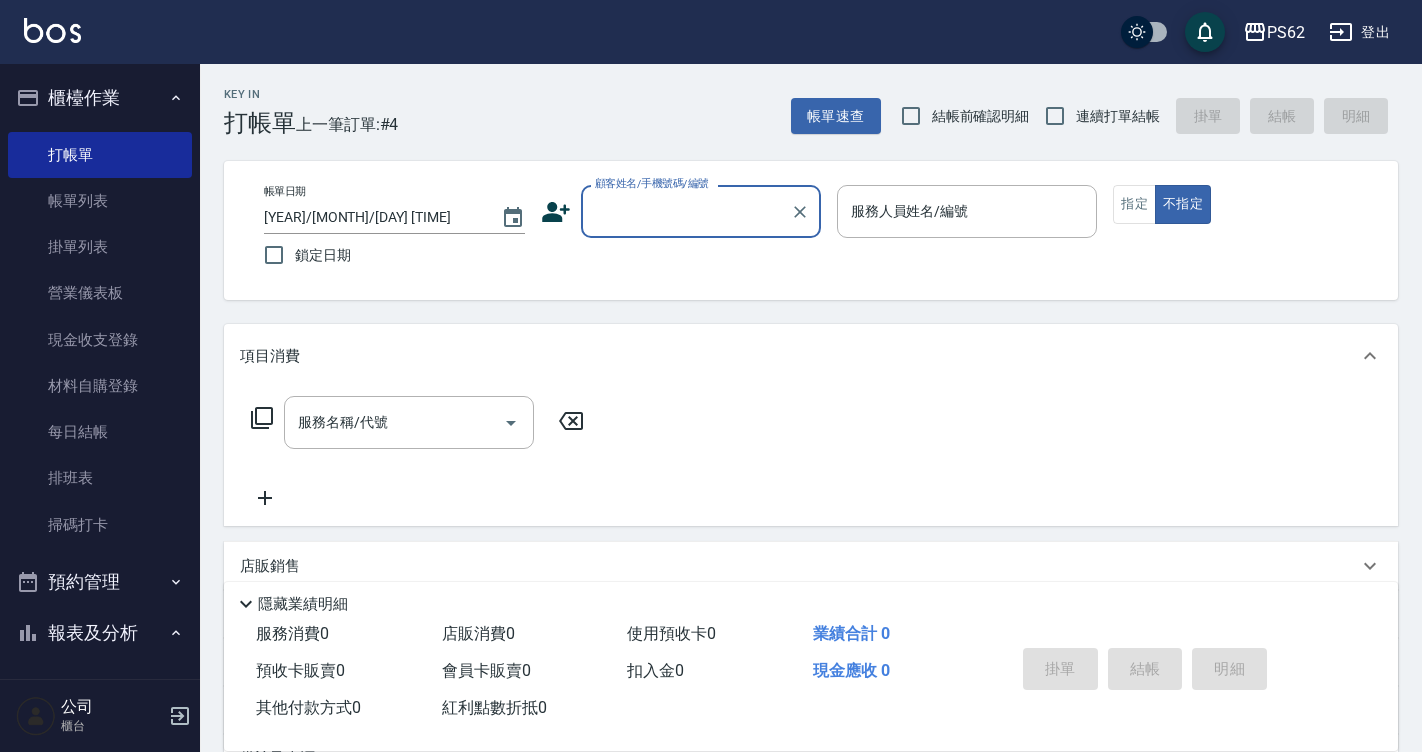 click on "顧客姓名/手機號碼/編號" at bounding box center [686, 211] 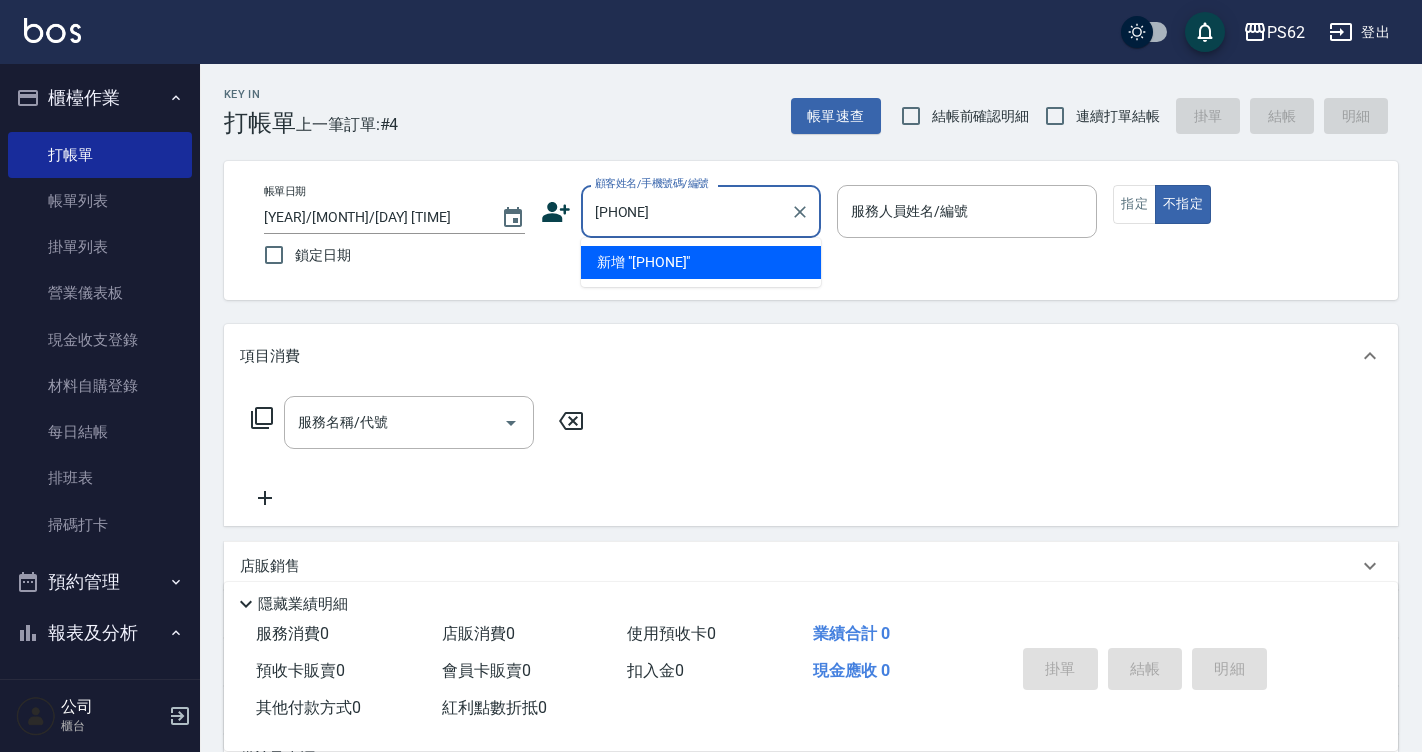 click on "新增 "[PHONE]"" at bounding box center (701, 262) 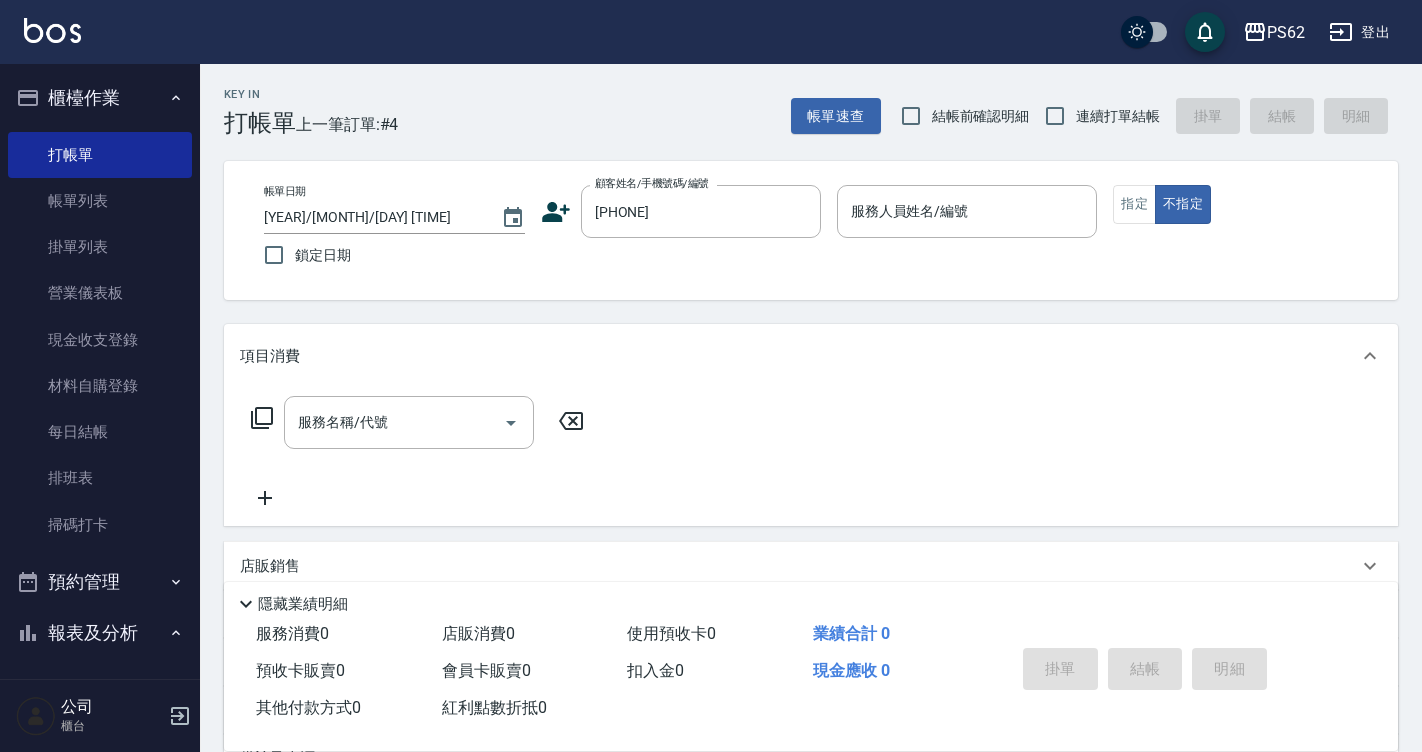 click 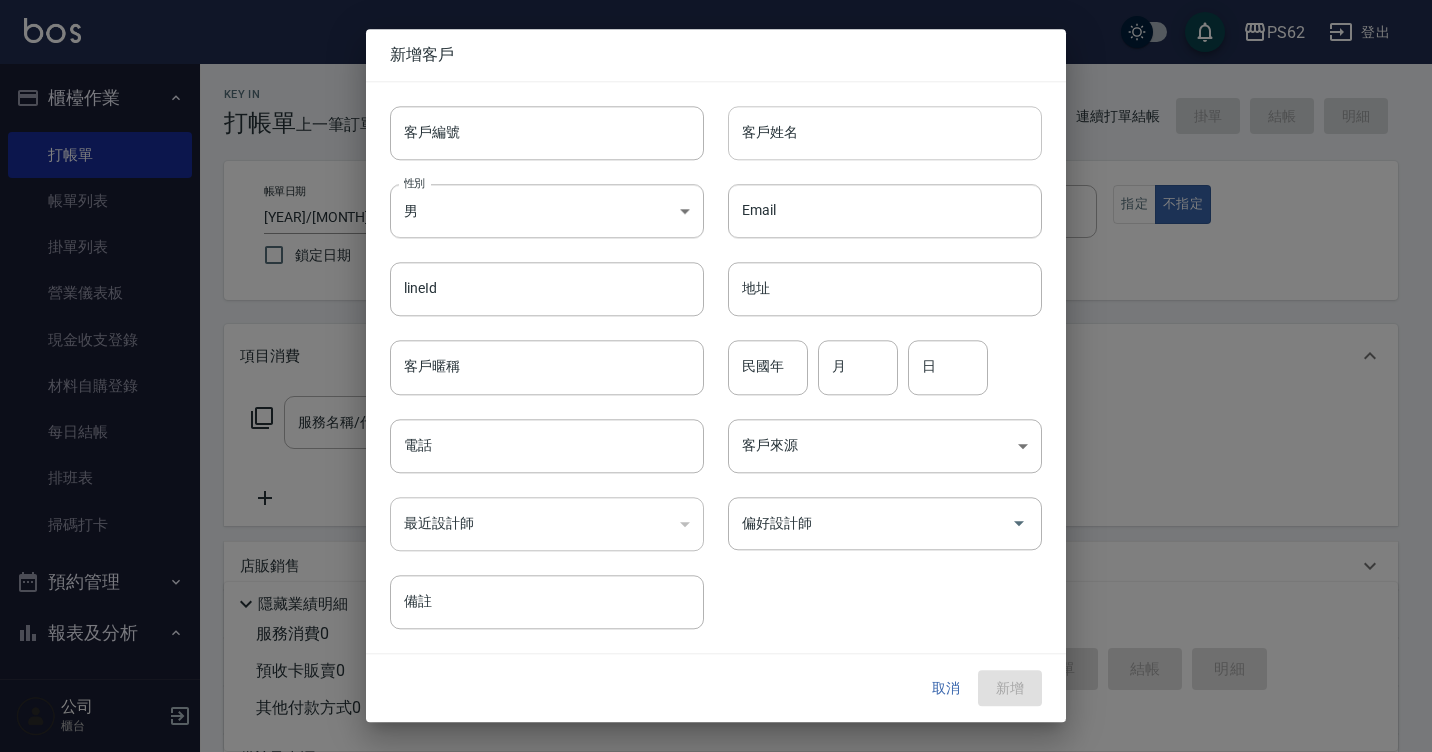 type on "[PHONE]" 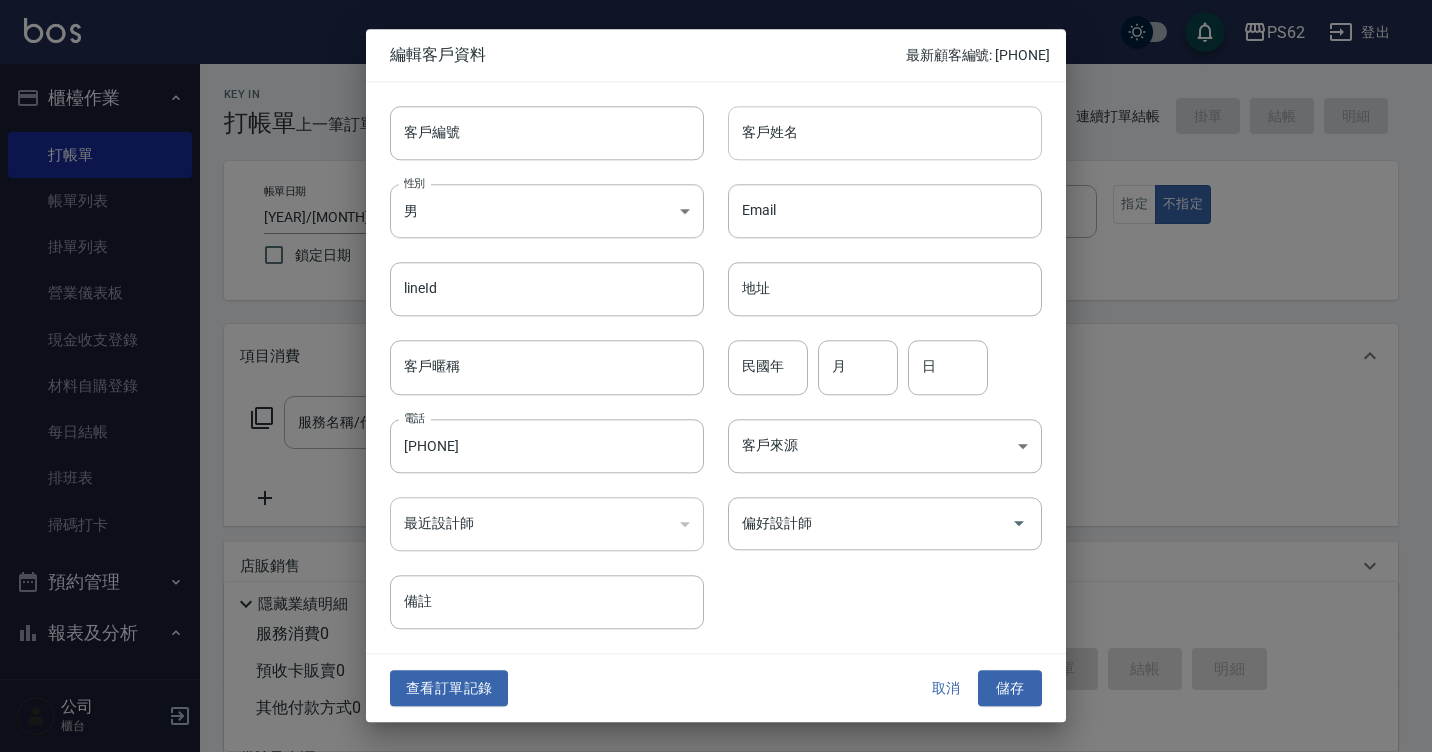 click on "客戶姓名" at bounding box center (885, 133) 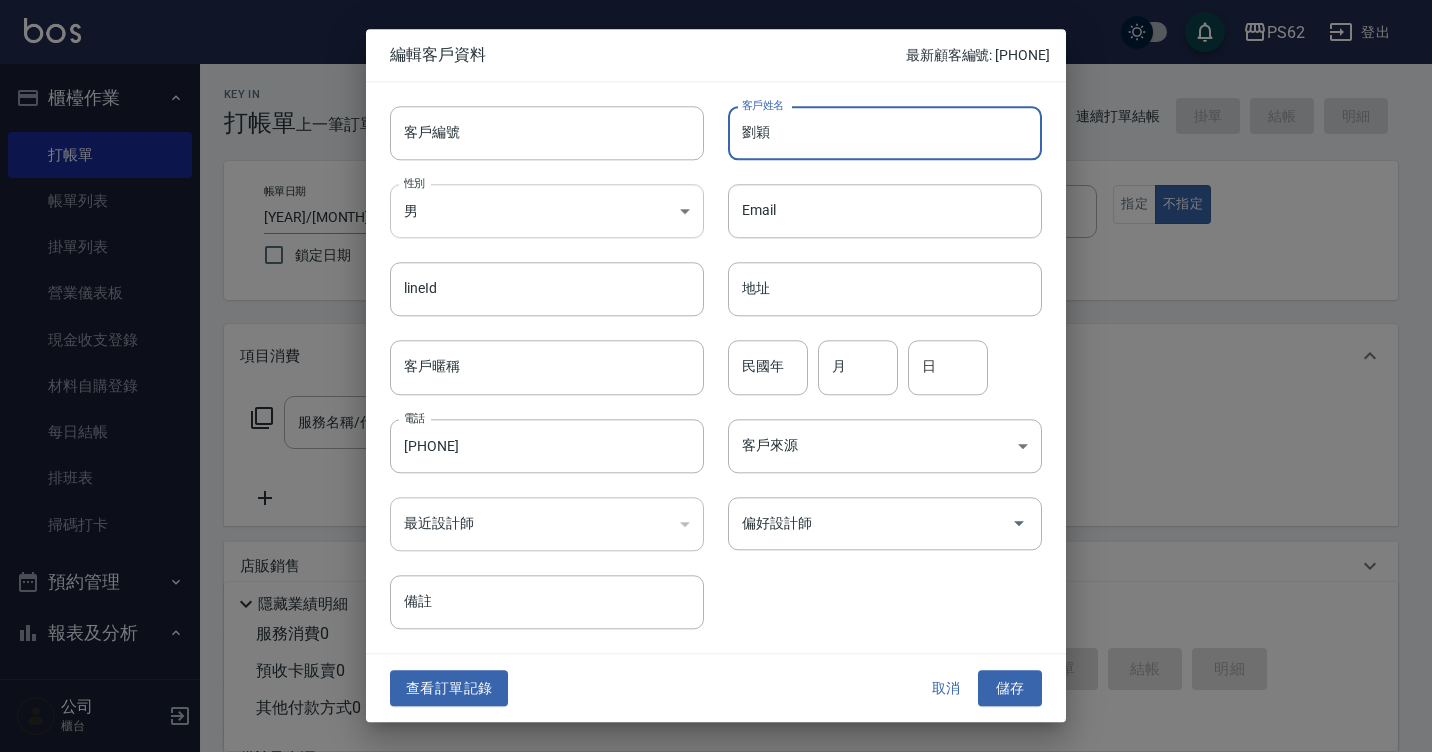 type on "劉穎" 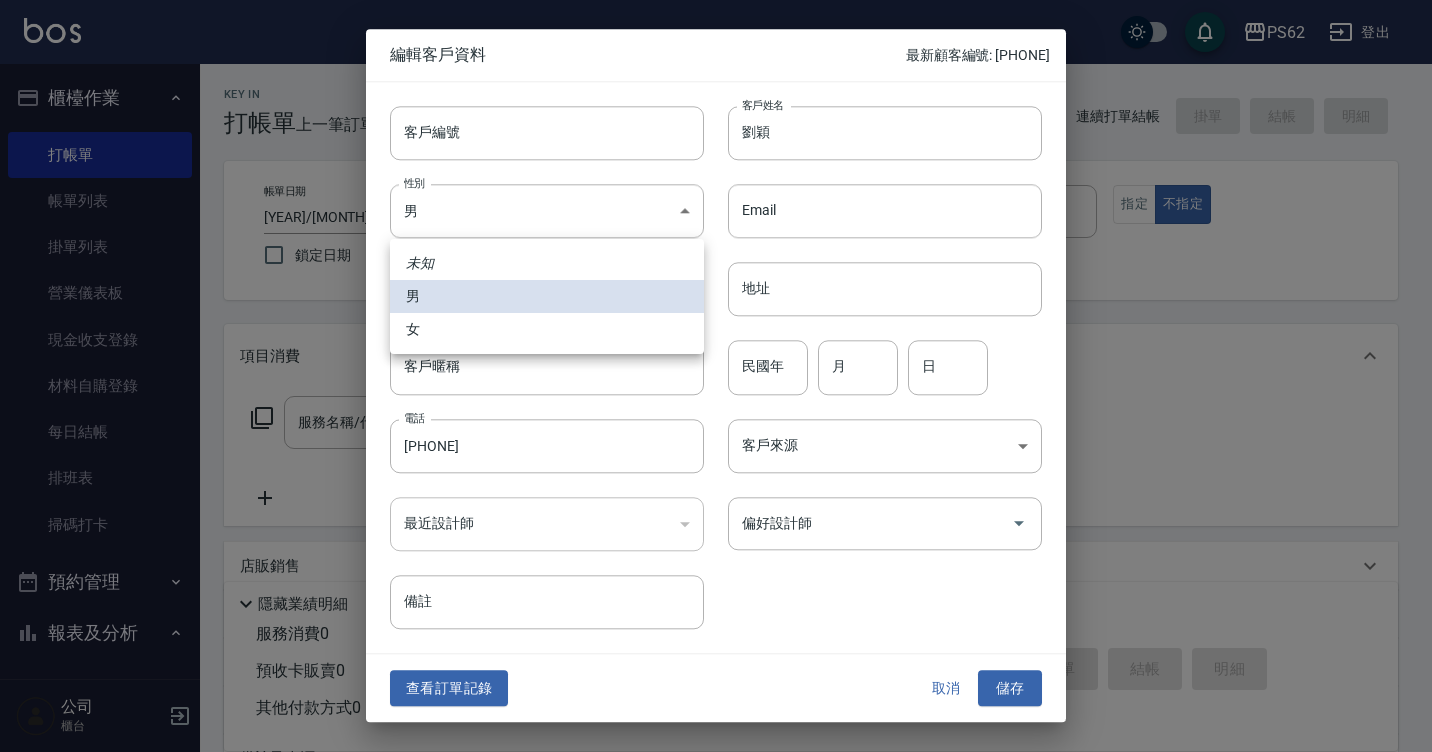 click on "女" at bounding box center [547, 329] 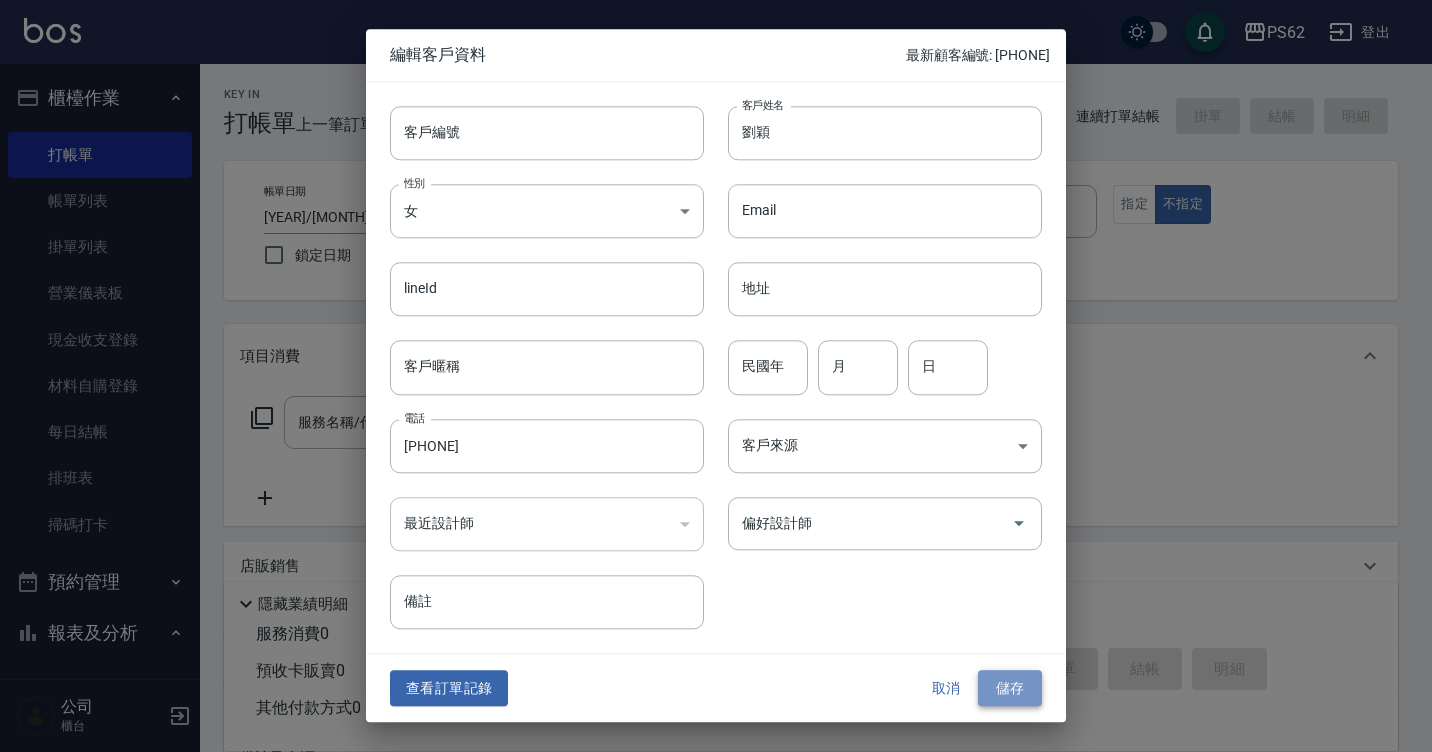 click on "儲存" at bounding box center [1010, 688] 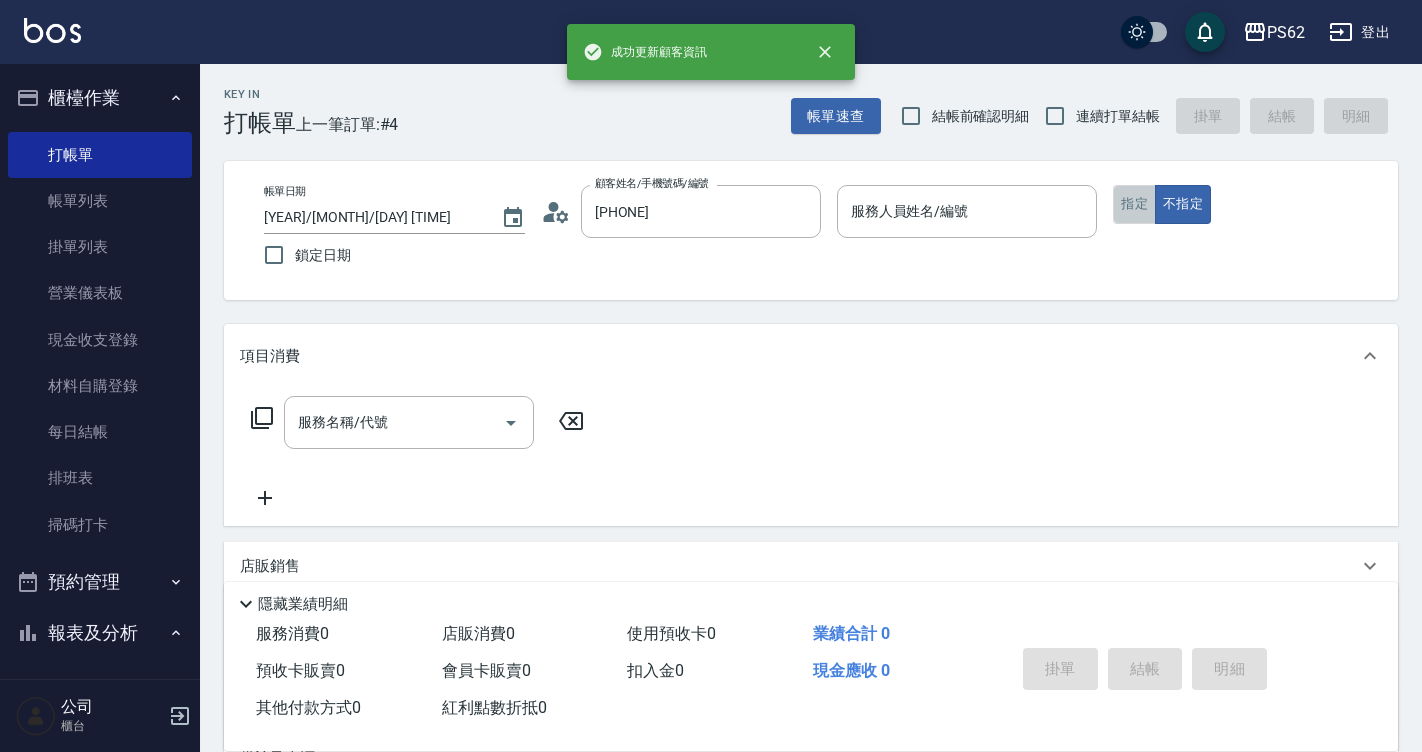click on "指定" at bounding box center [1134, 204] 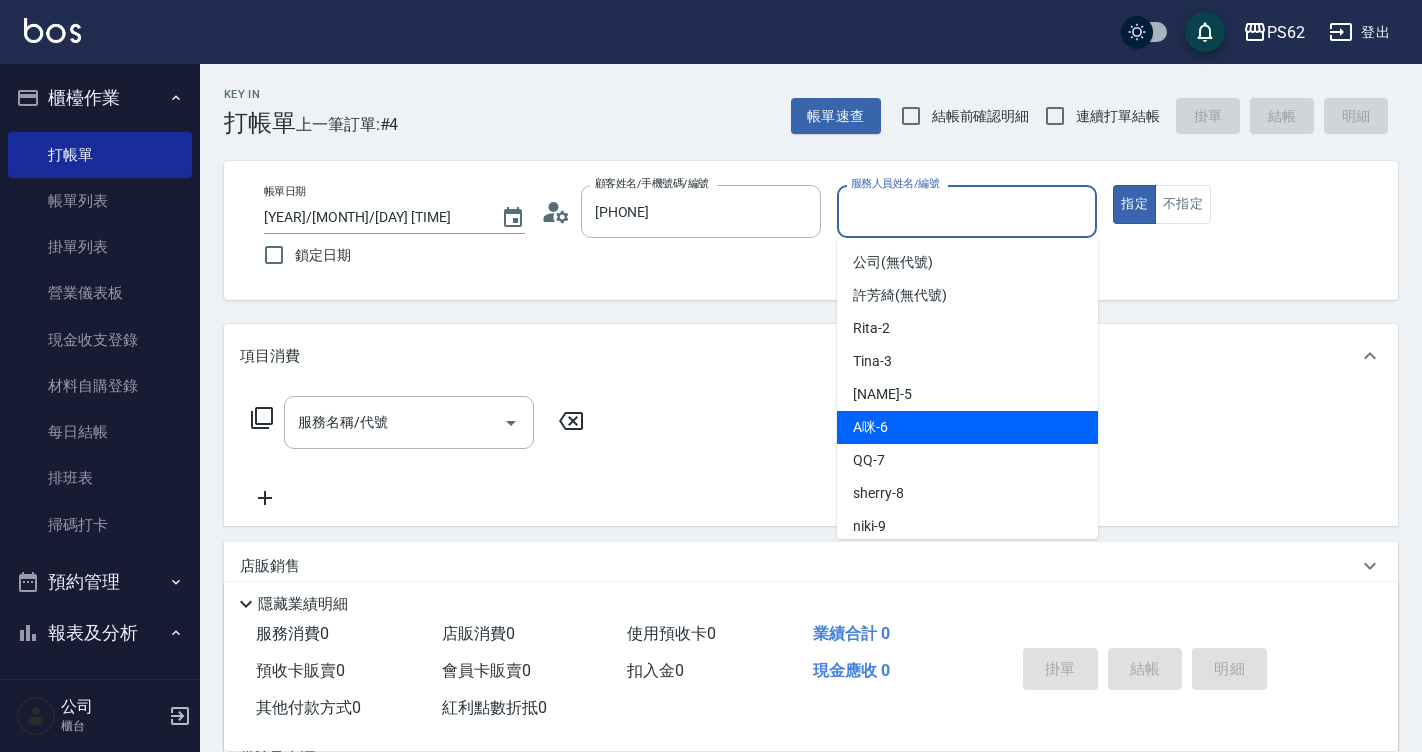 drag, startPoint x: 890, startPoint y: 216, endPoint x: 889, endPoint y: 417, distance: 201.00249 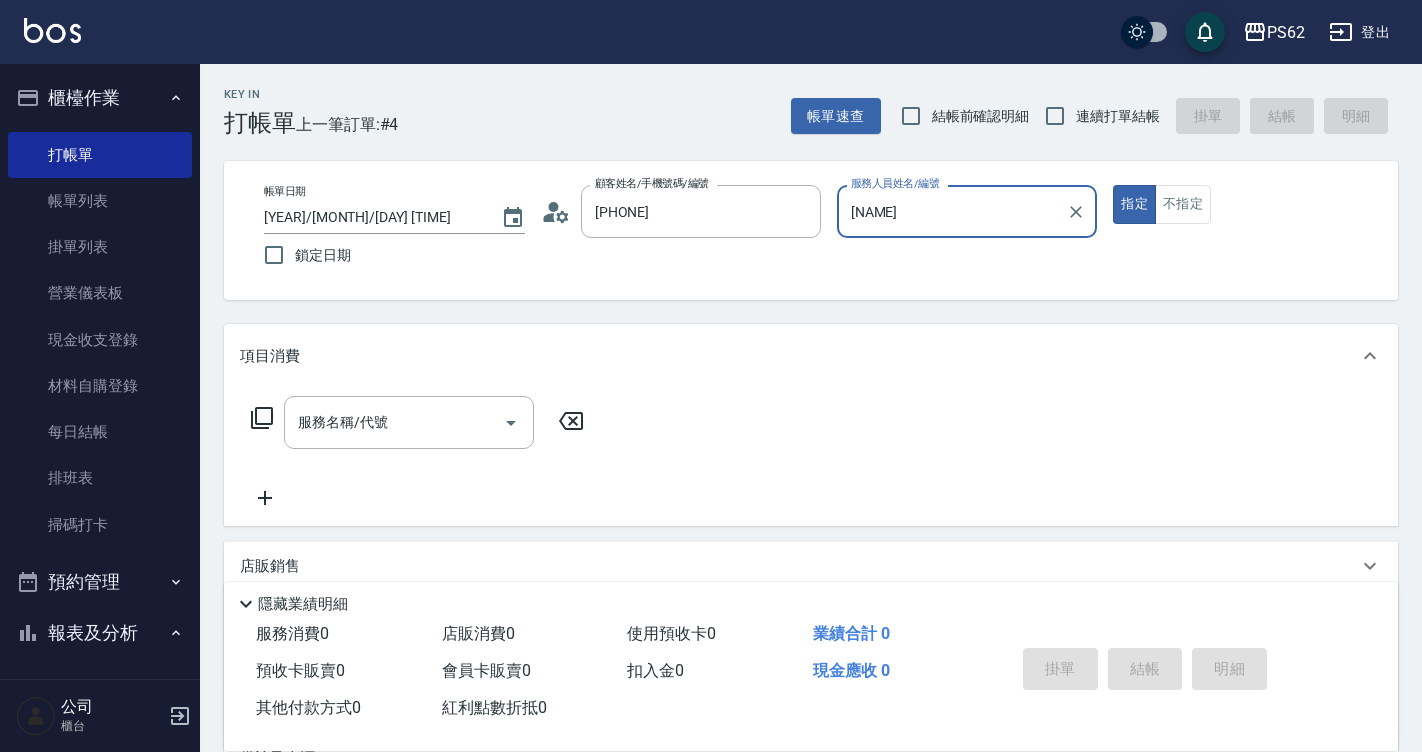 click 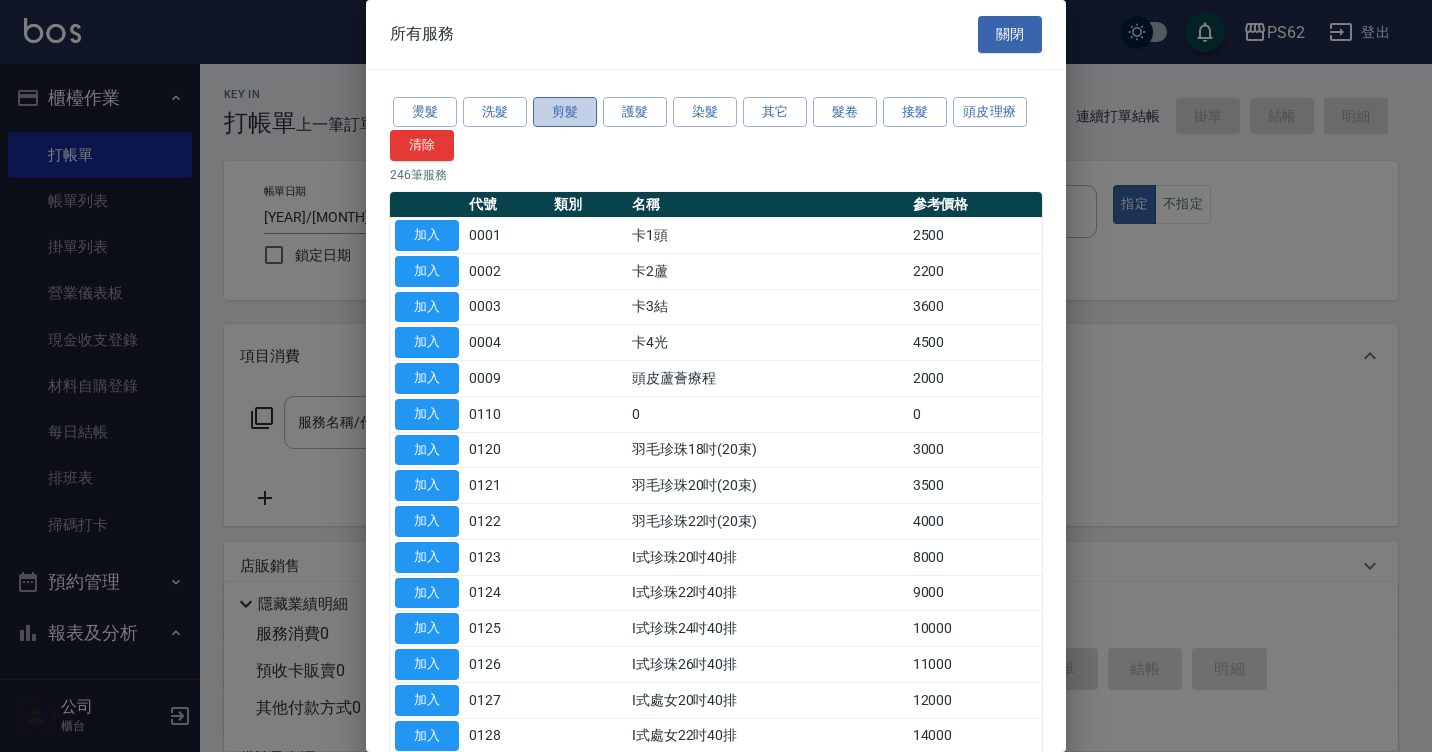click on "剪髮" at bounding box center (565, 112) 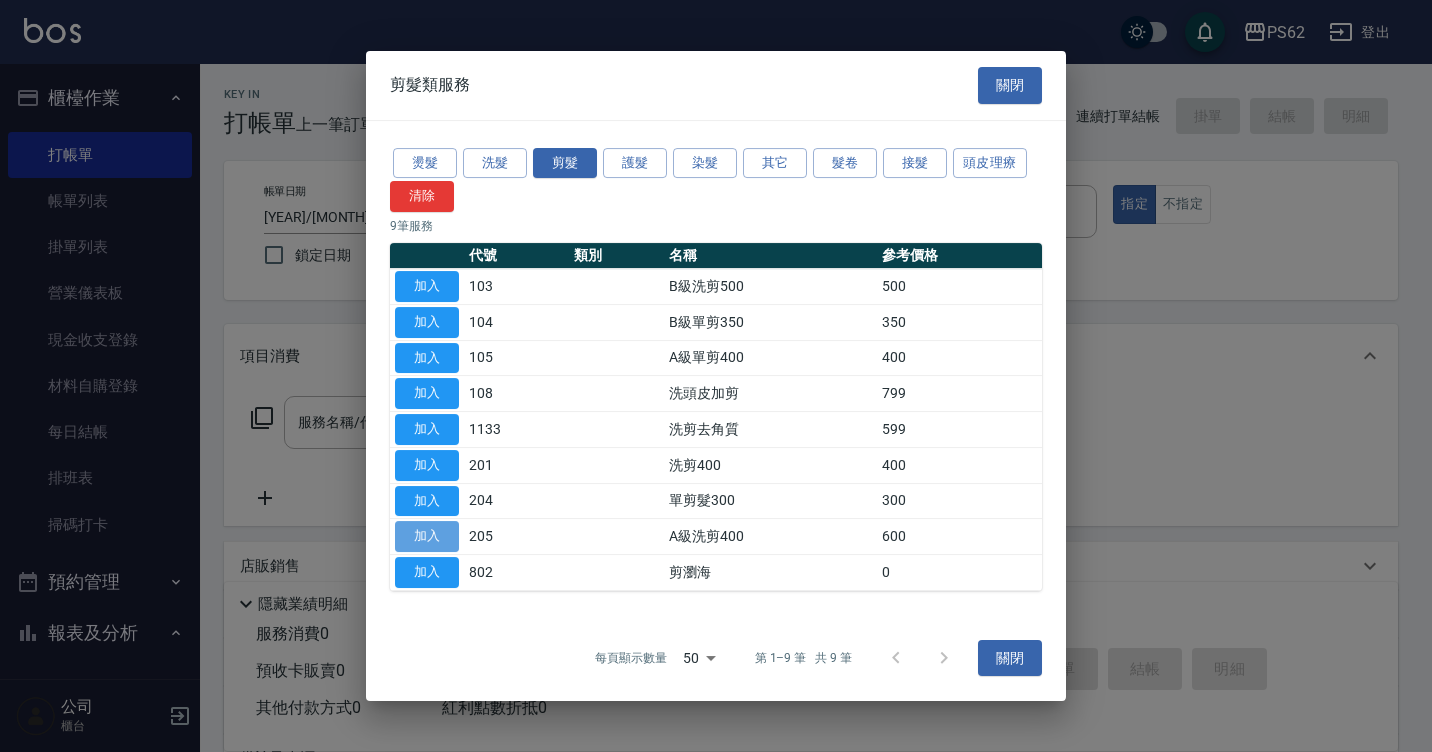 click on "加入" at bounding box center [427, 536] 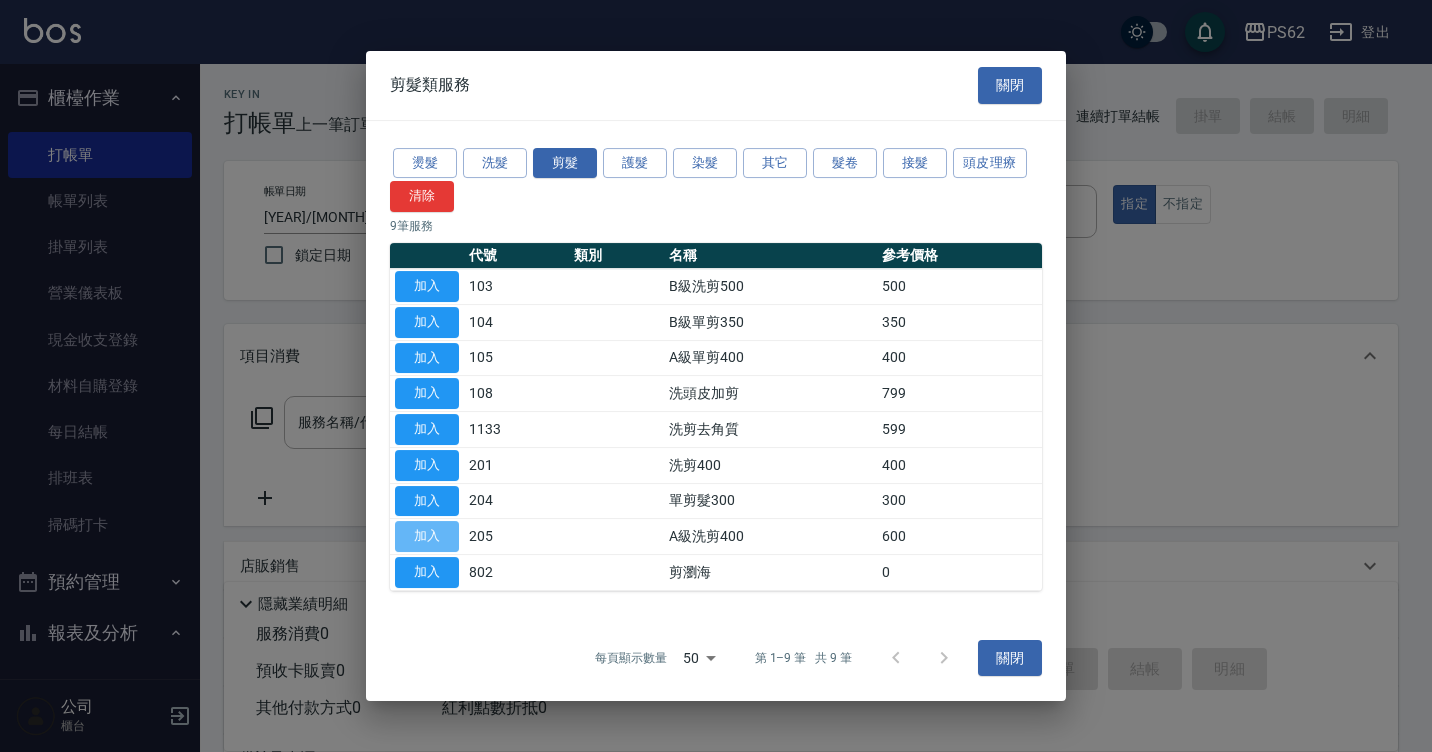 type on "A級洗剪400([NUMBER])" 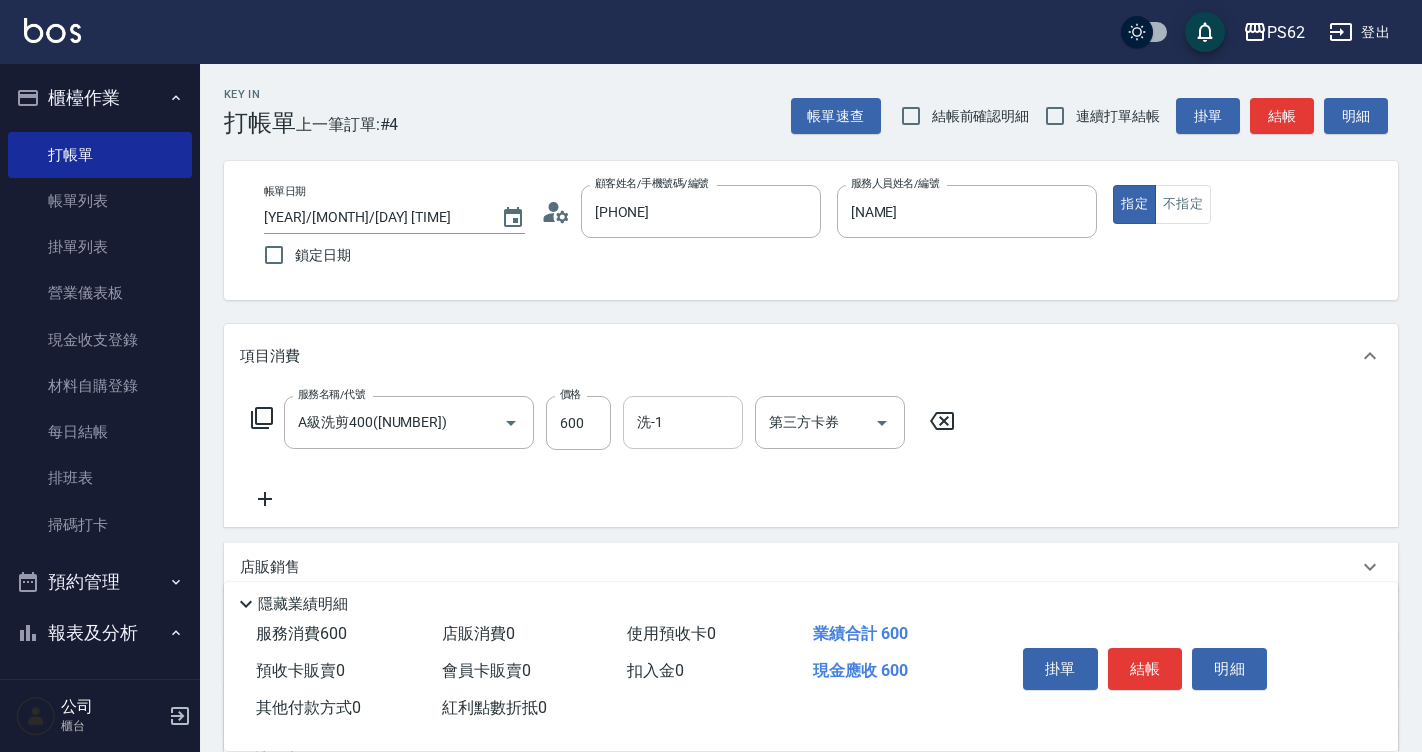 click on "洗-1" at bounding box center (683, 422) 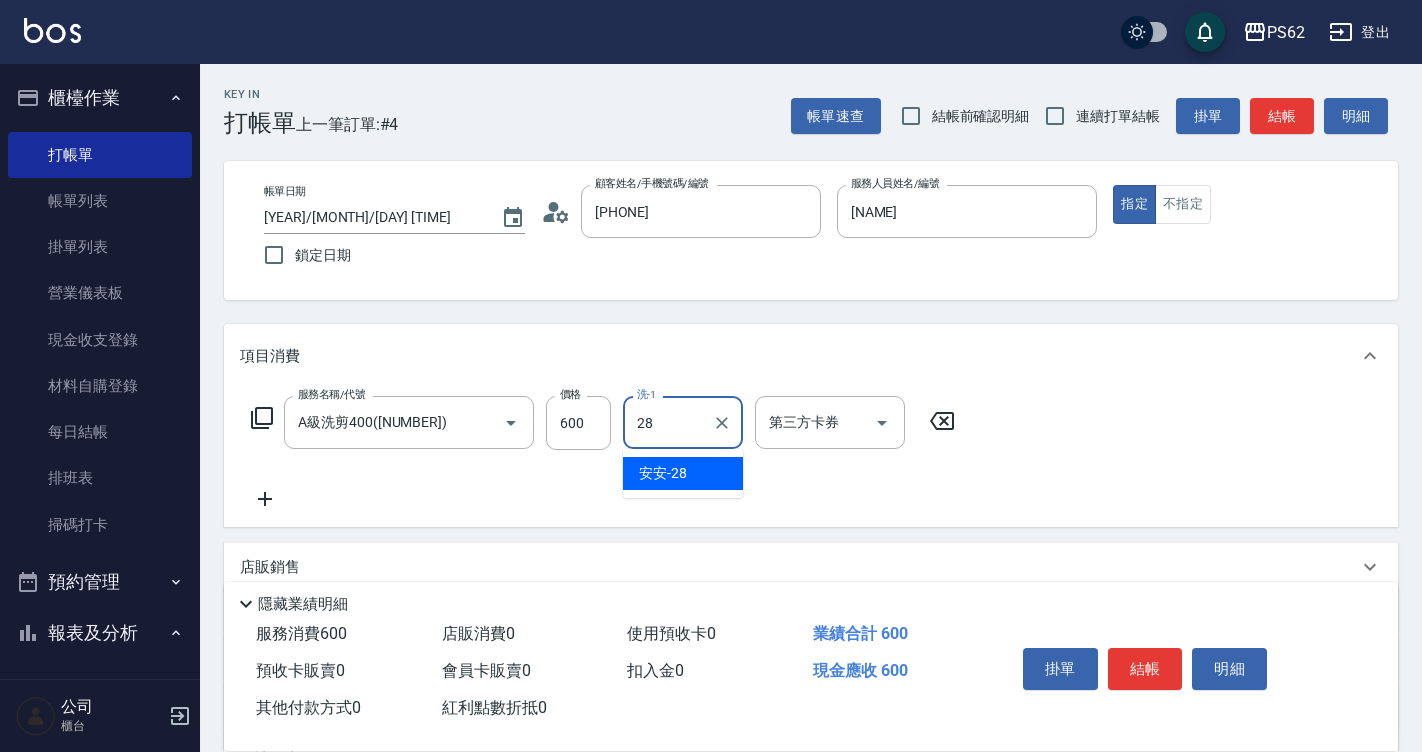type on "[NAME]-28" 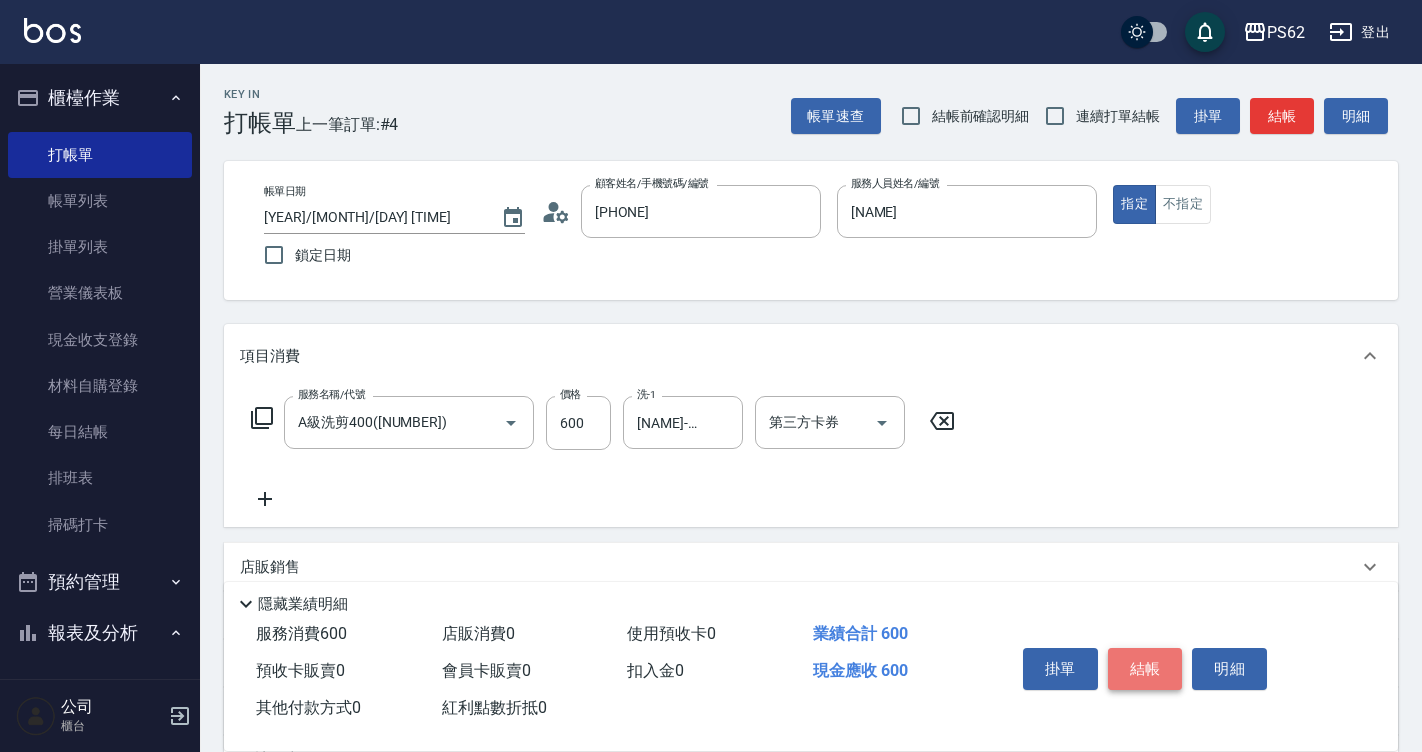 click on "結帳" at bounding box center [1145, 669] 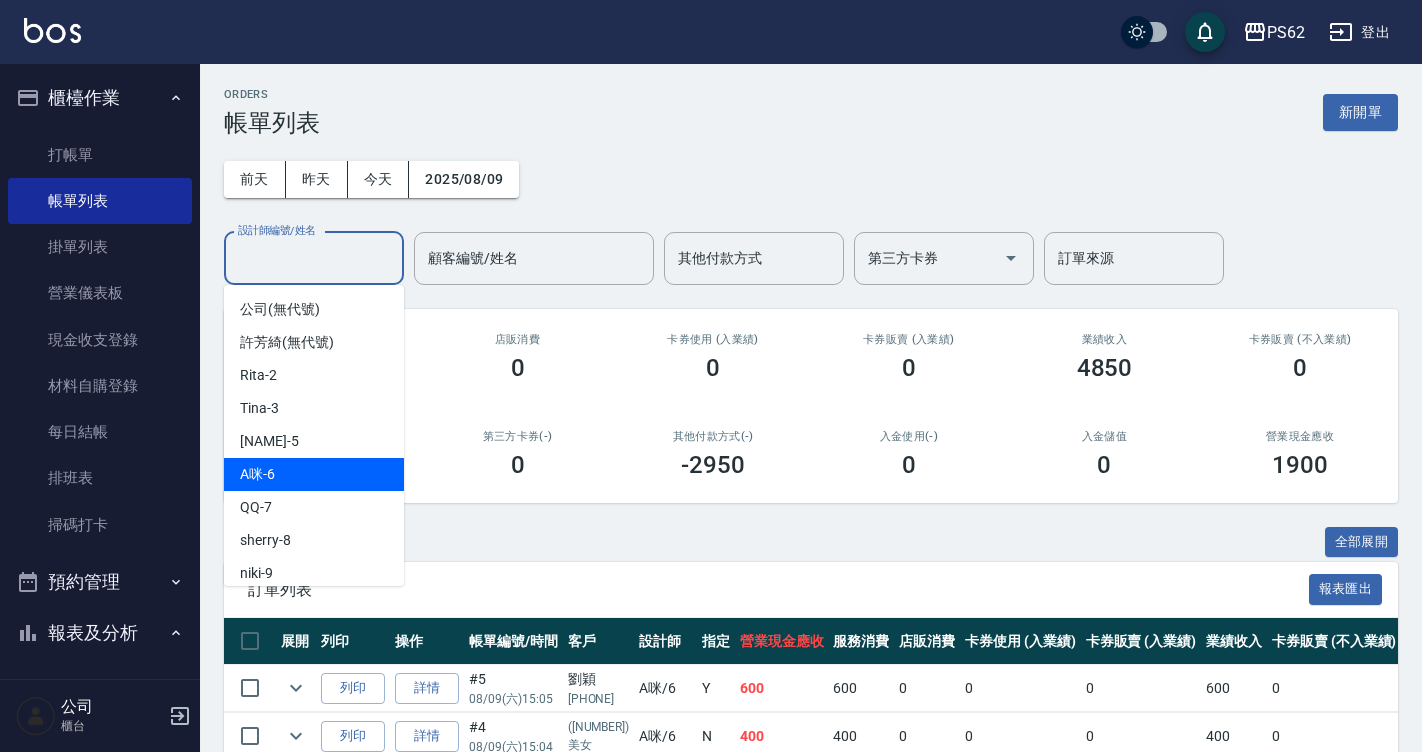 drag, startPoint x: 333, startPoint y: 258, endPoint x: 332, endPoint y: 467, distance: 209.0024 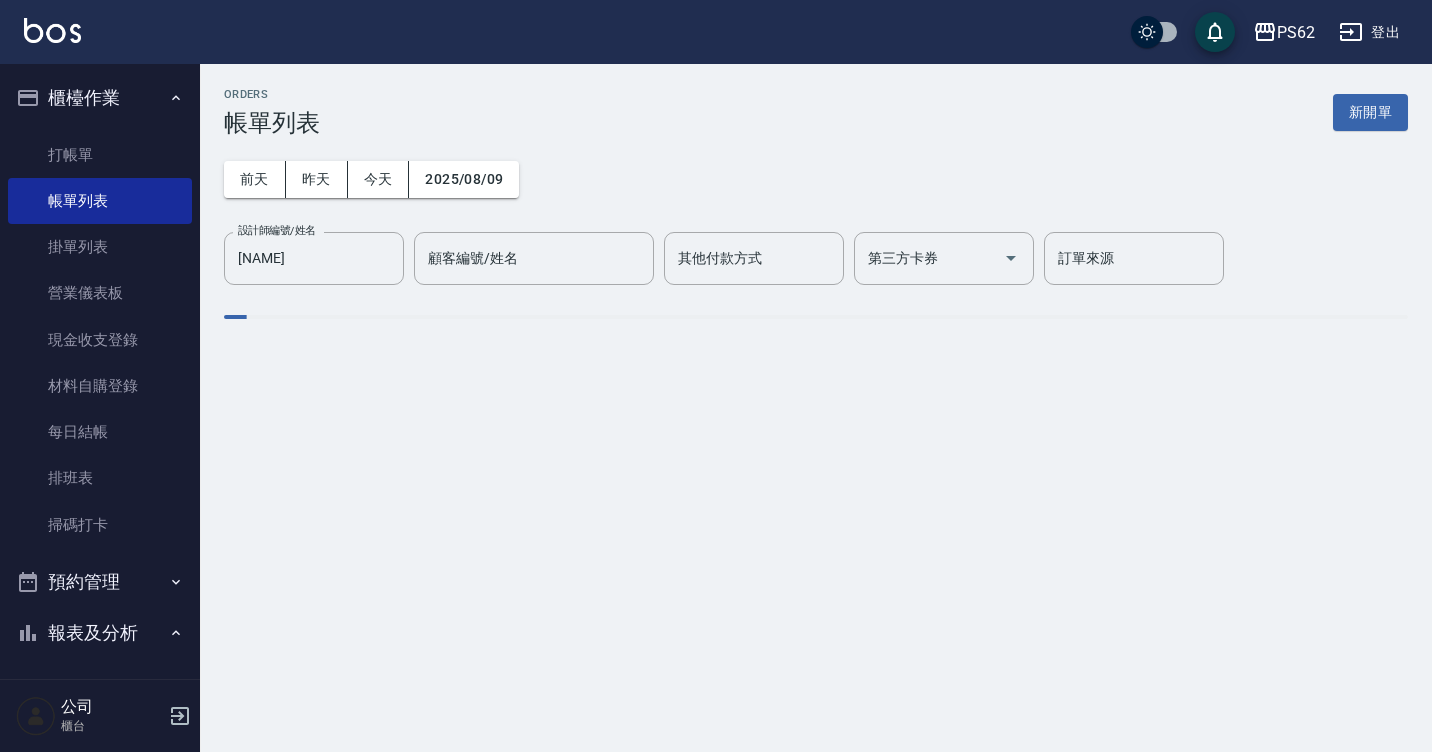 click on "ORDERS 帳單列表 新開單 前天 昨天 今天 [YEAR]/[MONTH]/[DAY] 設計師編號/姓名 A咪-6 設計師編號/姓名 顧客編號/姓名 顧客編號/姓名 其他付款方式 其他付款方式 第三方卡券 第三方卡券 訂單來源 訂單來源" at bounding box center [716, 376] 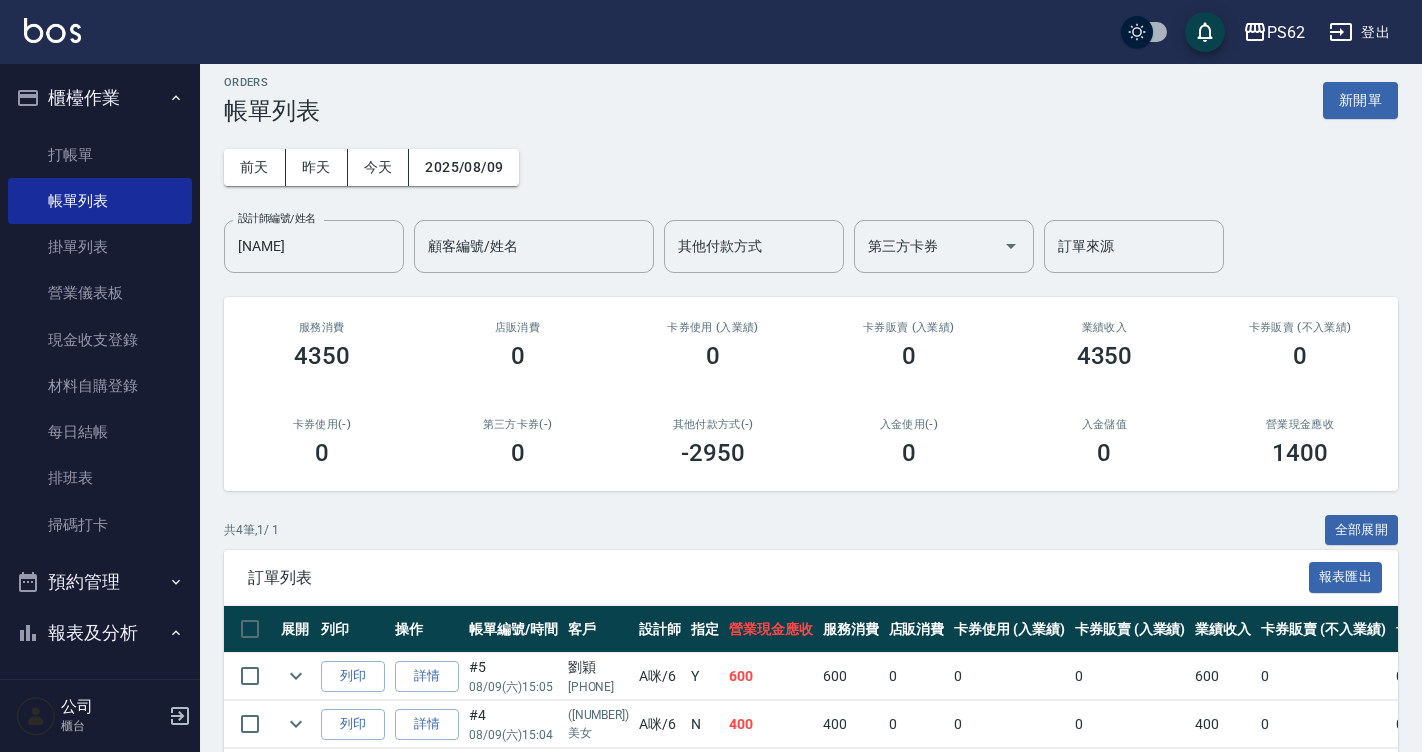 scroll, scrollTop: 0, scrollLeft: 0, axis: both 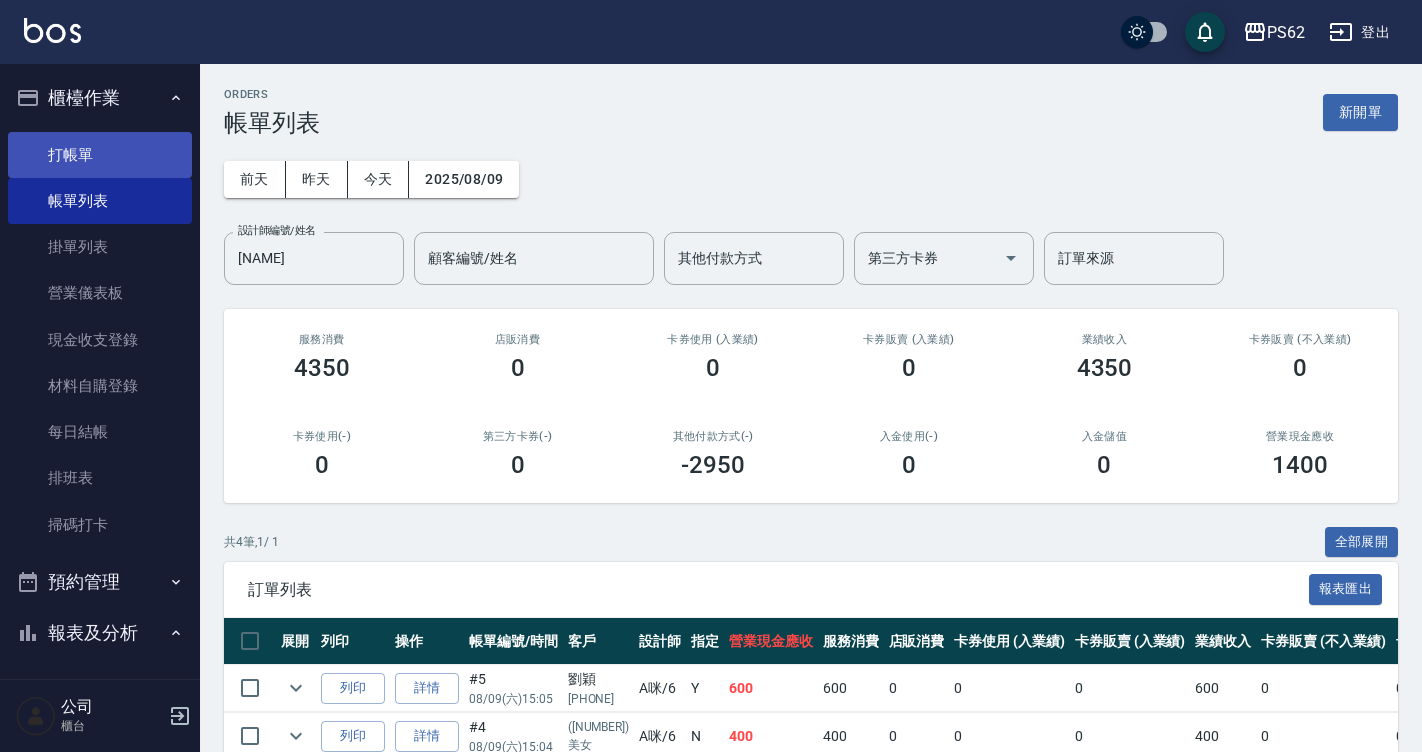 click on "打帳單" at bounding box center [100, 155] 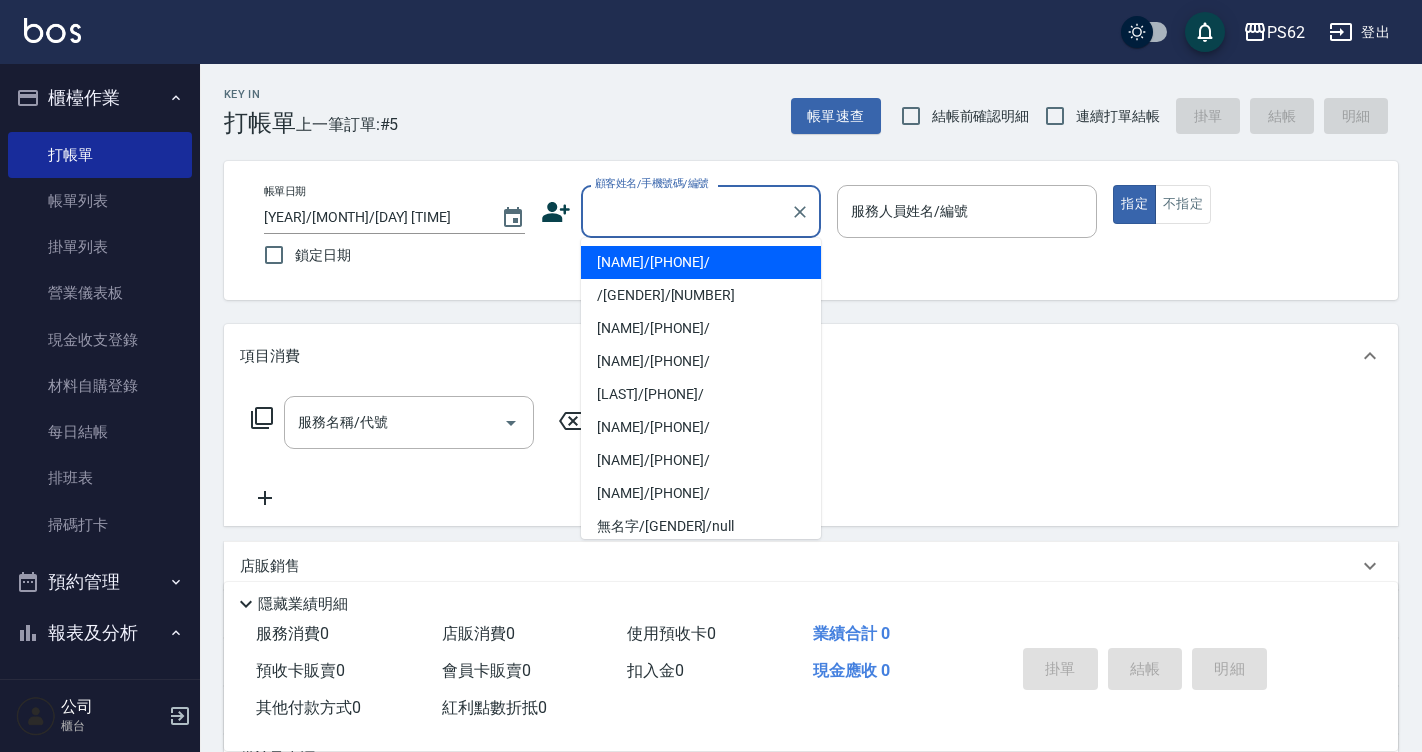 click on "顧客姓名/手機號碼/編號" at bounding box center (686, 211) 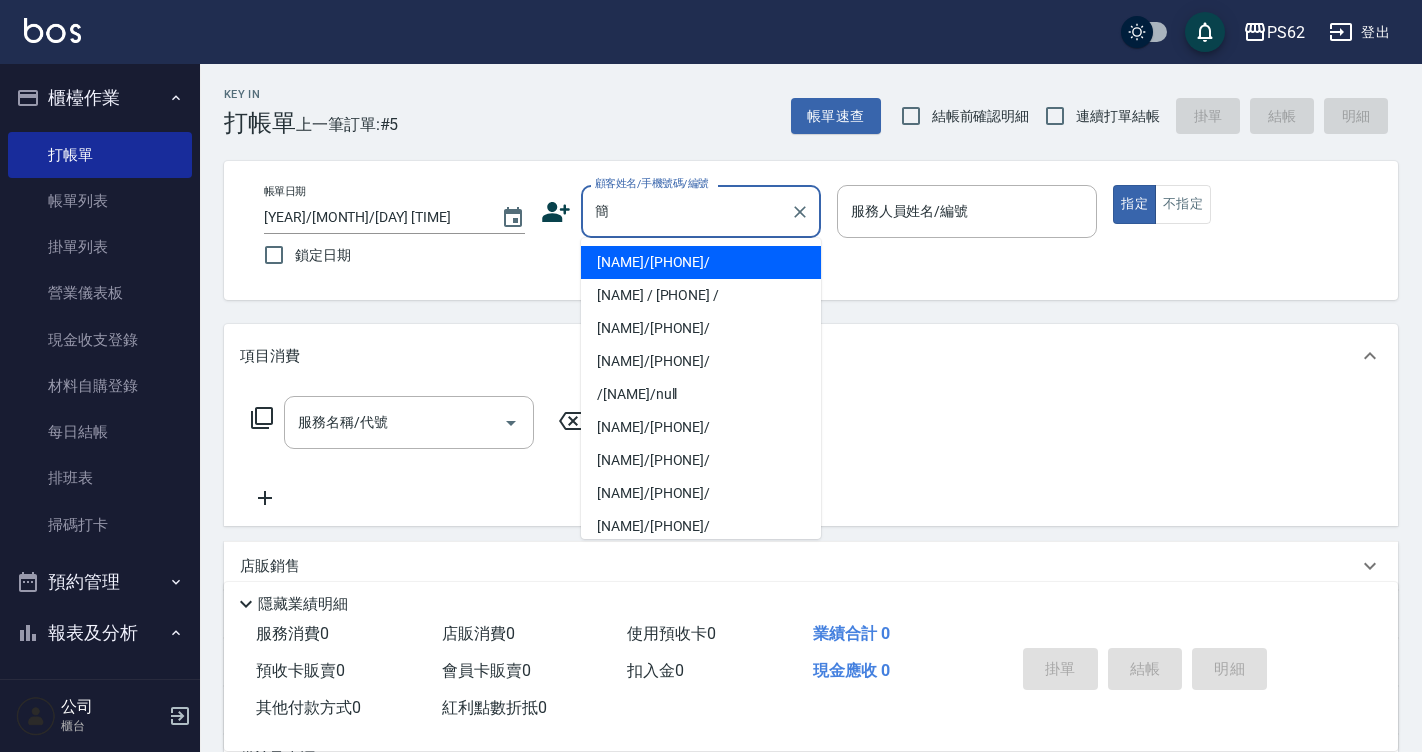 click on "[NAME]/[PHONE]/" at bounding box center (701, 493) 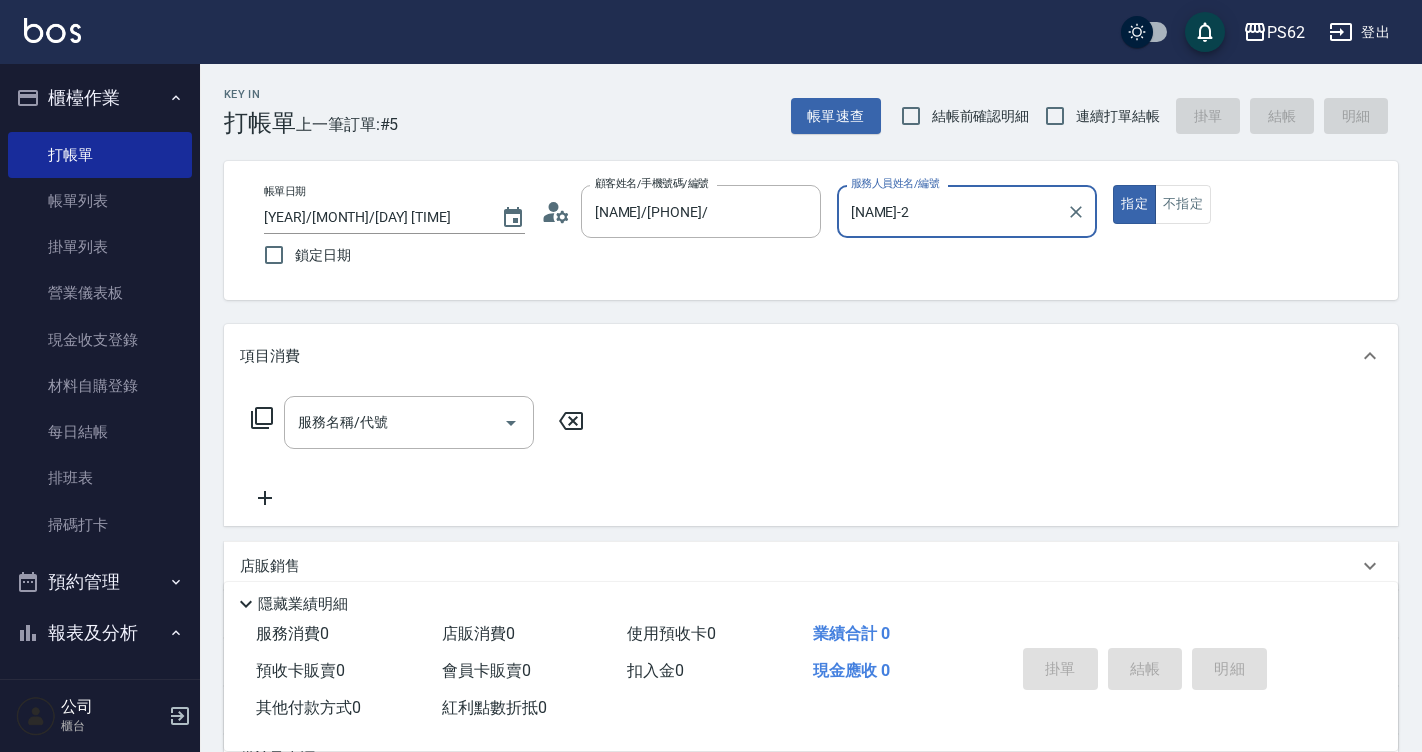 type on "[NAME]-2" 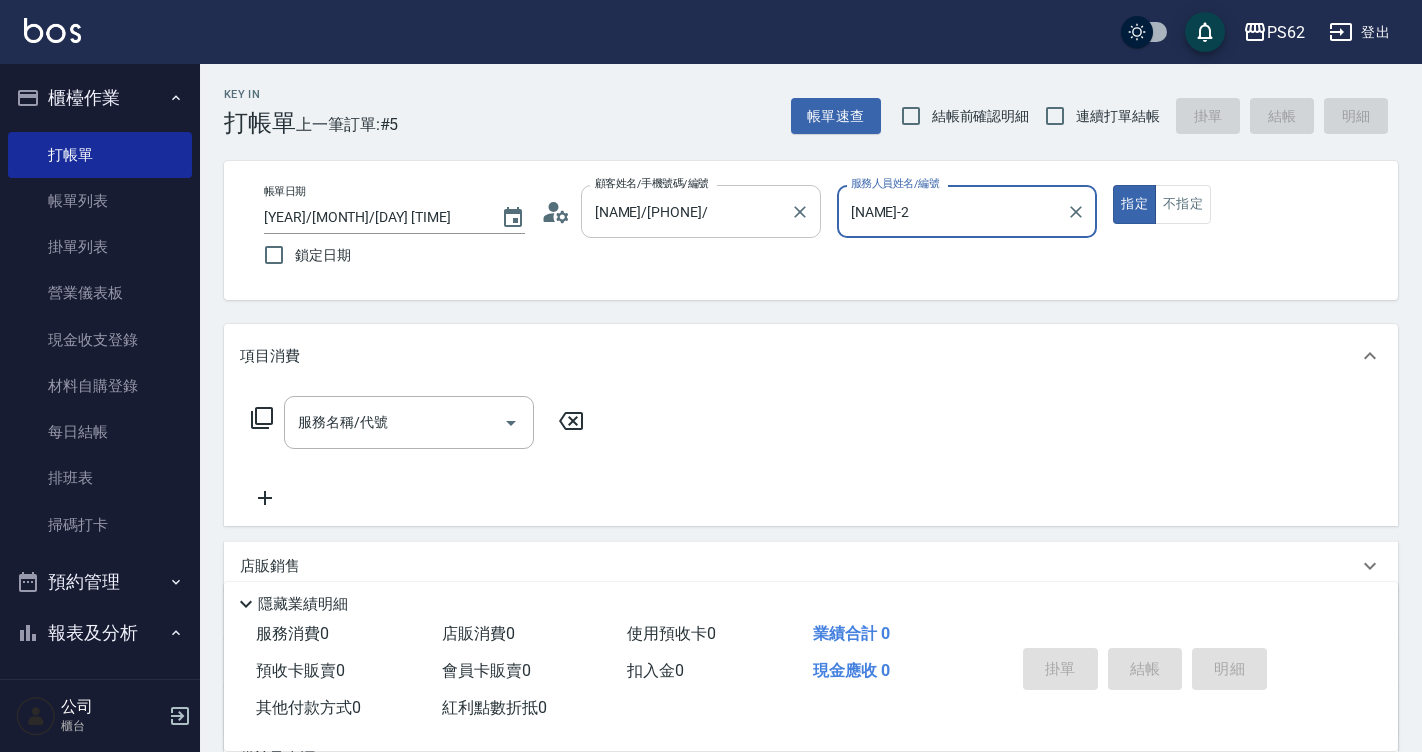 click on "[NAME]/[PHONE]/" at bounding box center [686, 211] 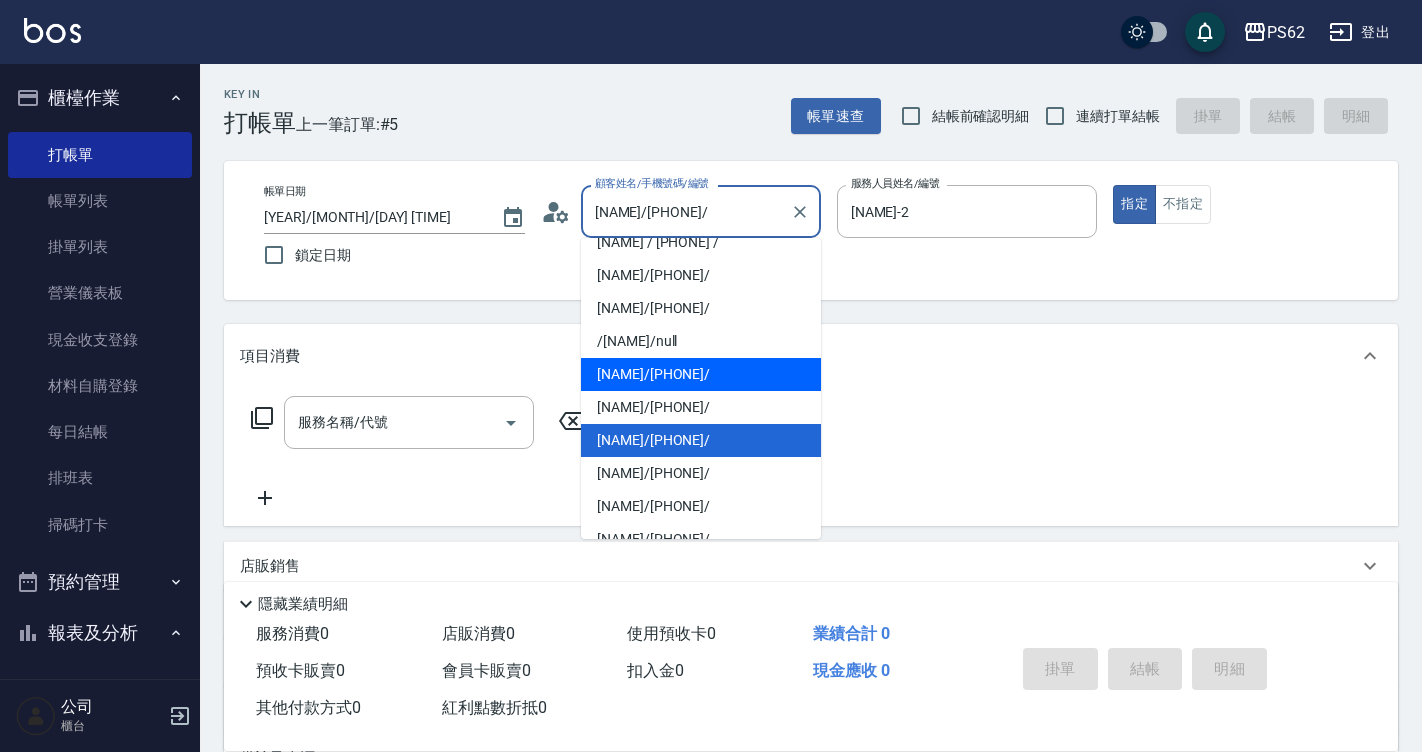 scroll, scrollTop: 100, scrollLeft: 0, axis: vertical 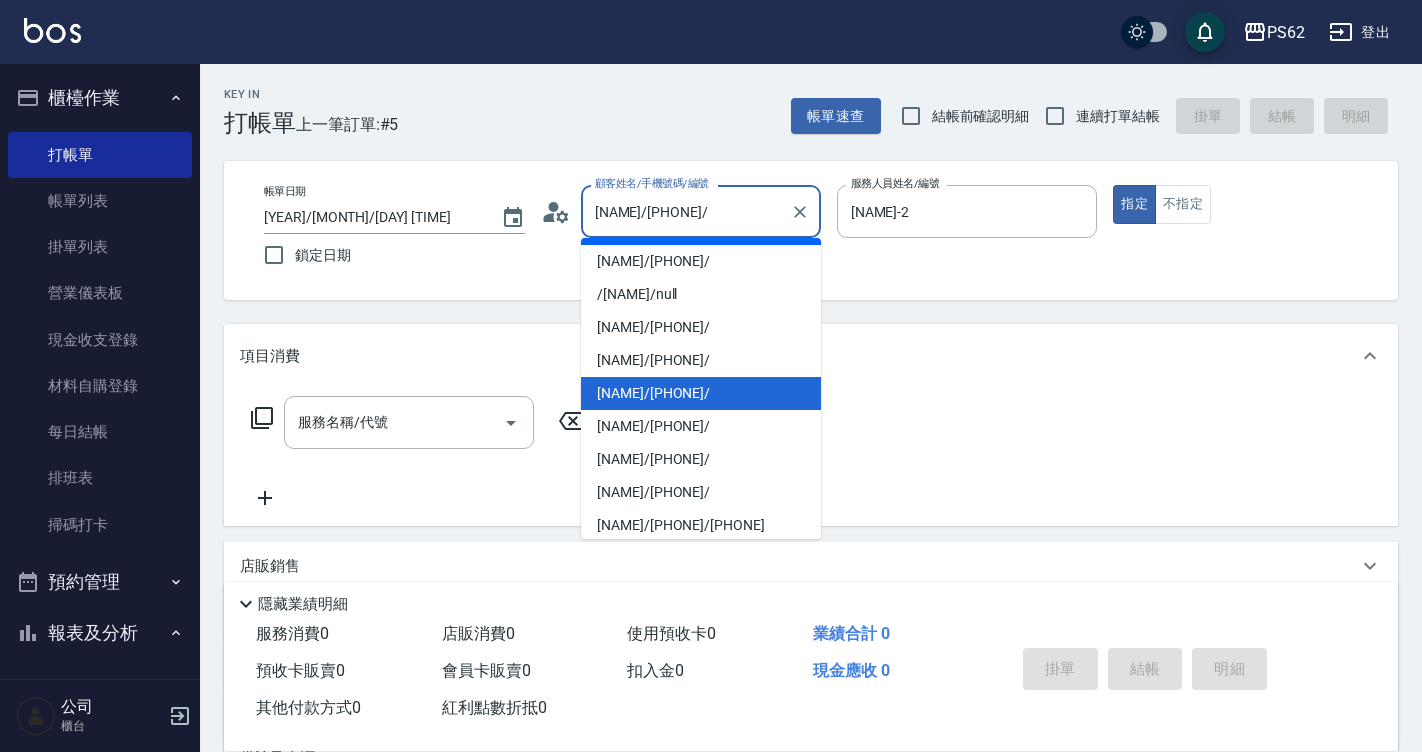click on "[NAME]/[PHONE]/" at bounding box center (686, 211) 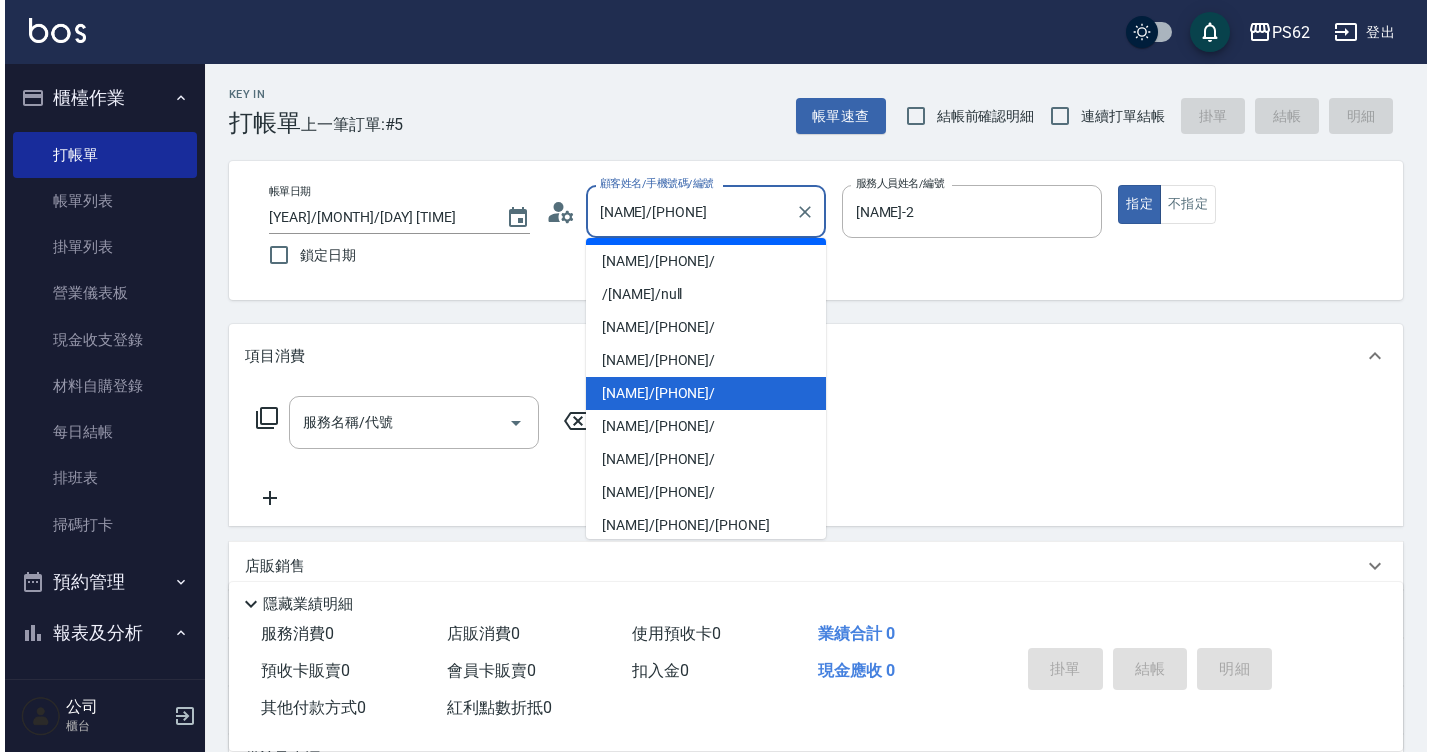 scroll, scrollTop: 0, scrollLeft: 0, axis: both 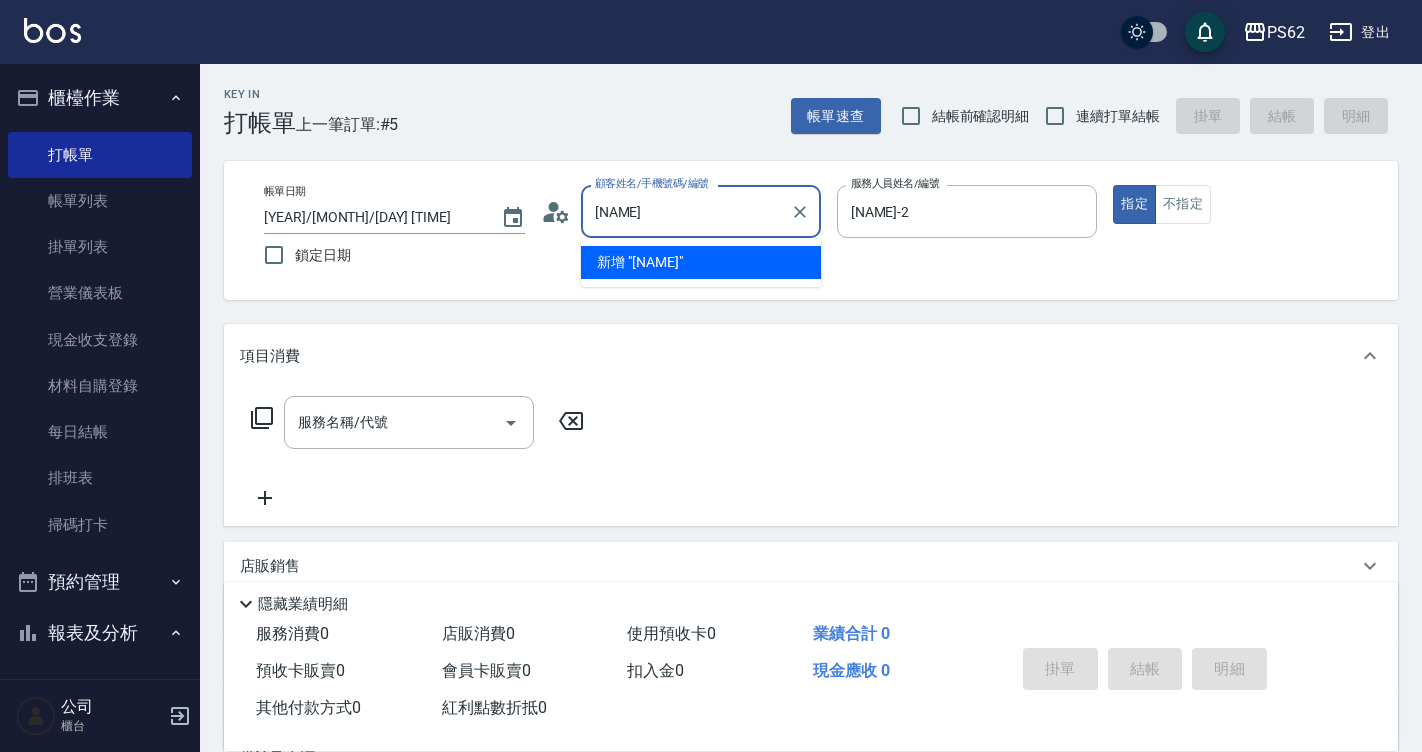 click on "[NAME]" at bounding box center (686, 211) 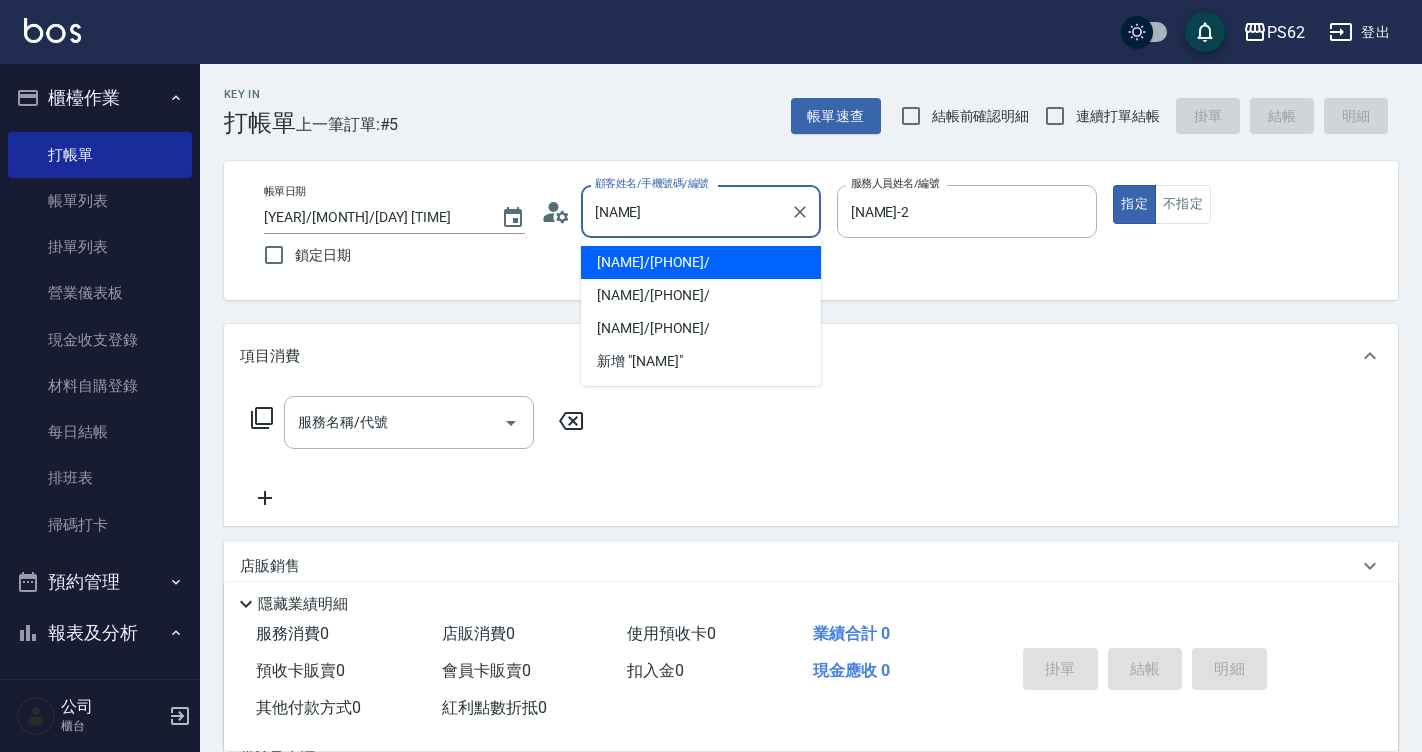 click on "[NAME]/[PHONE]/" at bounding box center (701, 262) 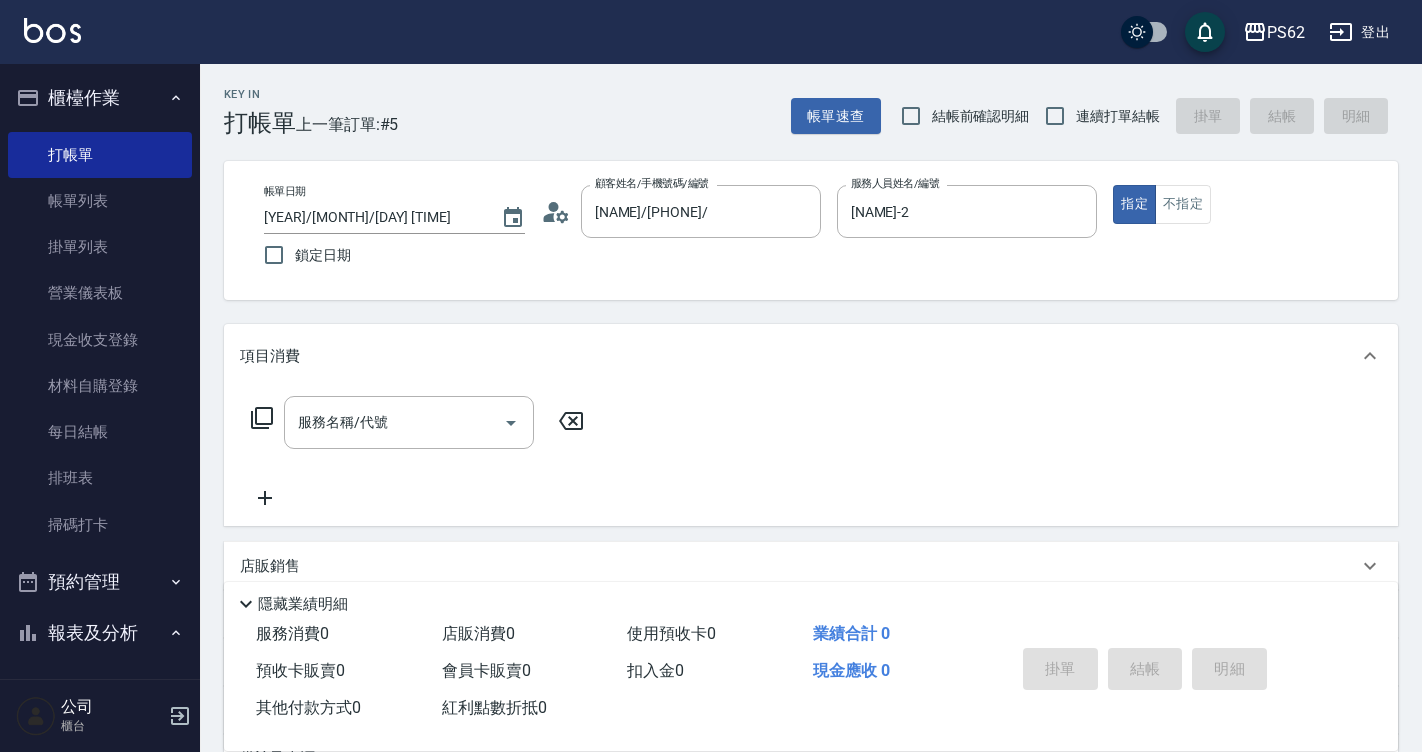 click 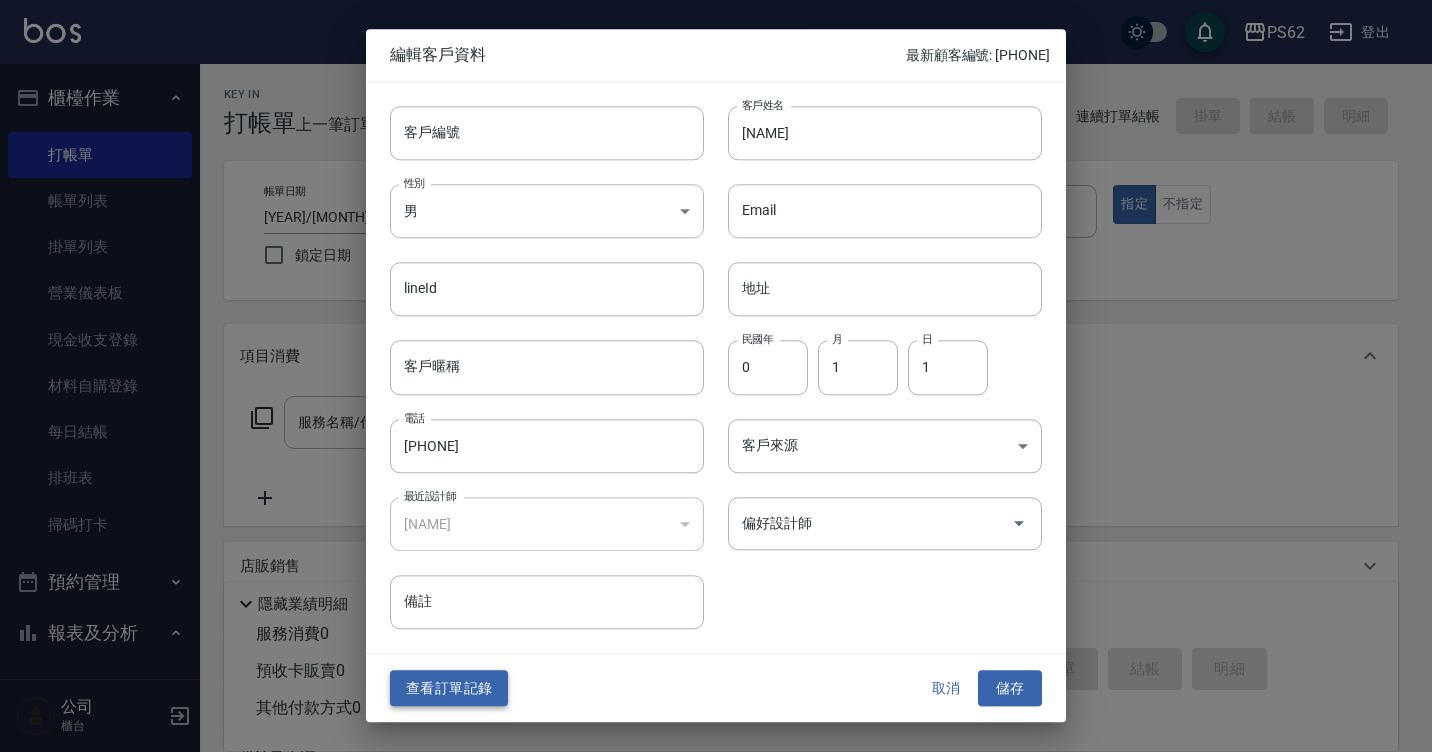 click on "查看訂單記錄" at bounding box center (449, 688) 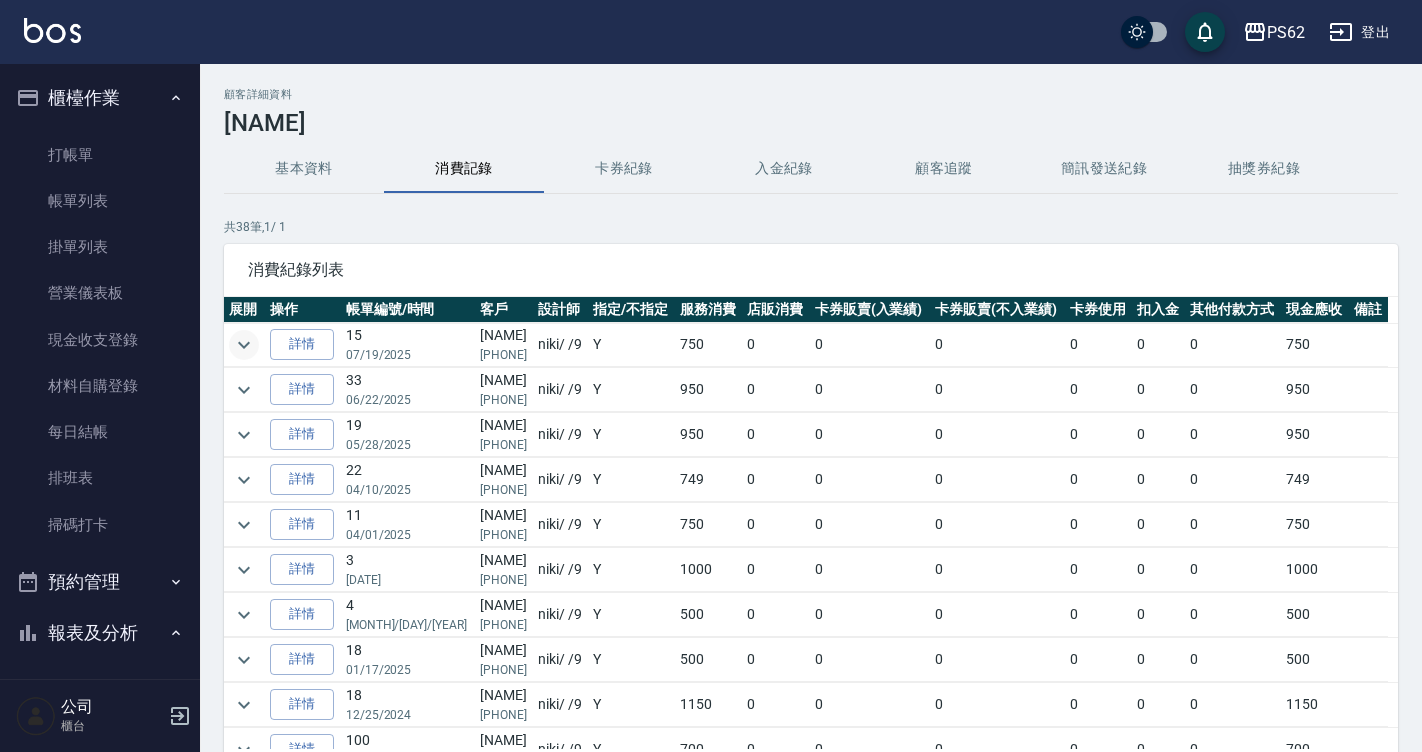 click 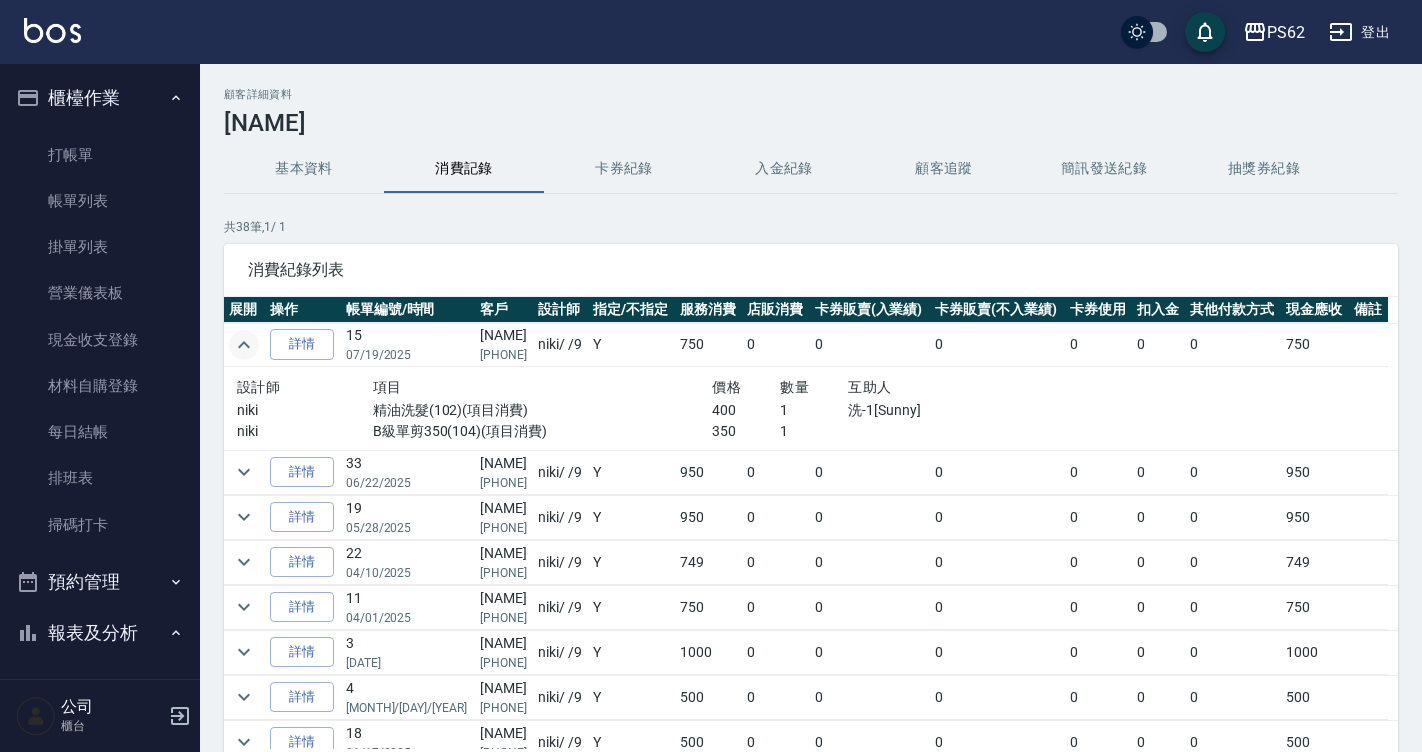 click 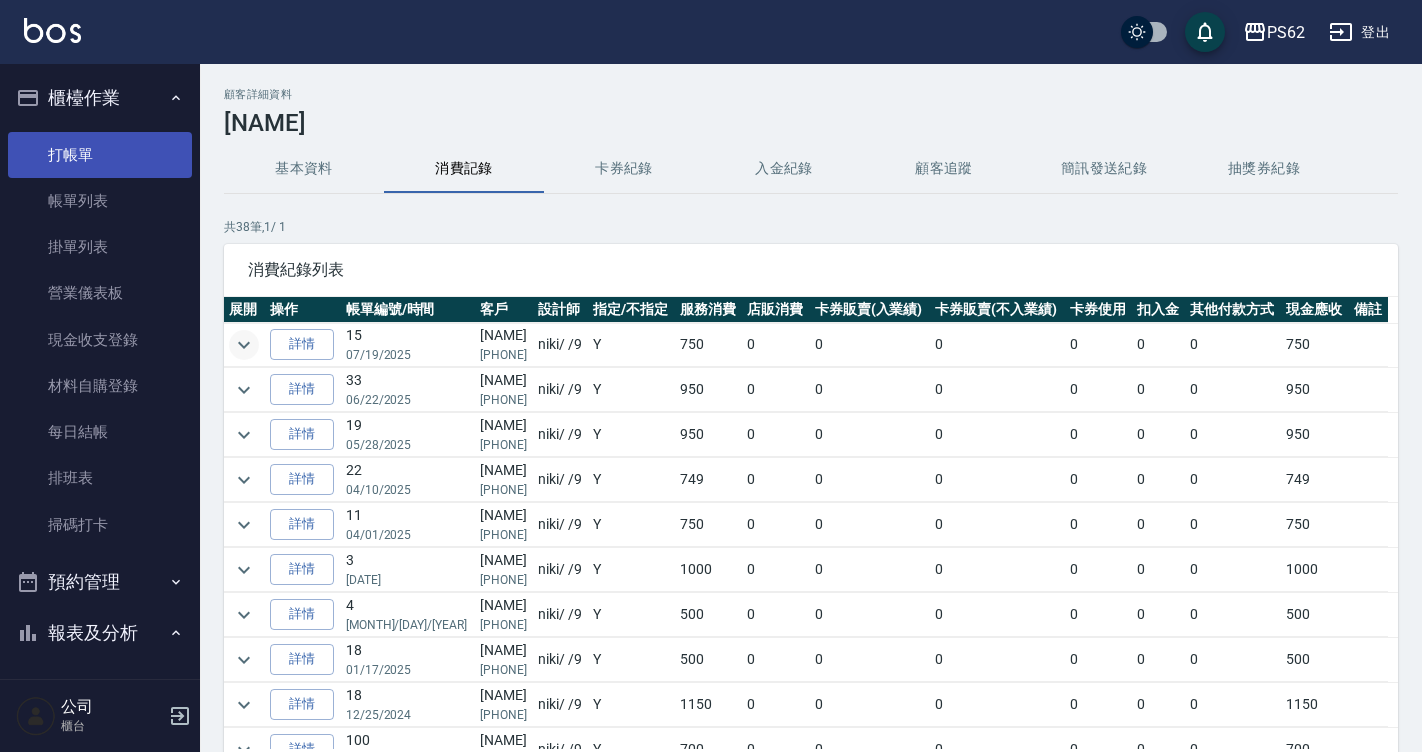 click on "打帳單" at bounding box center (100, 155) 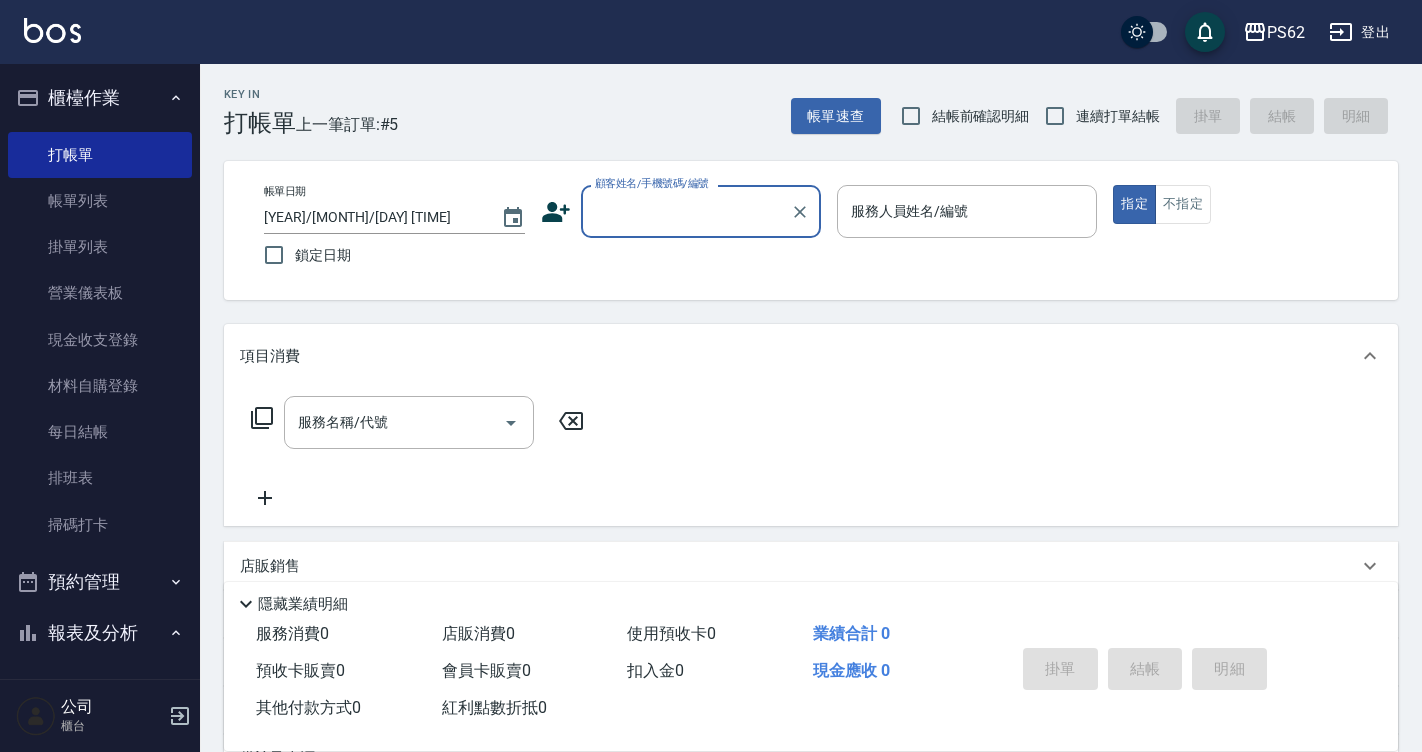 click 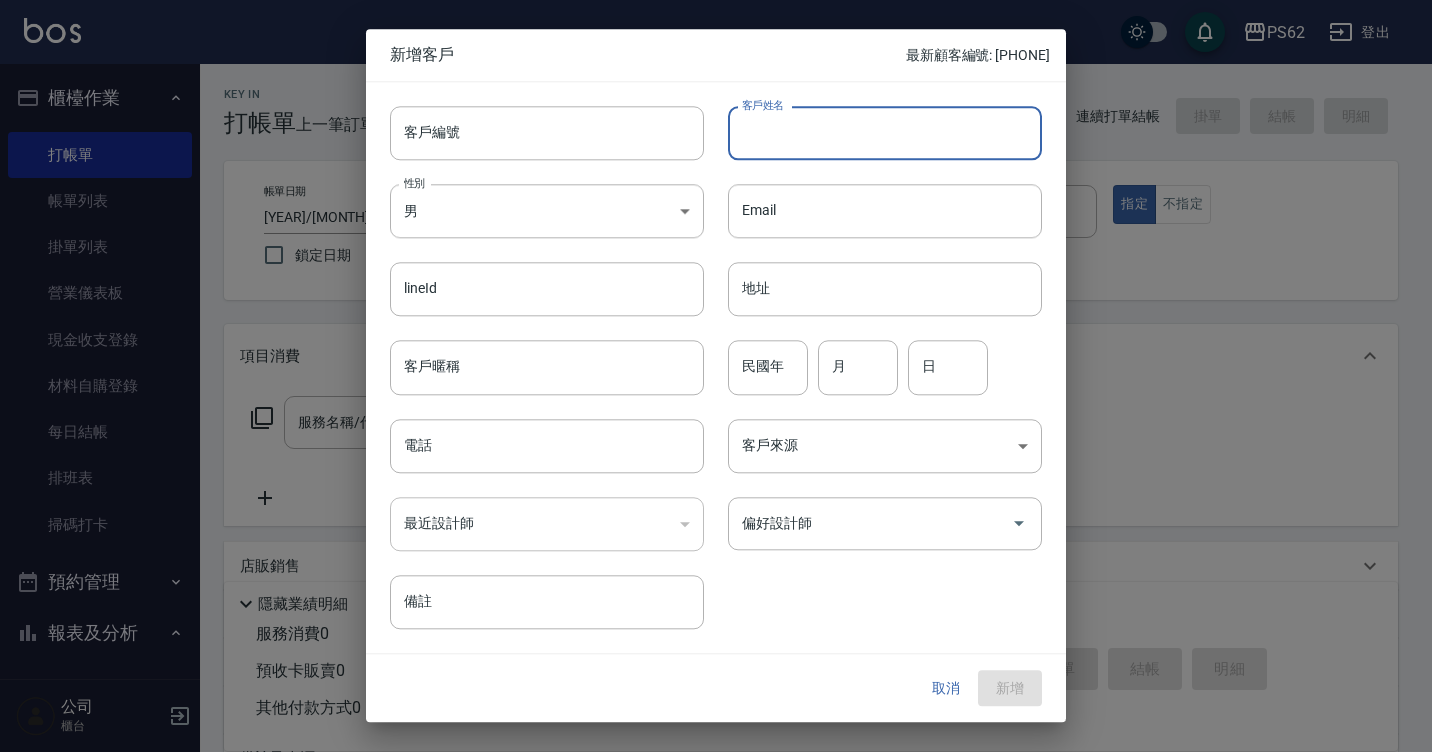 click on "客戶姓名" at bounding box center [885, 133] 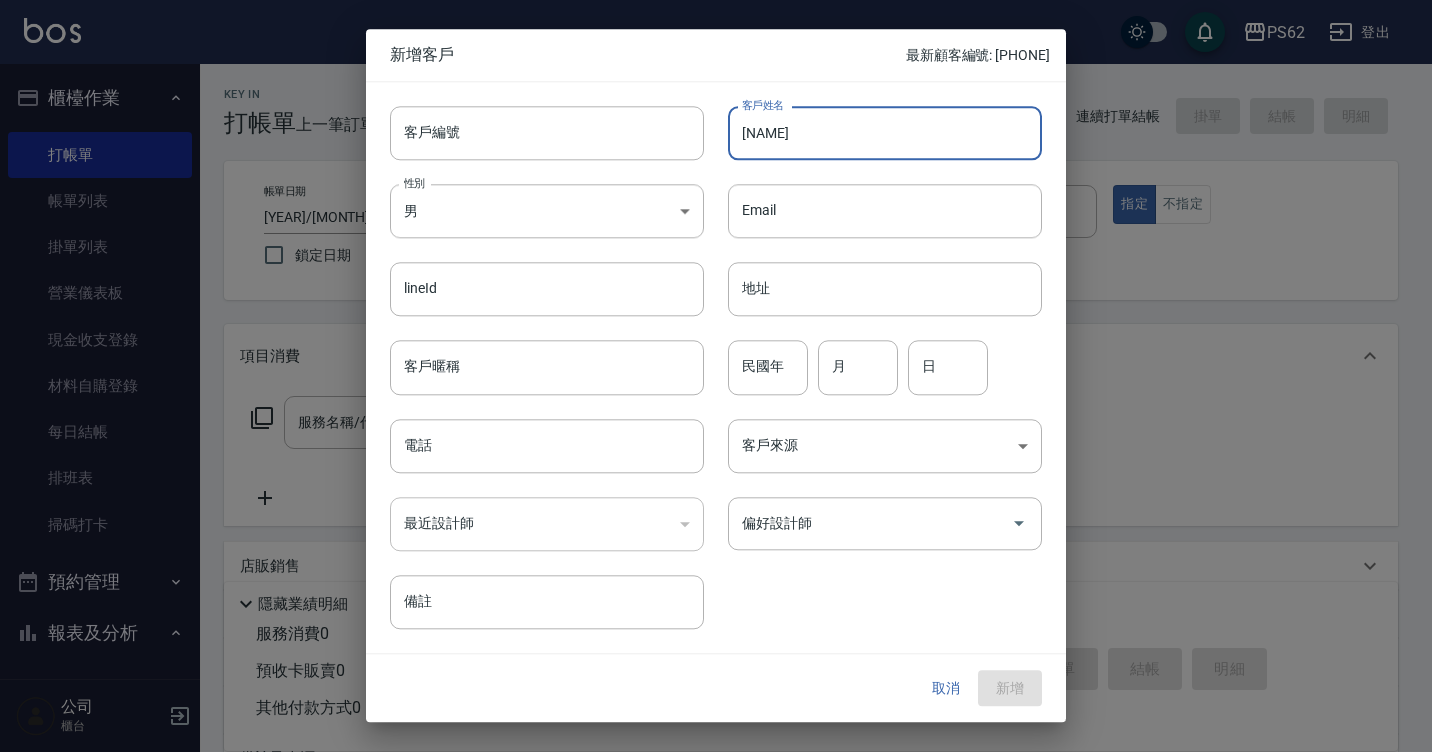 type on "[NAME]" 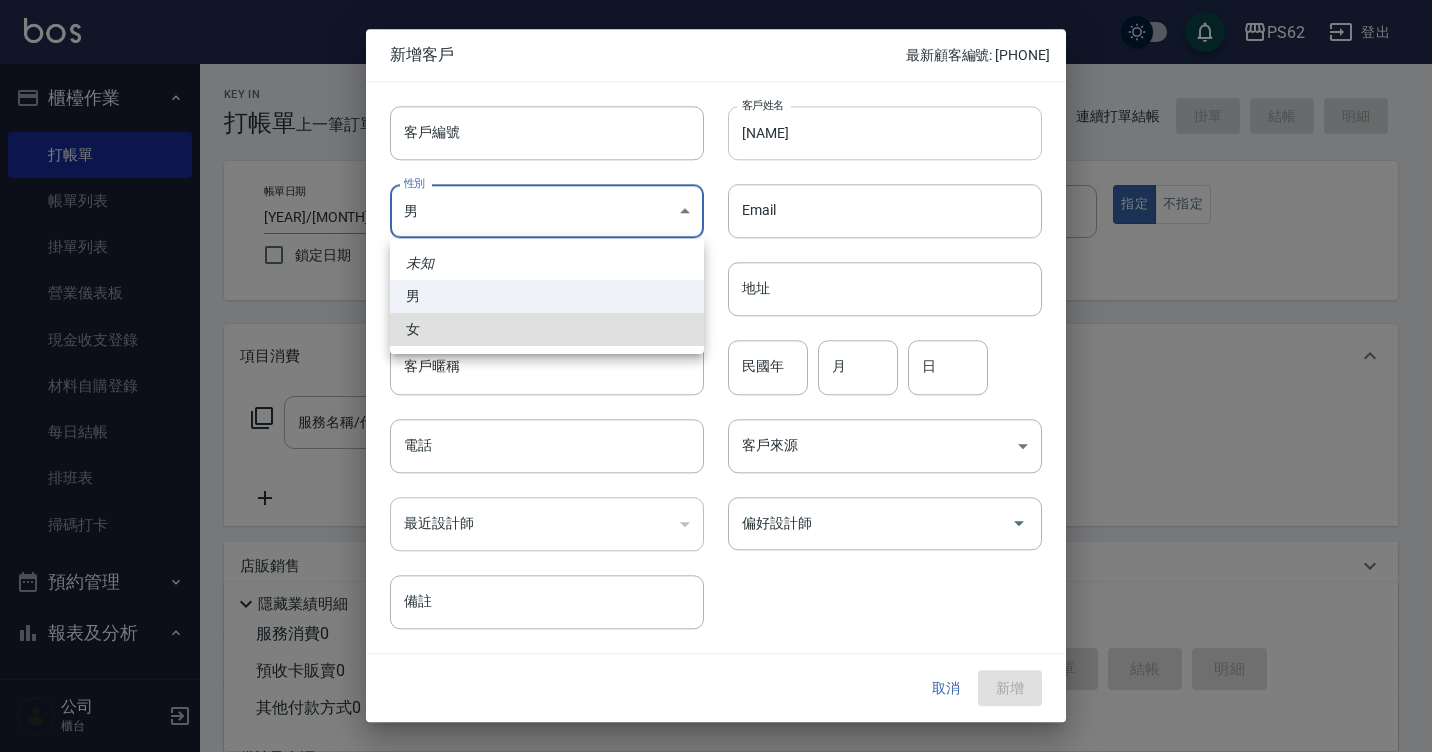 type 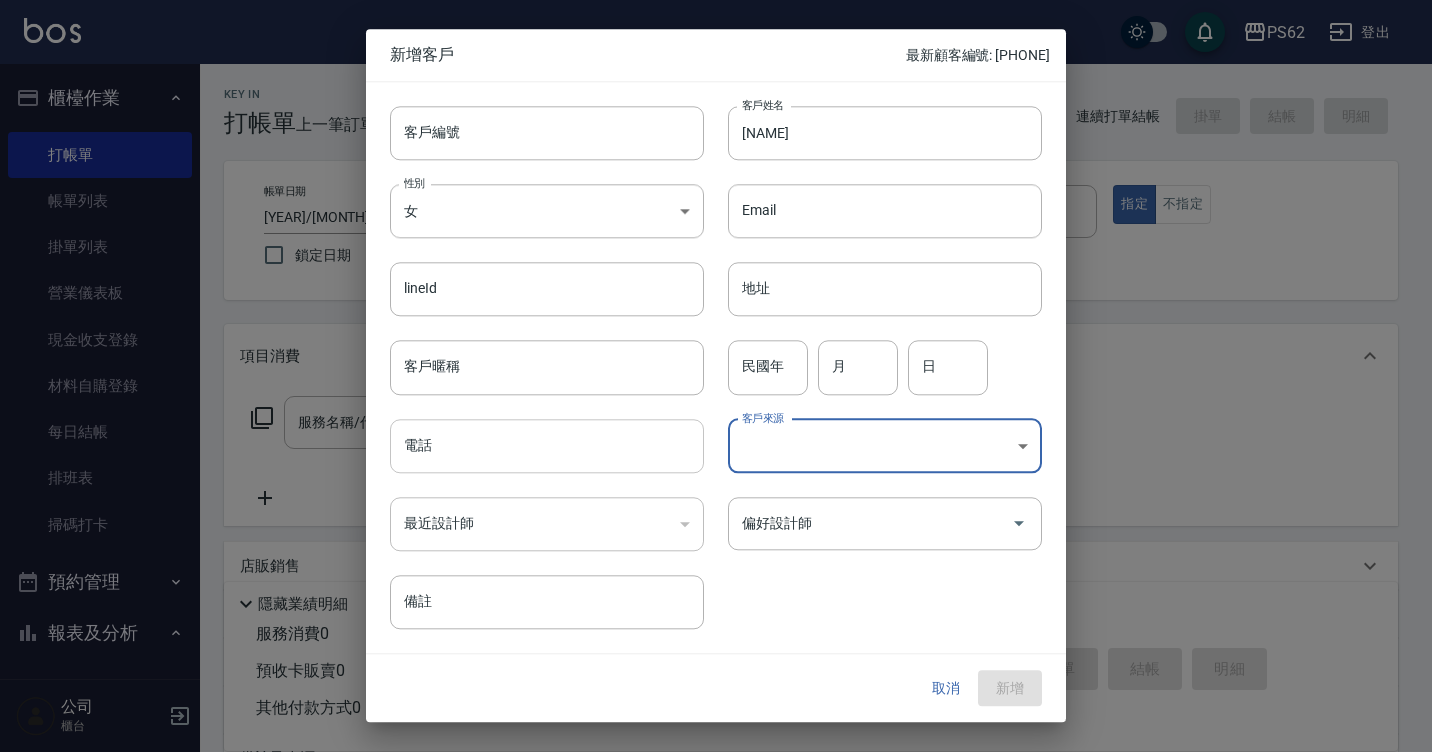 click on "電話" at bounding box center (547, 446) 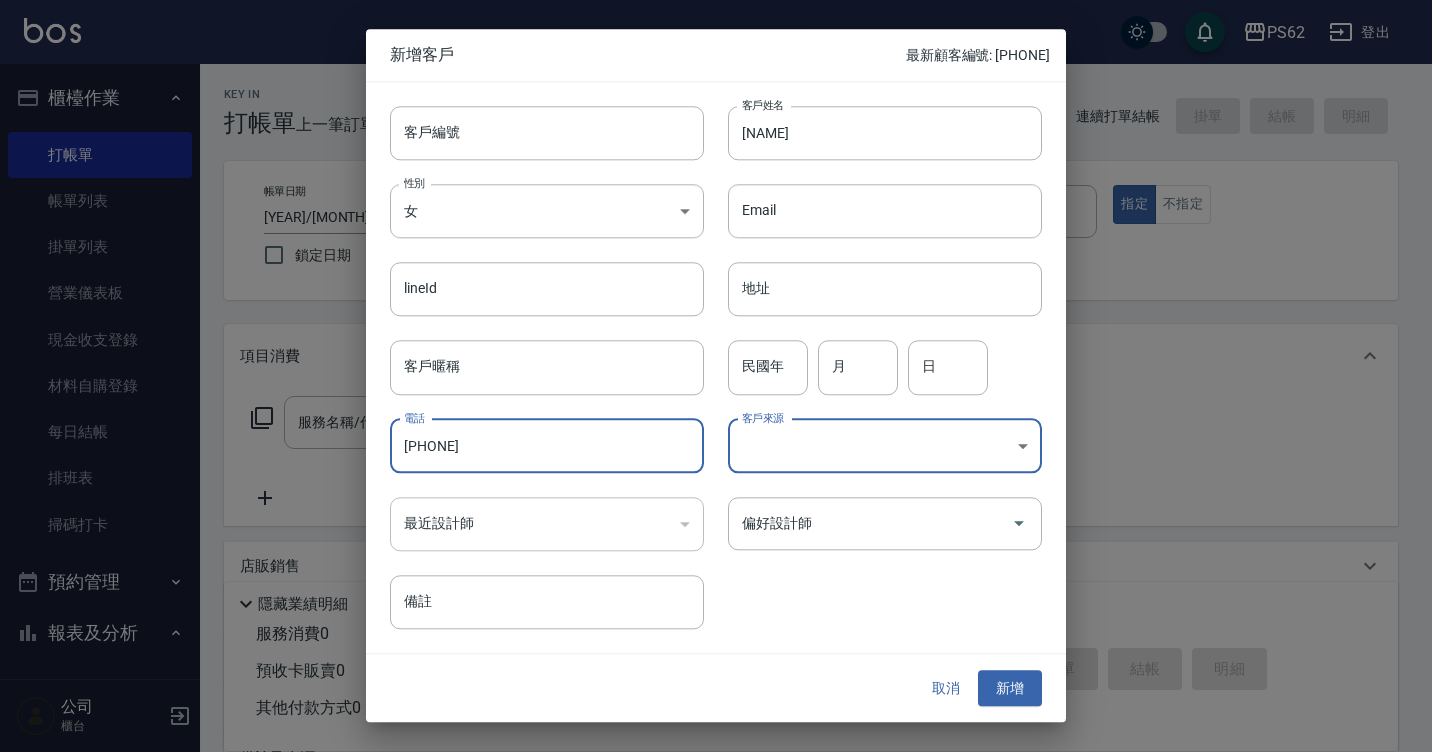 click on "[PHONE]" at bounding box center (547, 446) 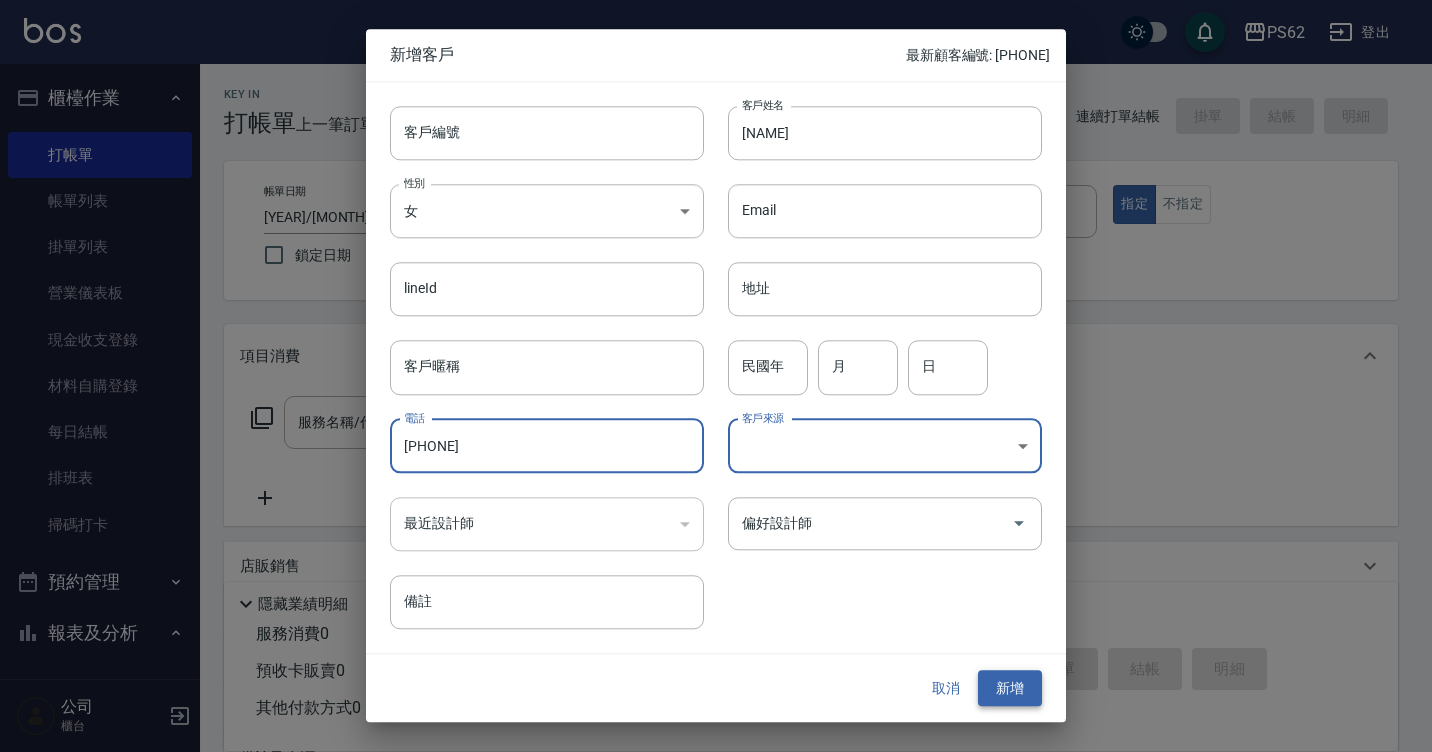 type on "[PHONE]" 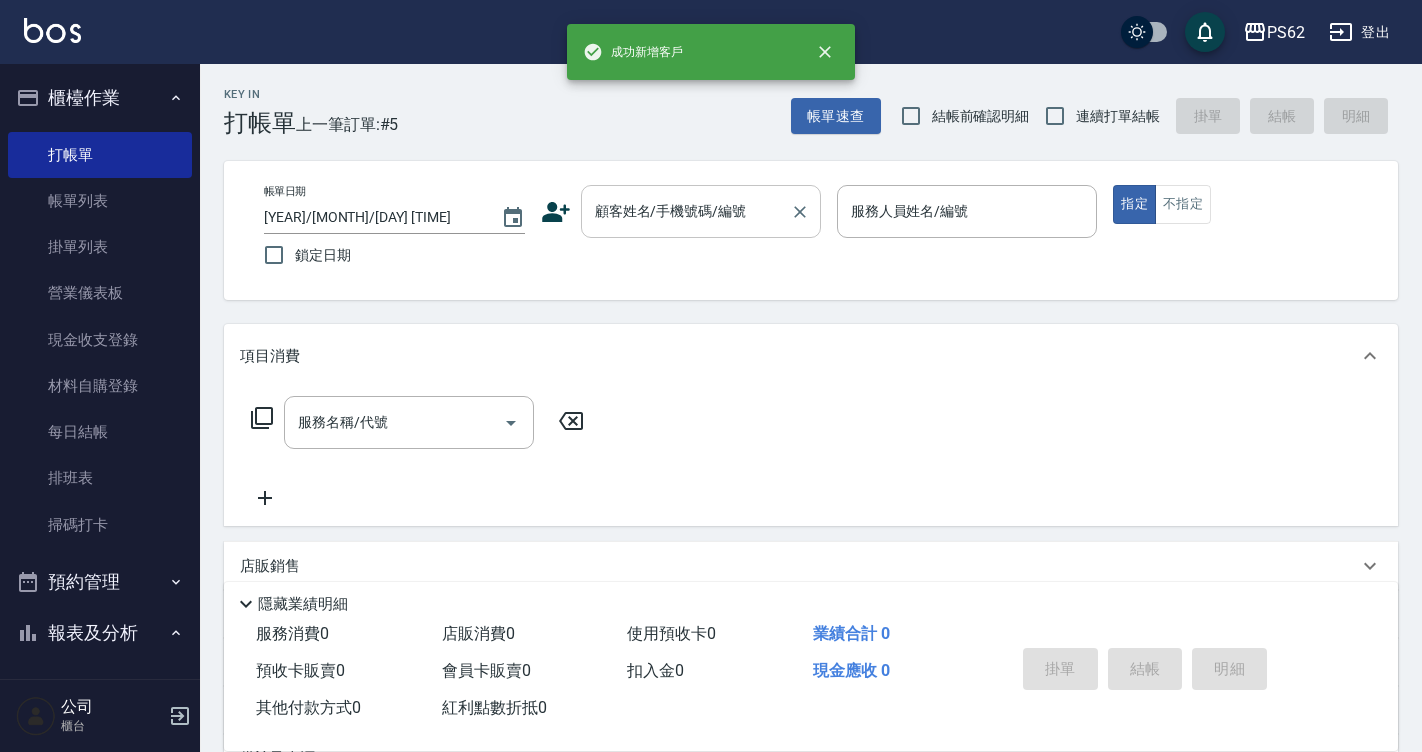 click on "顧客姓名/手機號碼/編號" at bounding box center (686, 211) 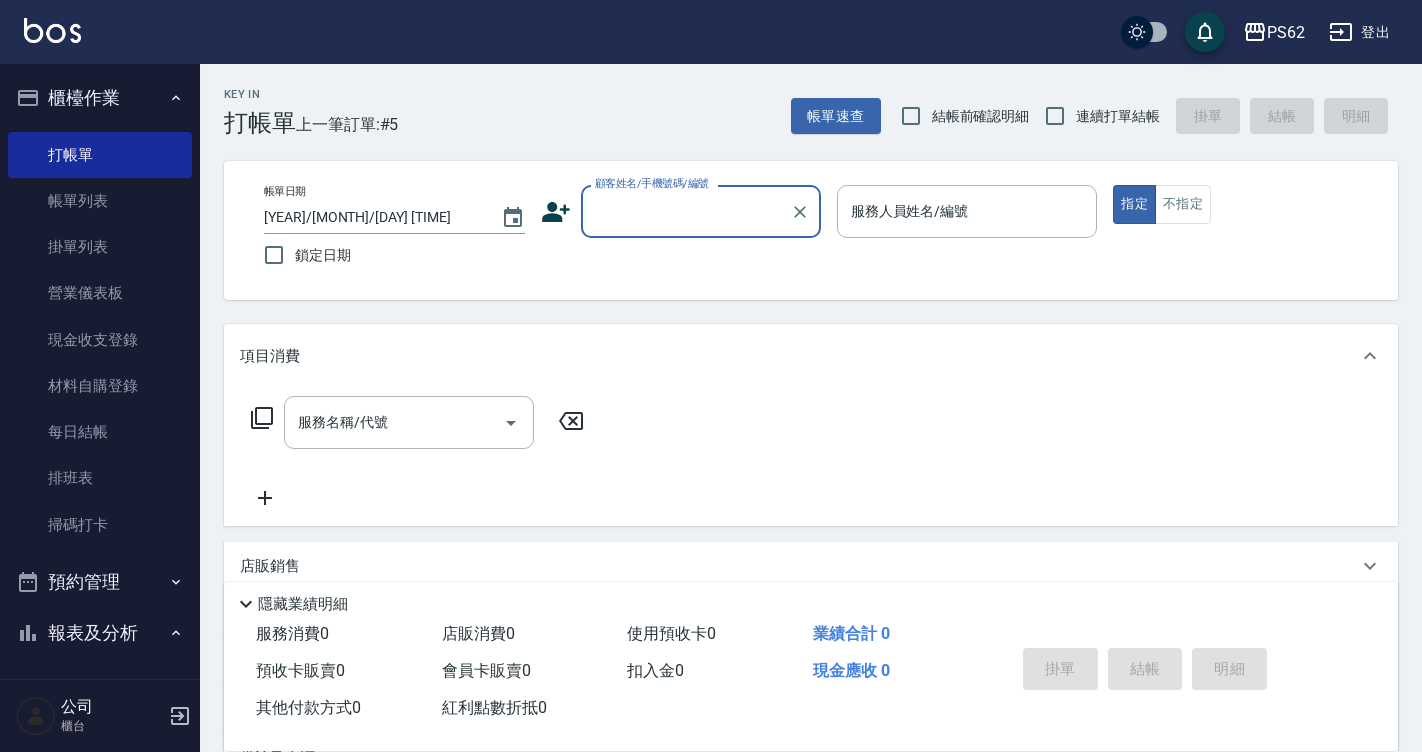 paste on "[PHONE]" 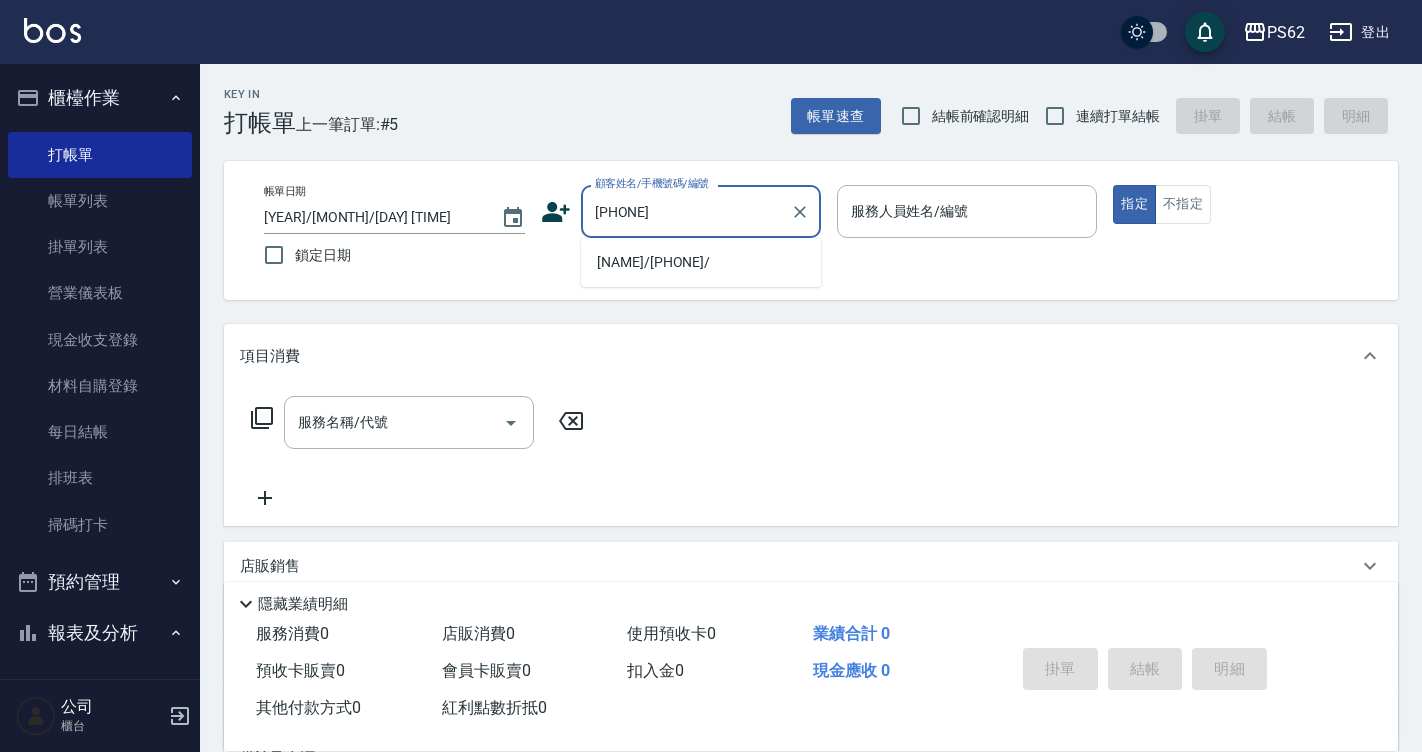 click on "[NAME]/[PHONE]/" at bounding box center (701, 262) 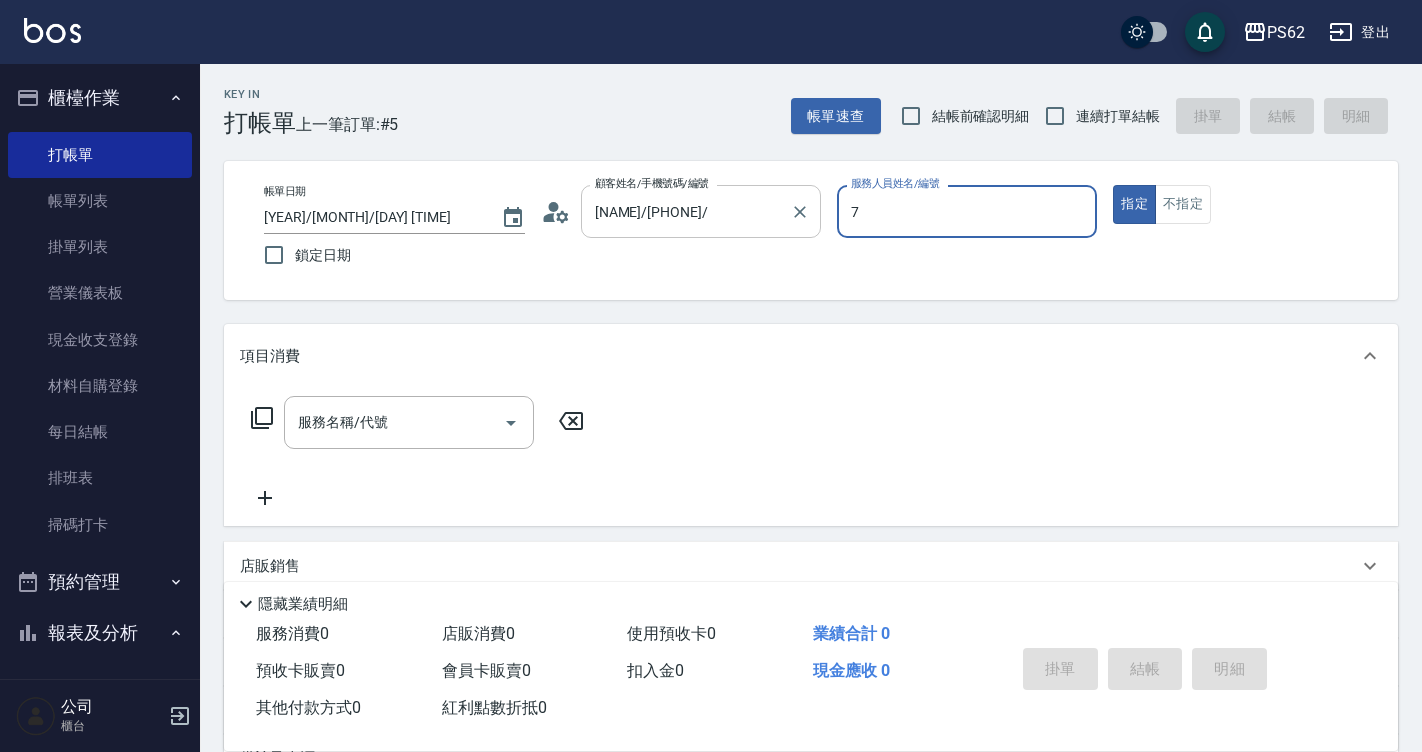 type on "QQ-7" 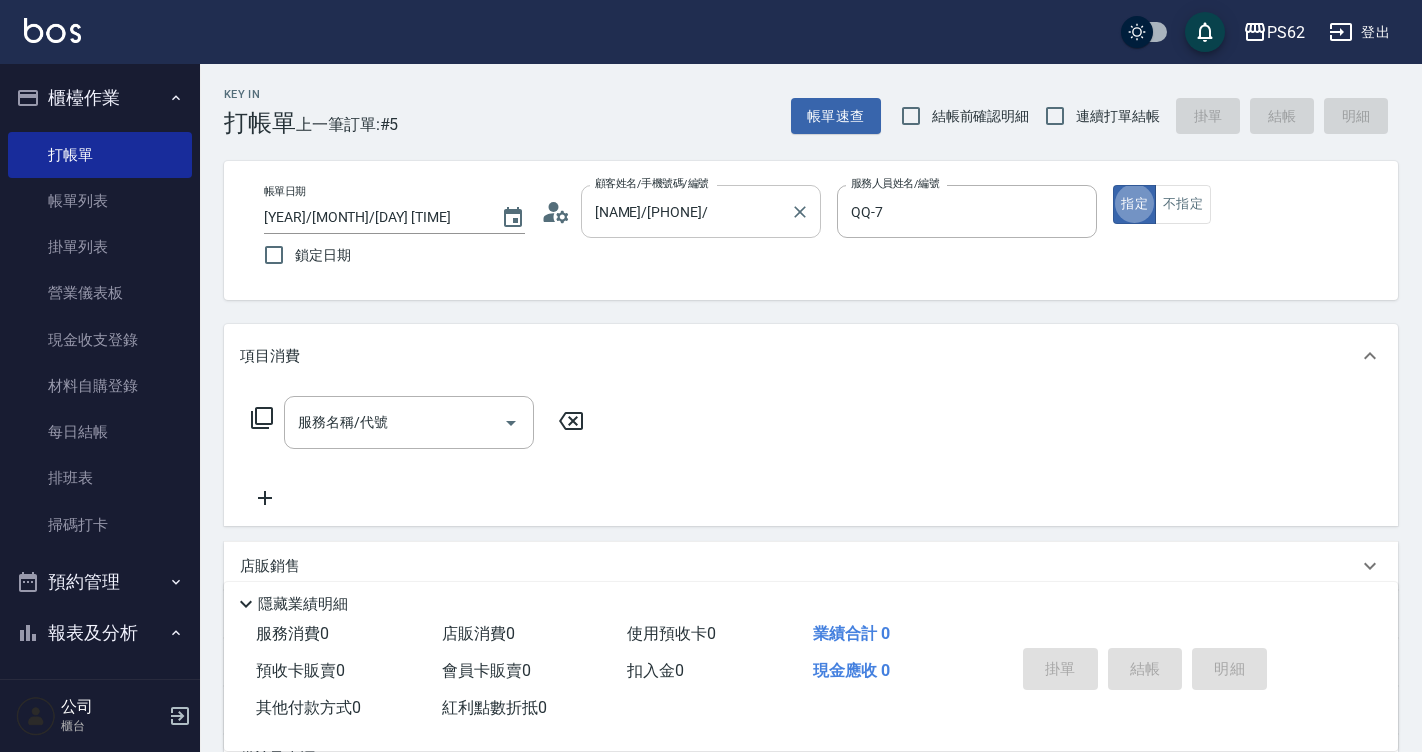 type on "true" 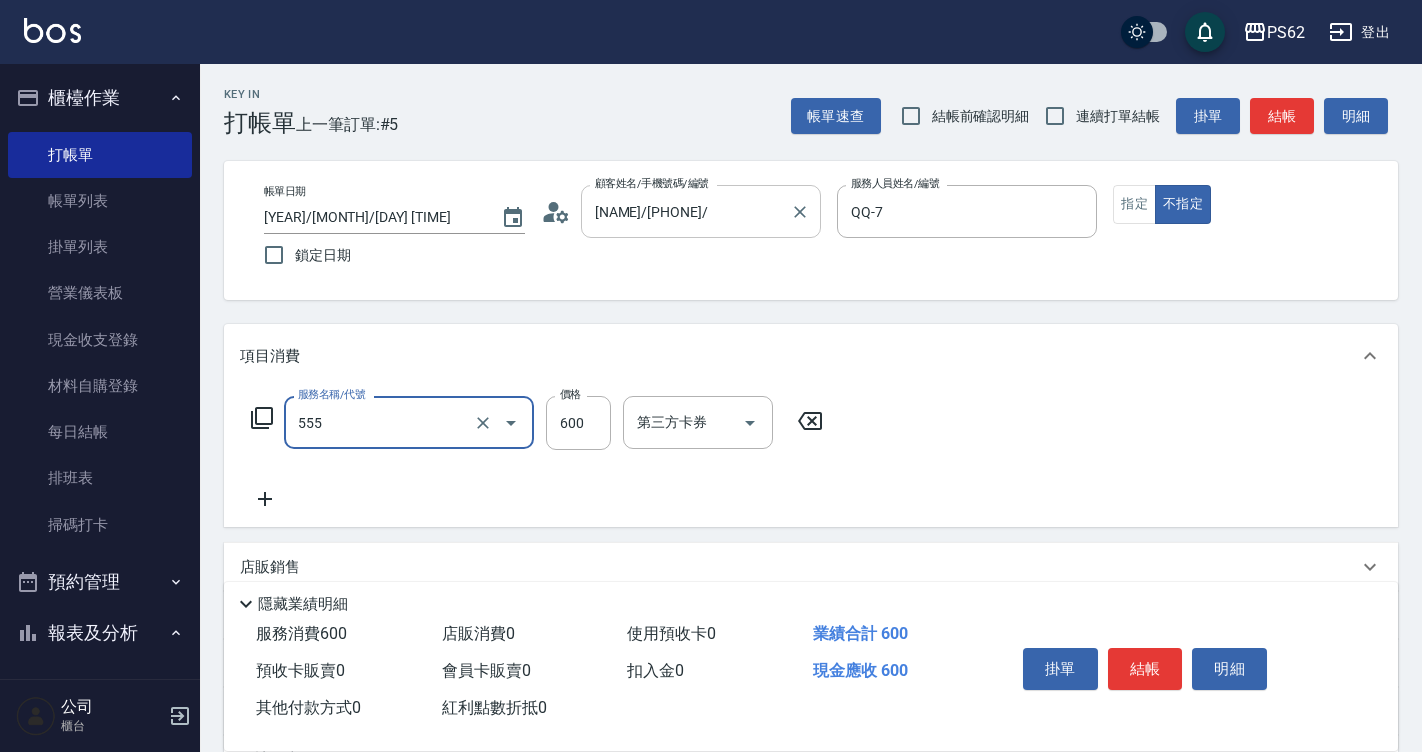 type on "去角質([PHONE])" 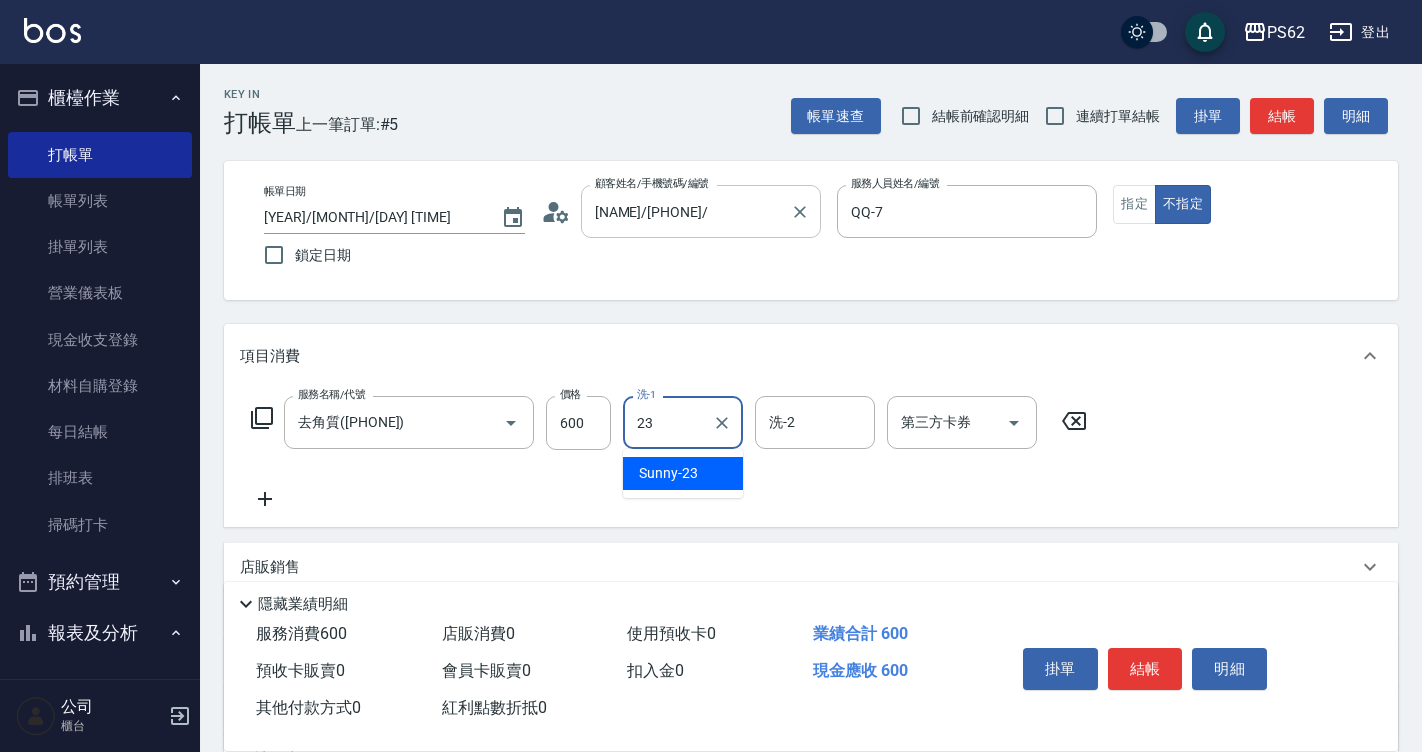 type on "Sunny-23" 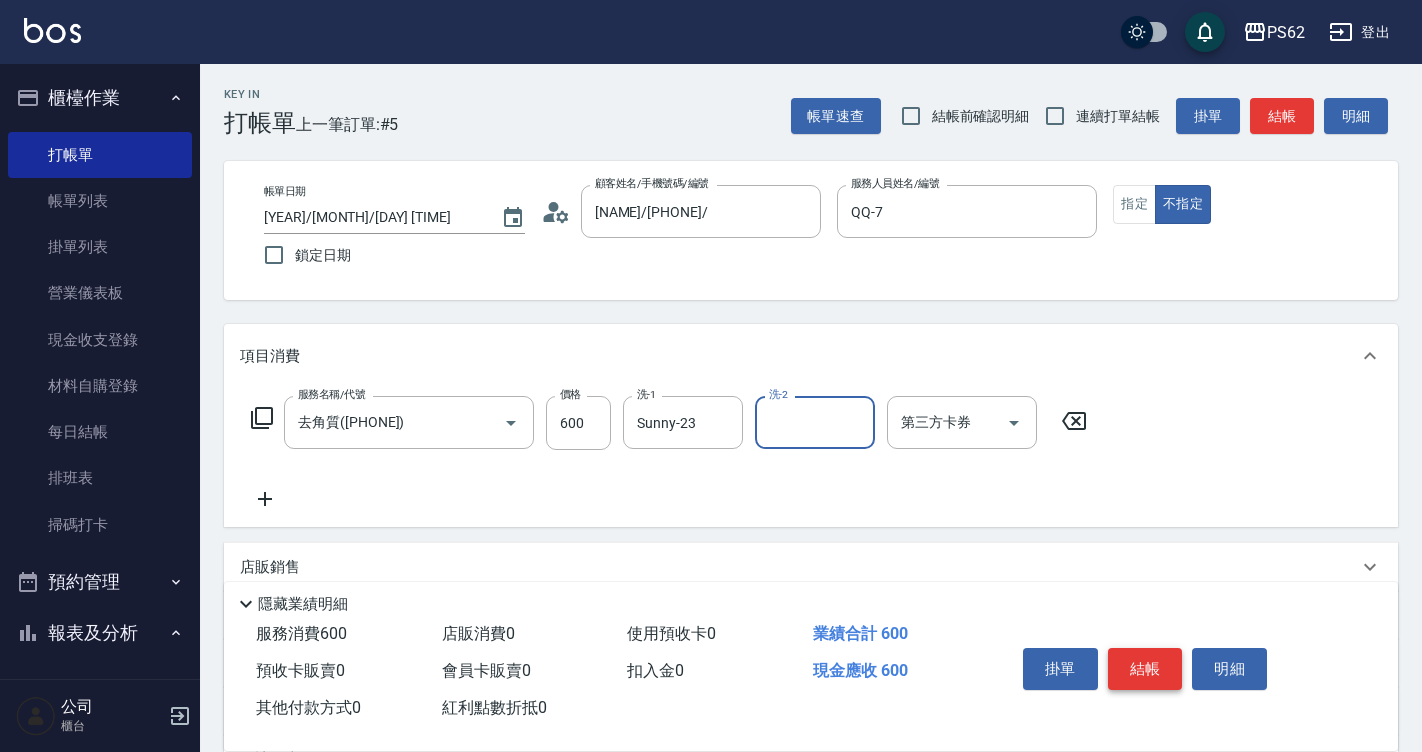 click on "結帳" at bounding box center (1145, 669) 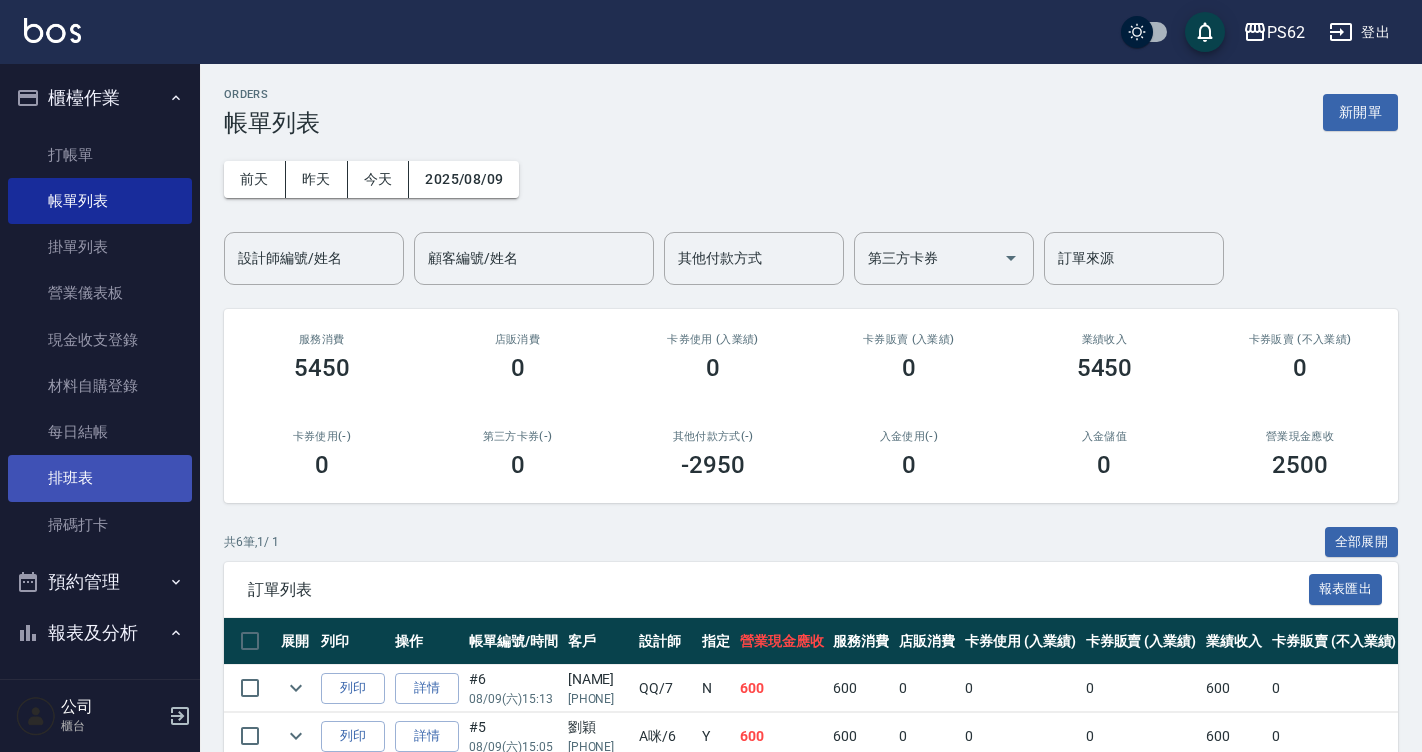 click on "排班表" at bounding box center (100, 478) 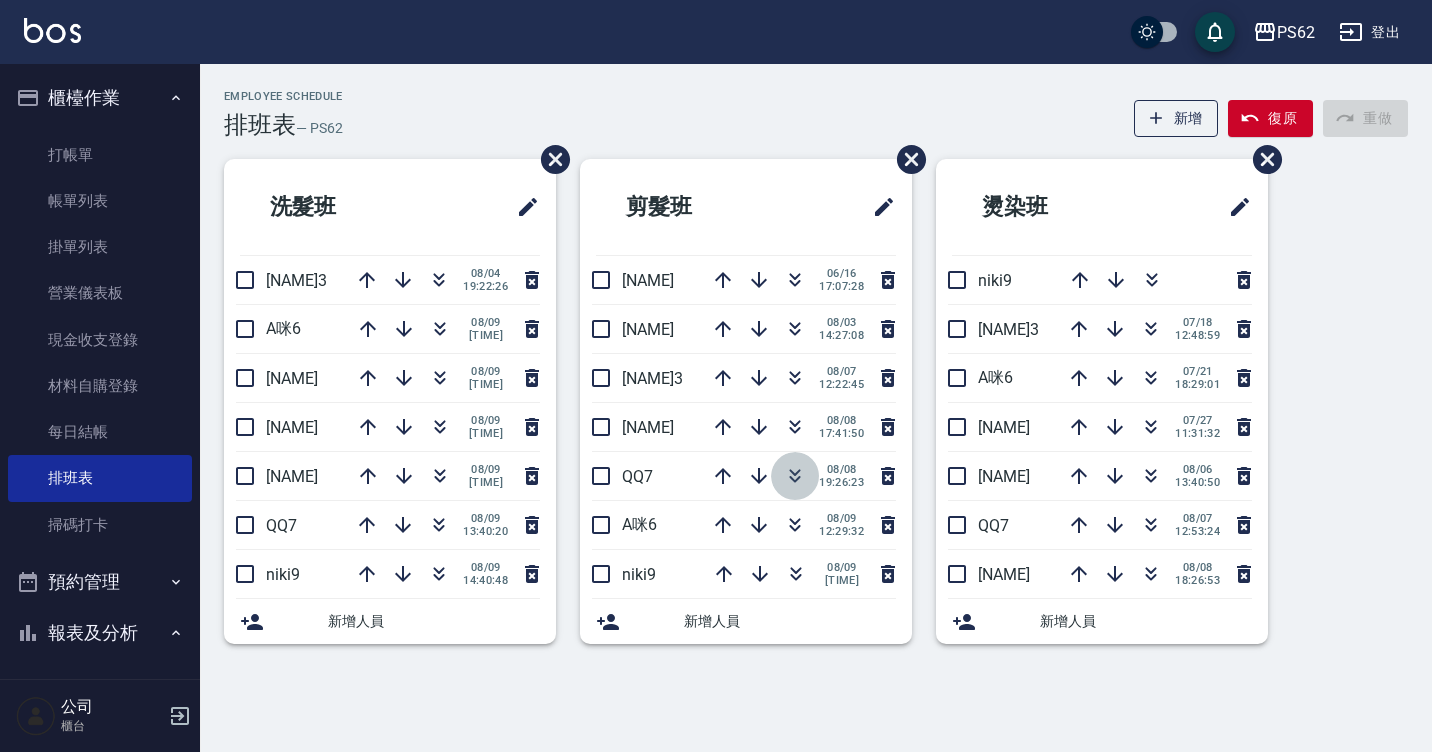 click 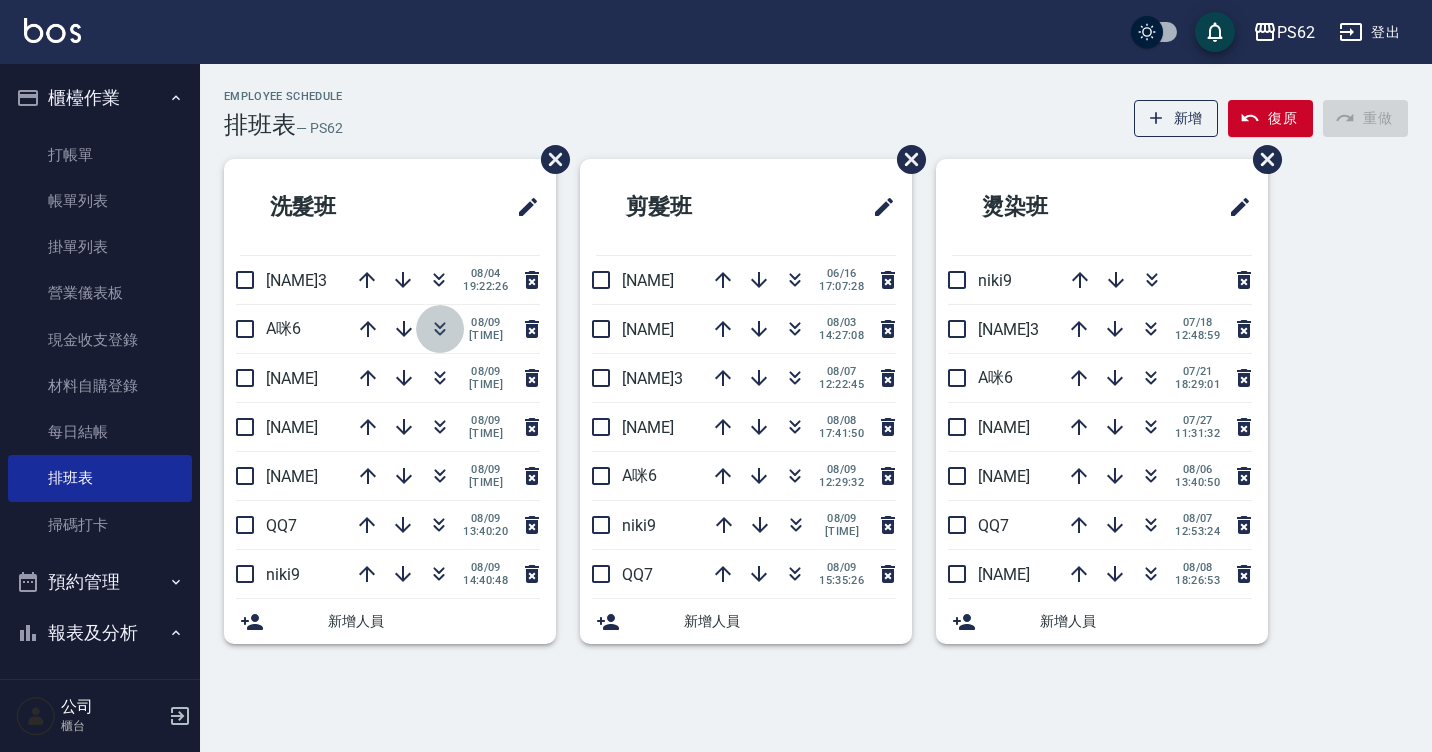 click 